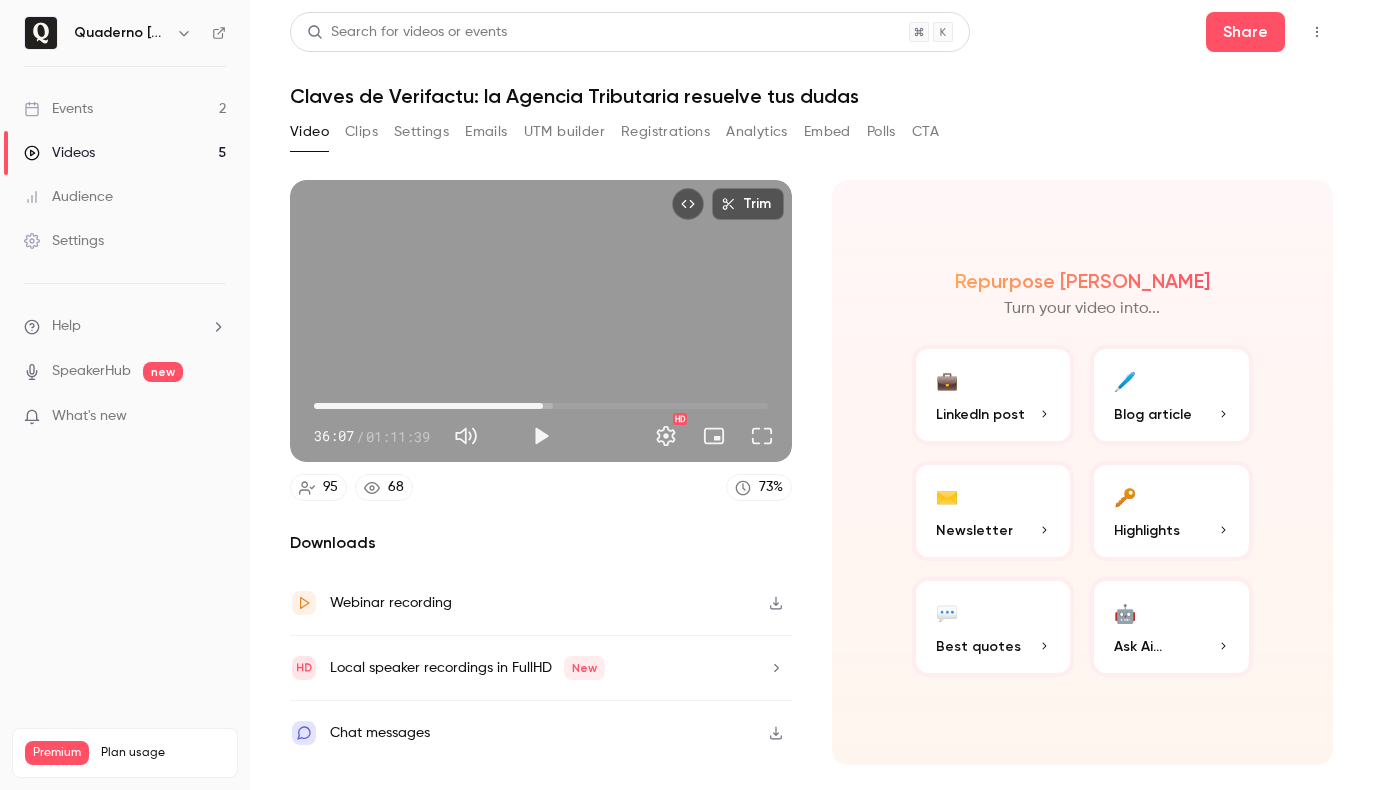 scroll, scrollTop: 0, scrollLeft: 0, axis: both 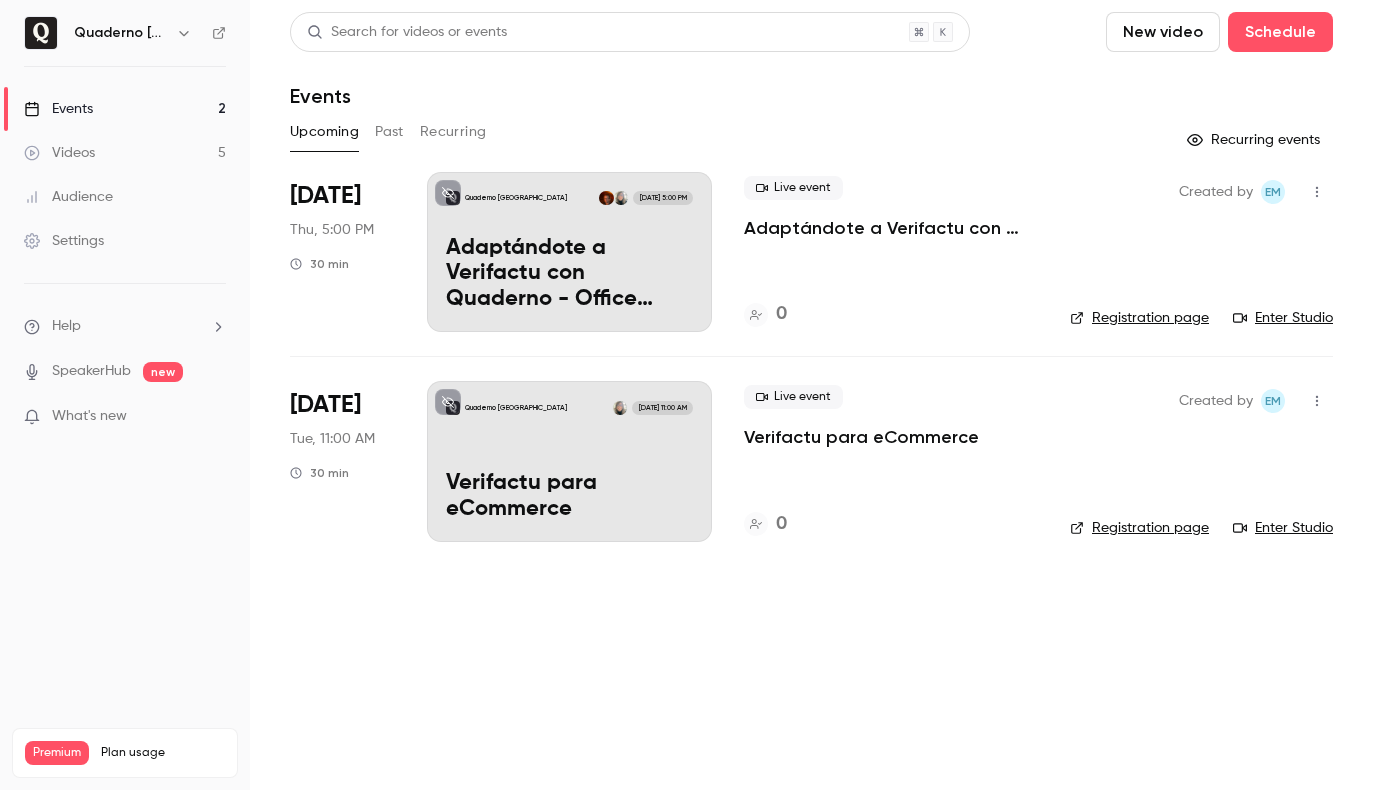 click on "Verifactu para eCommerce" at bounding box center [569, 497] 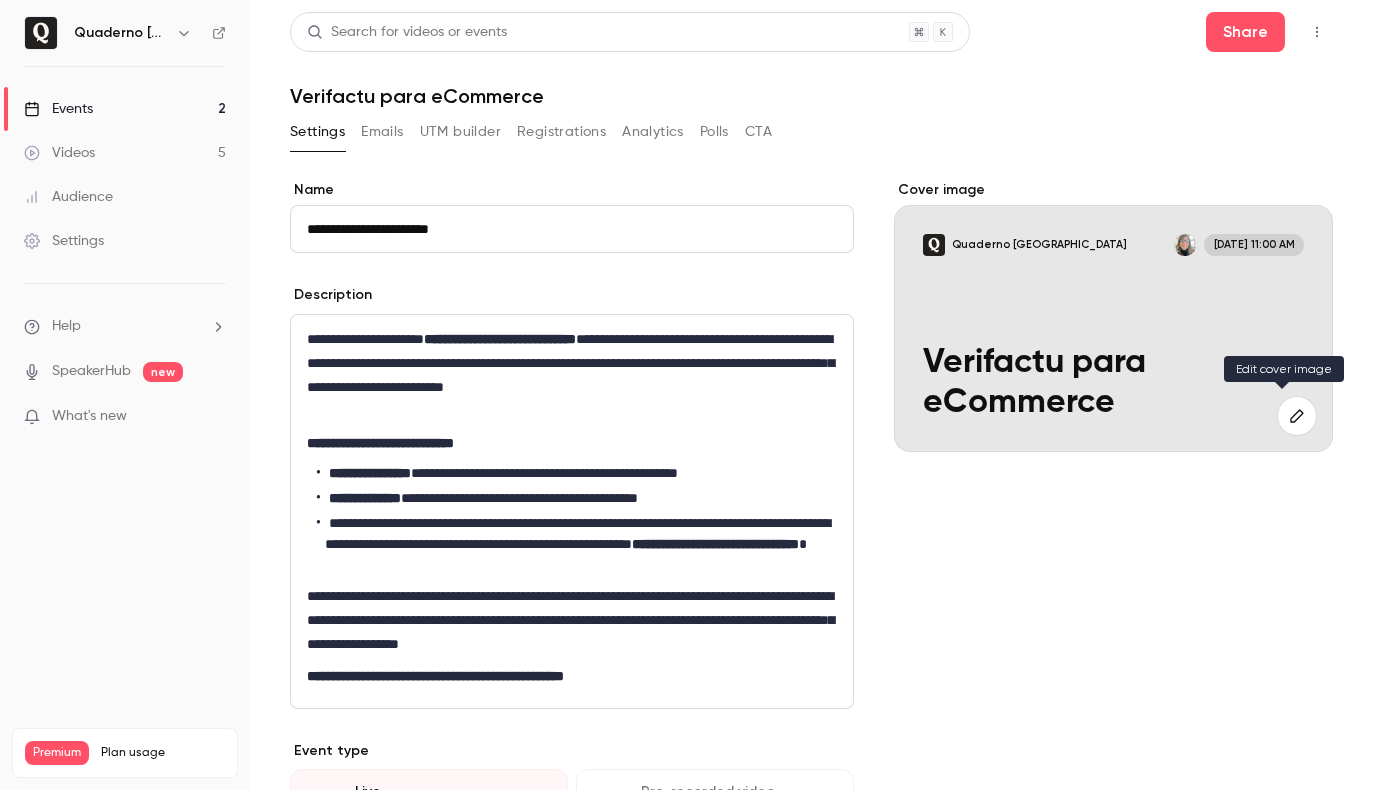 click at bounding box center [1297, 416] 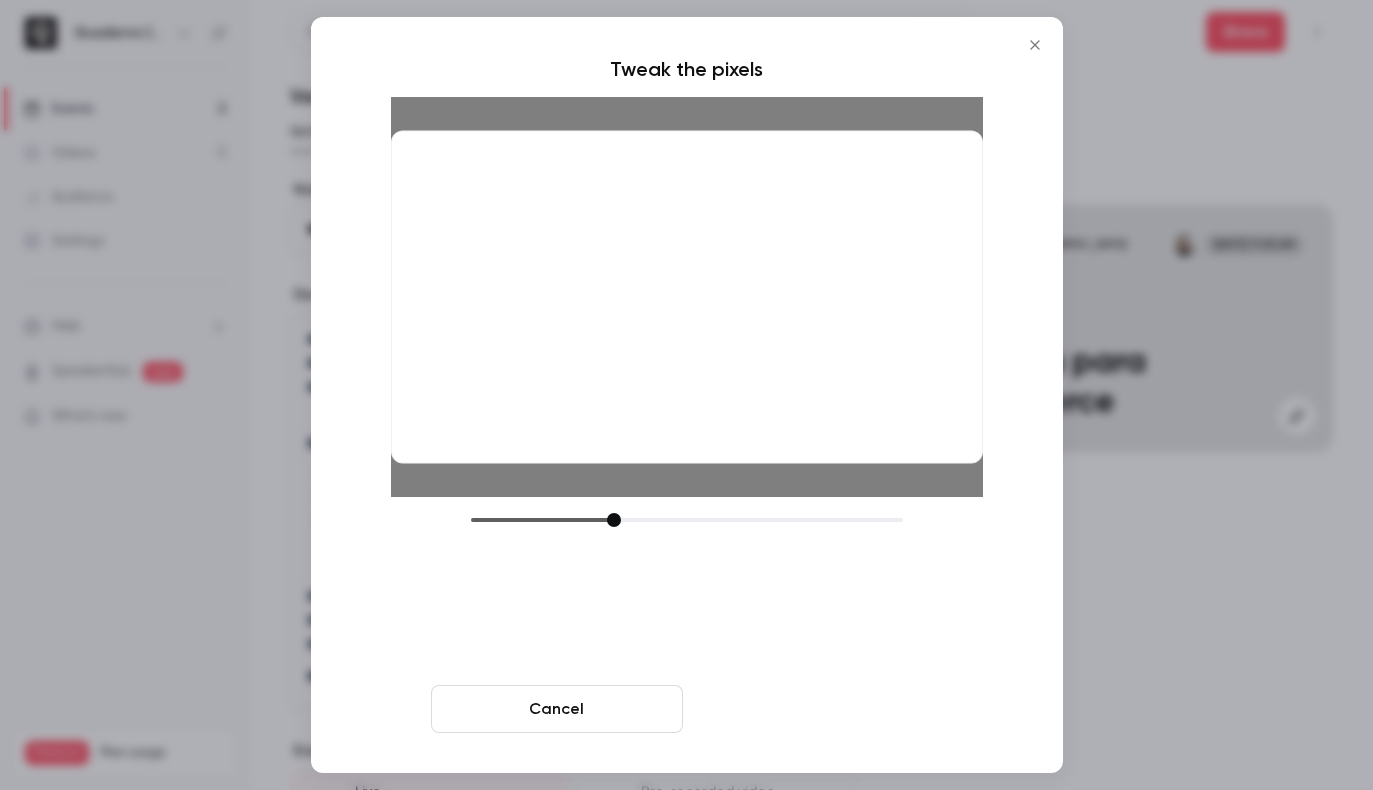 click on "Crop and save" at bounding box center (817, 709) 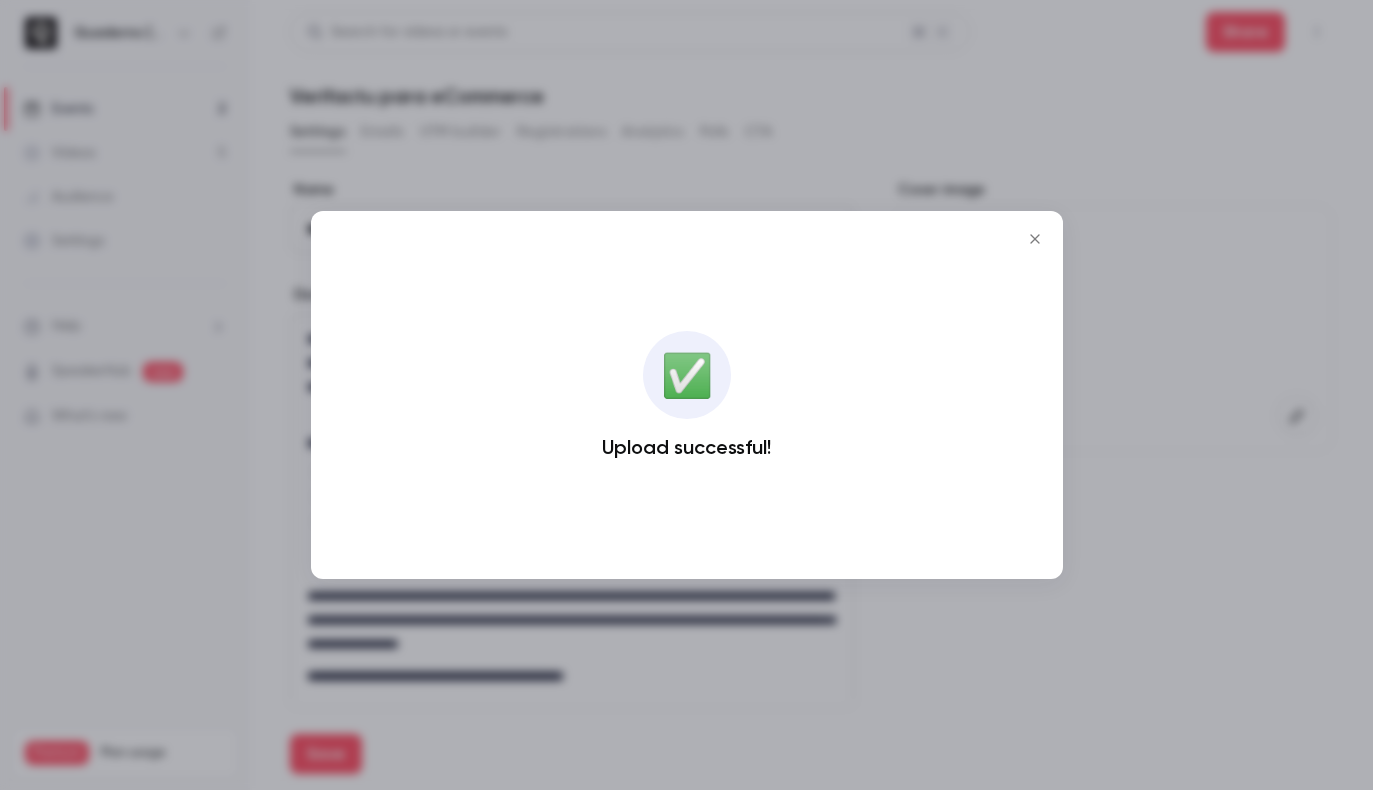click at bounding box center [686, 395] 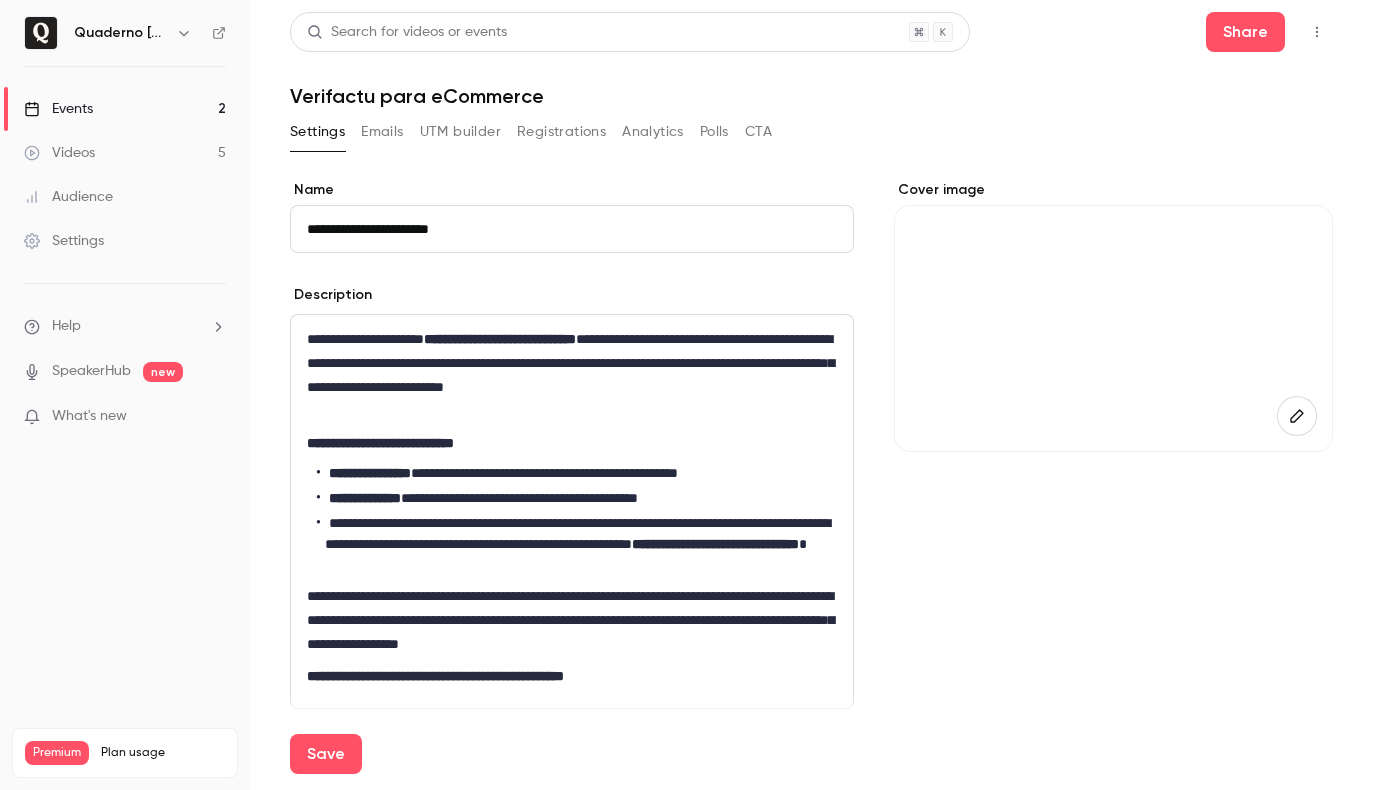 click on "Events 2" at bounding box center [125, 109] 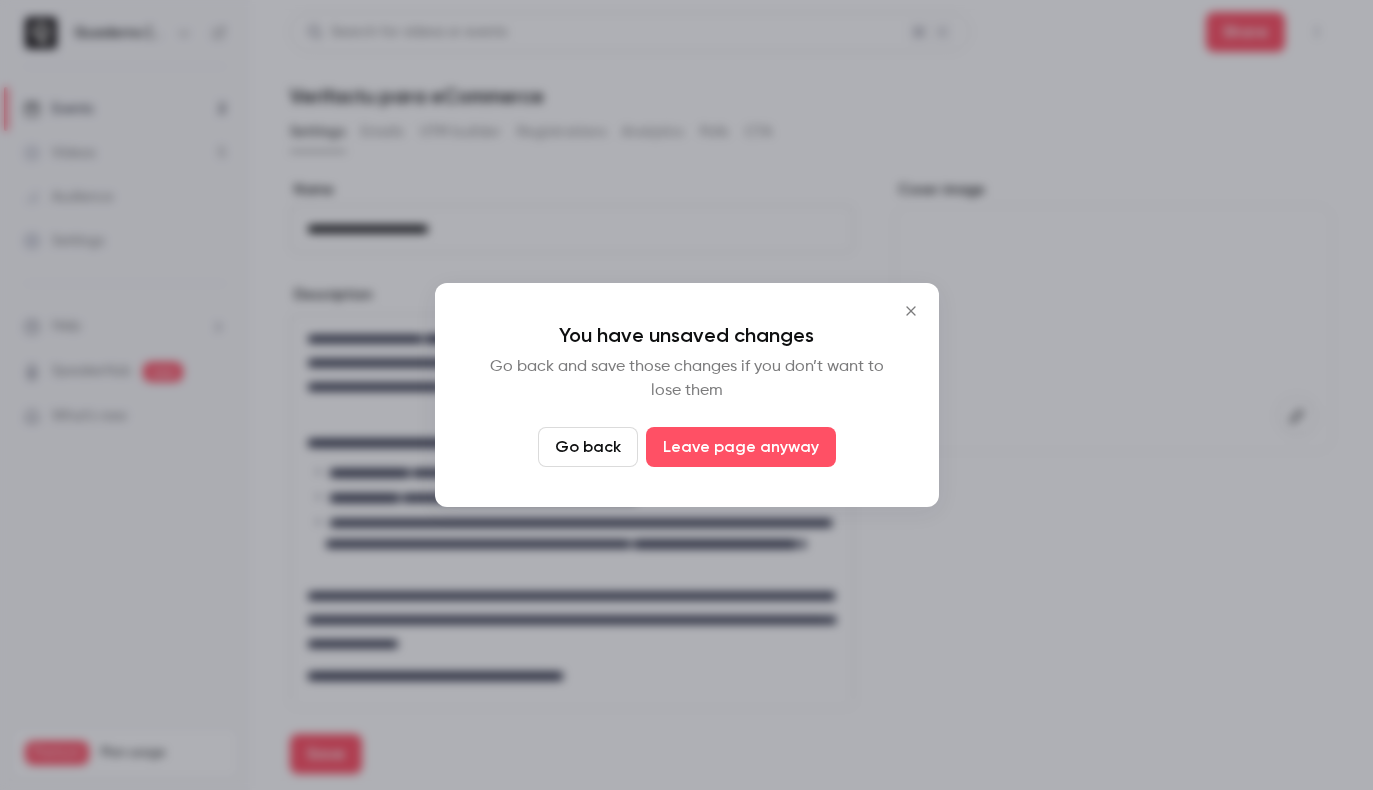 click 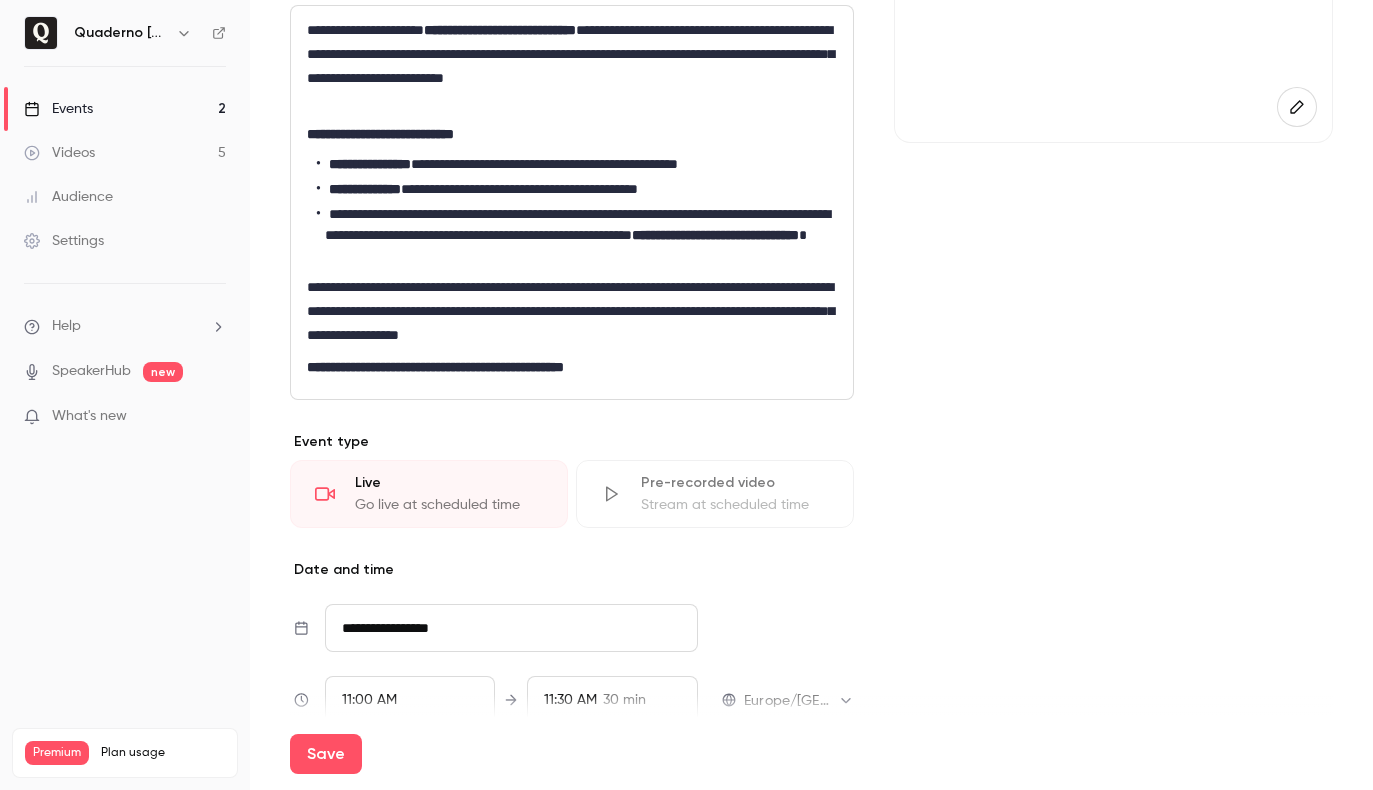 scroll, scrollTop: 665, scrollLeft: 0, axis: vertical 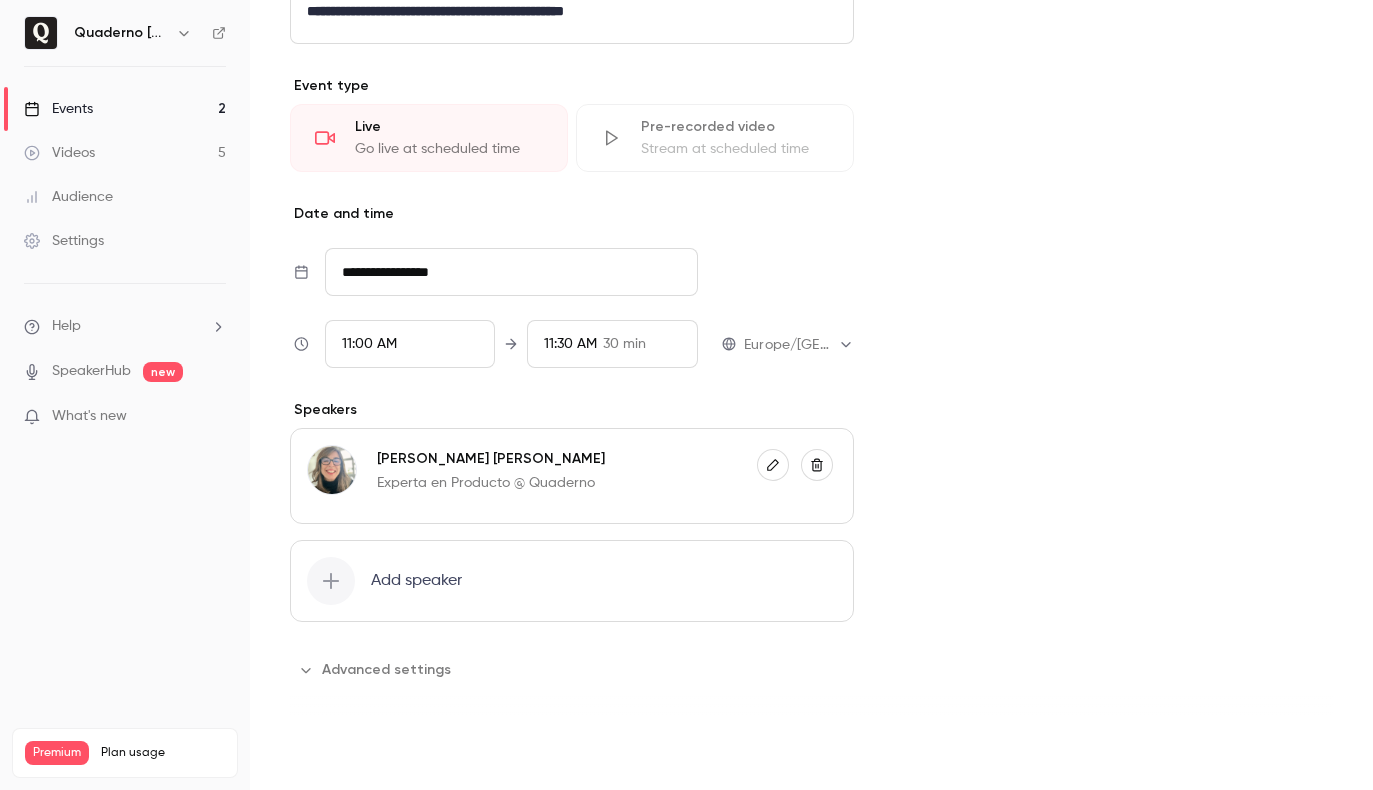 click on "Save" at bounding box center [326, 754] 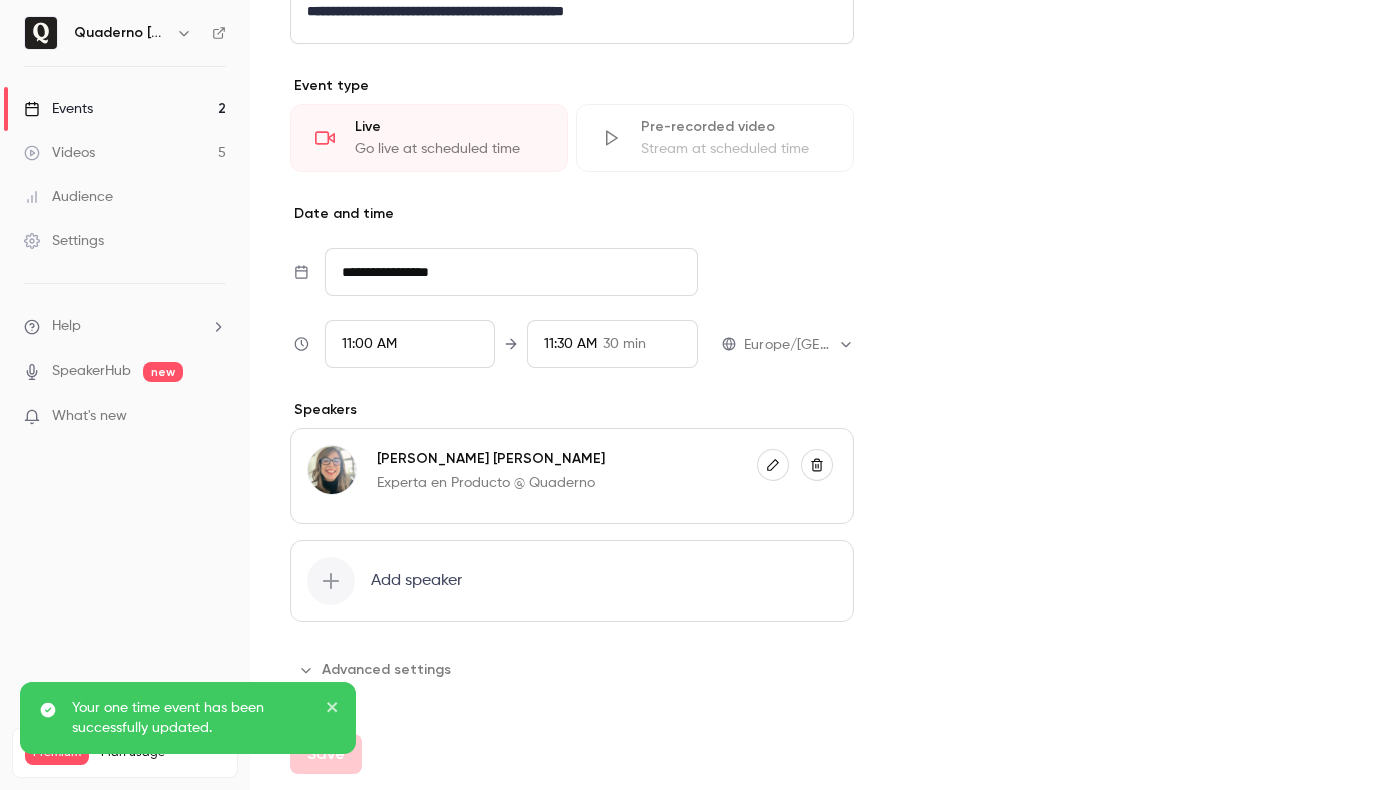 scroll, scrollTop: 0, scrollLeft: 0, axis: both 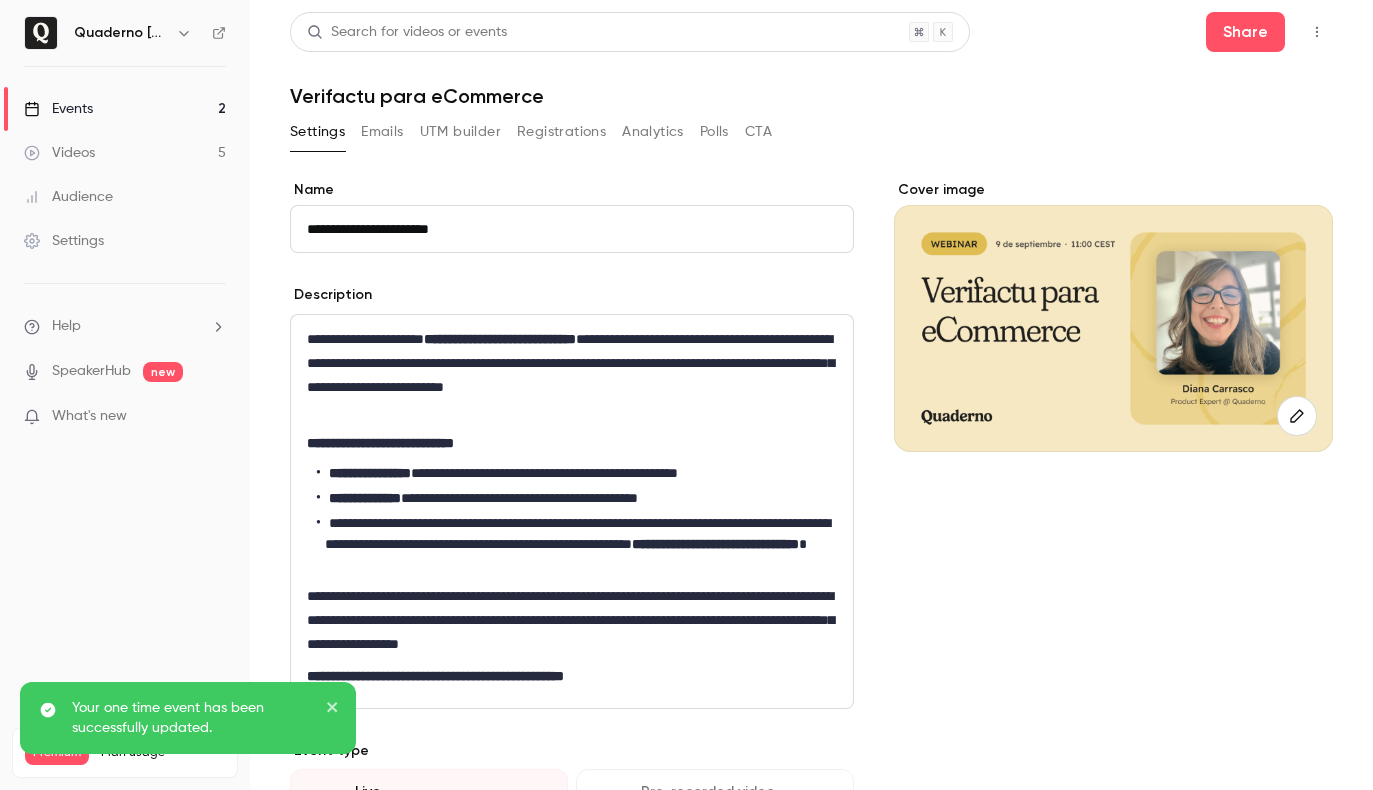 click on "Events 2" at bounding box center (125, 109) 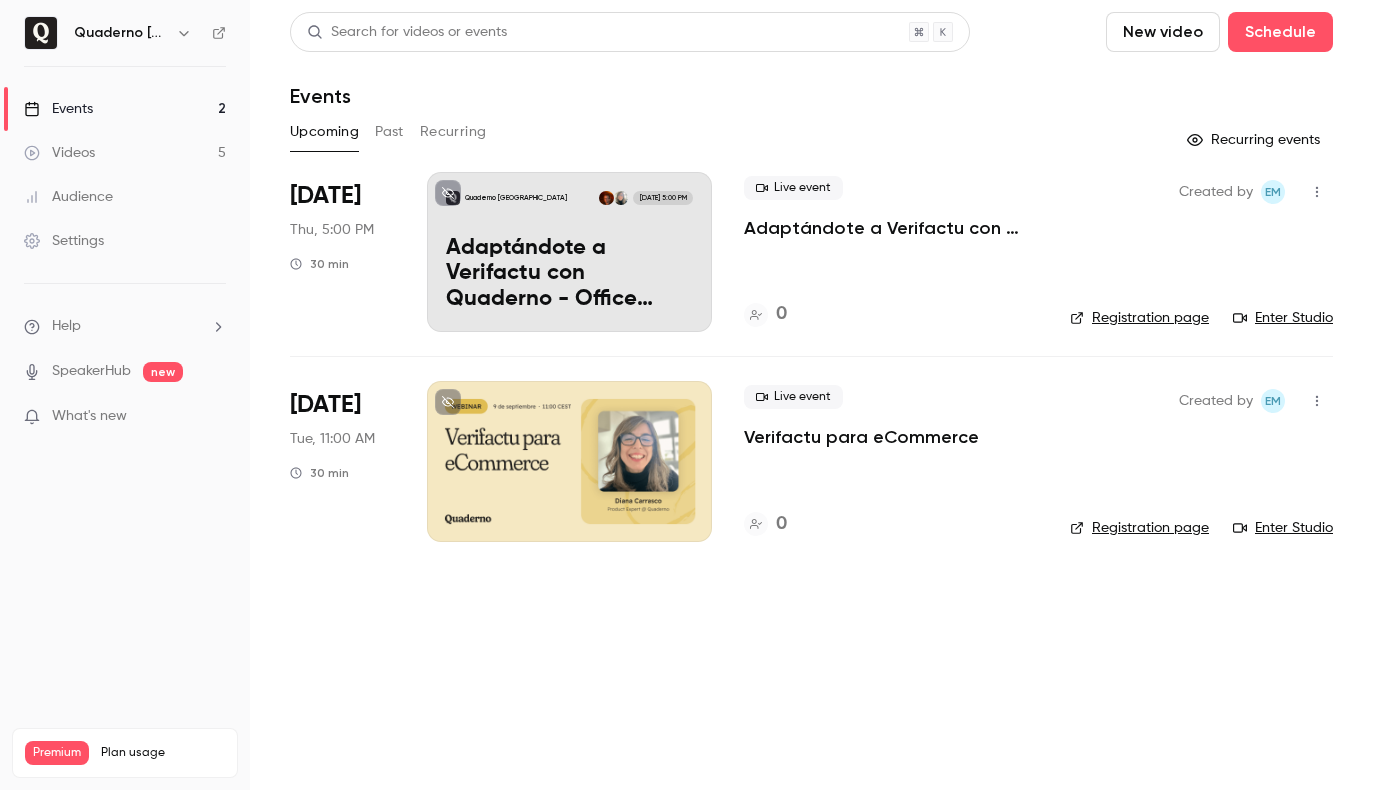 click on "Adaptándote a Verifactu con Quaderno - Office Hours" at bounding box center (569, 274) 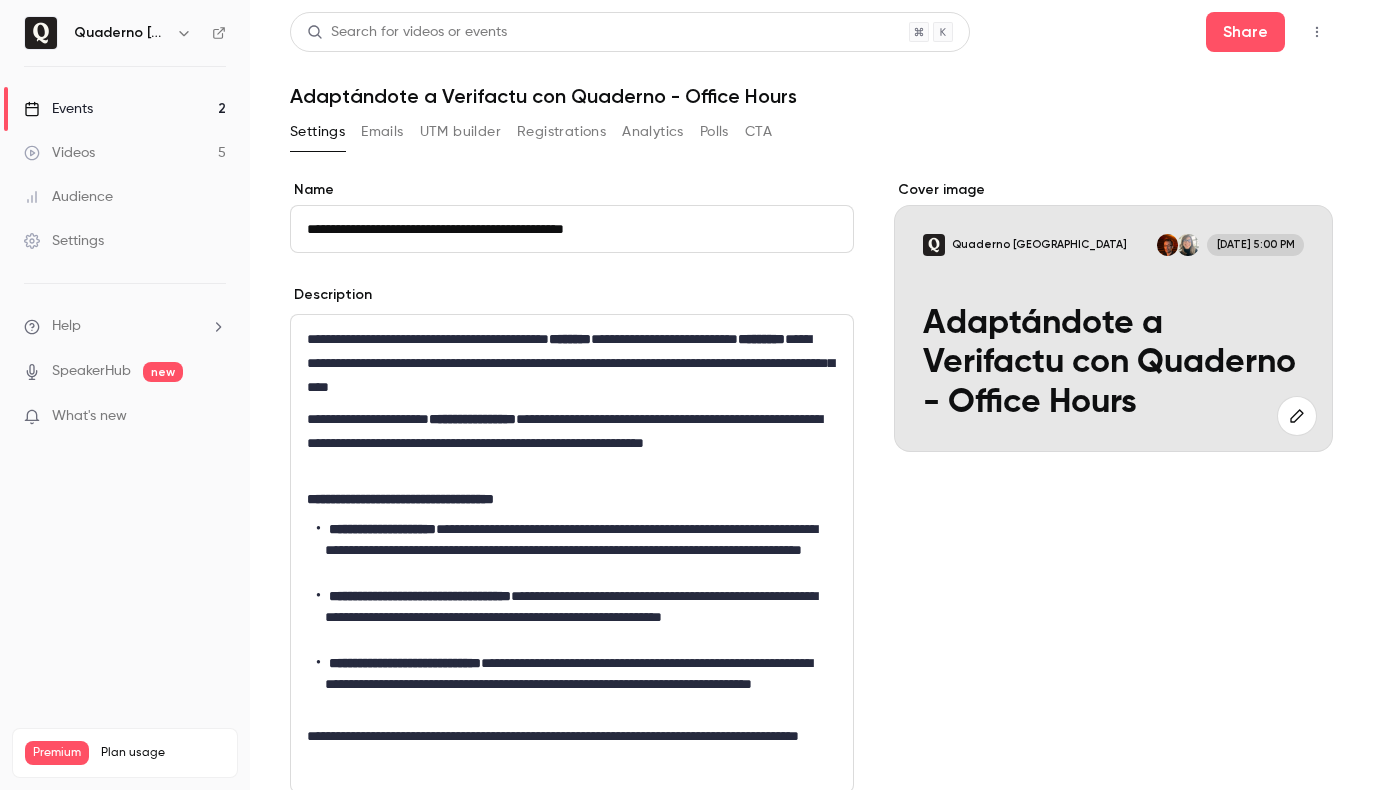 click 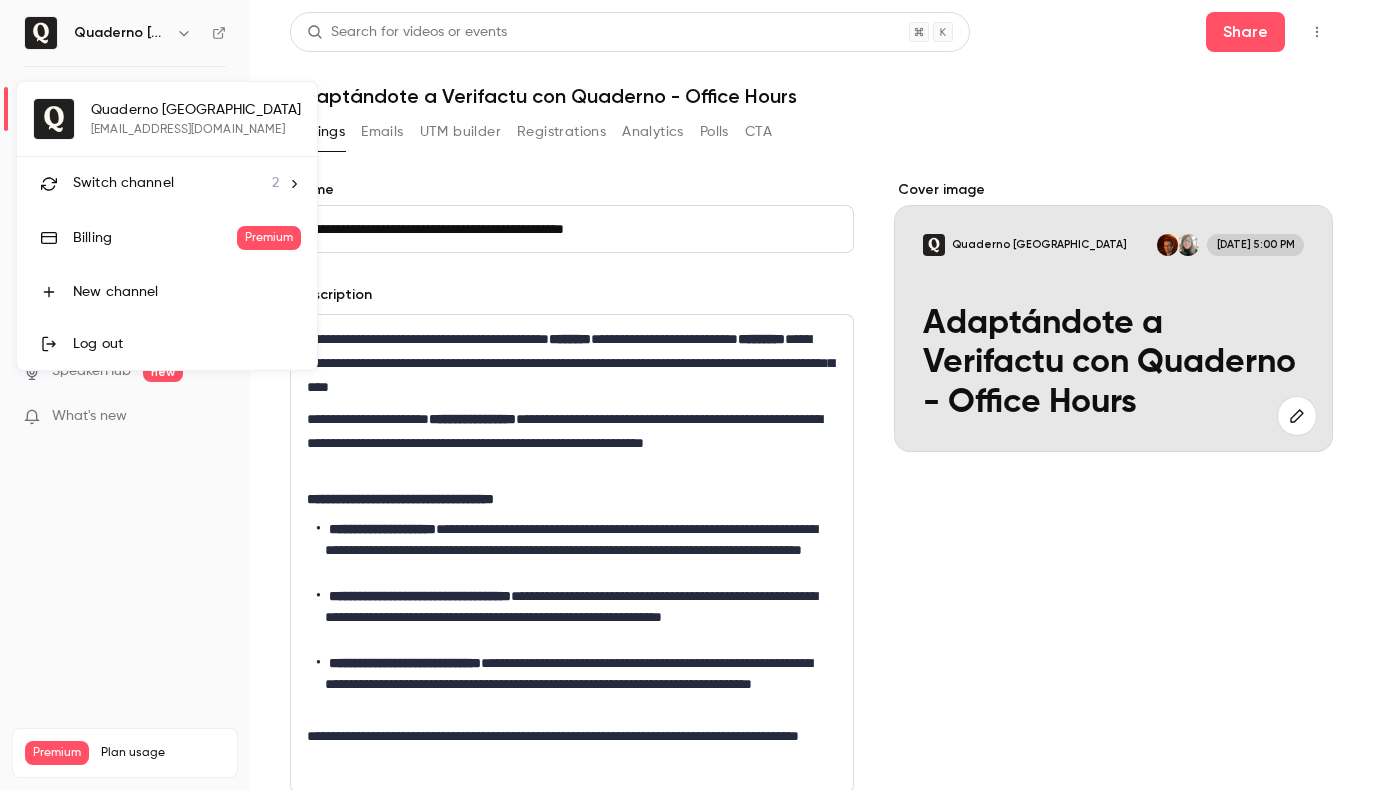 click on "Switch channel 2" at bounding box center (176, 183) 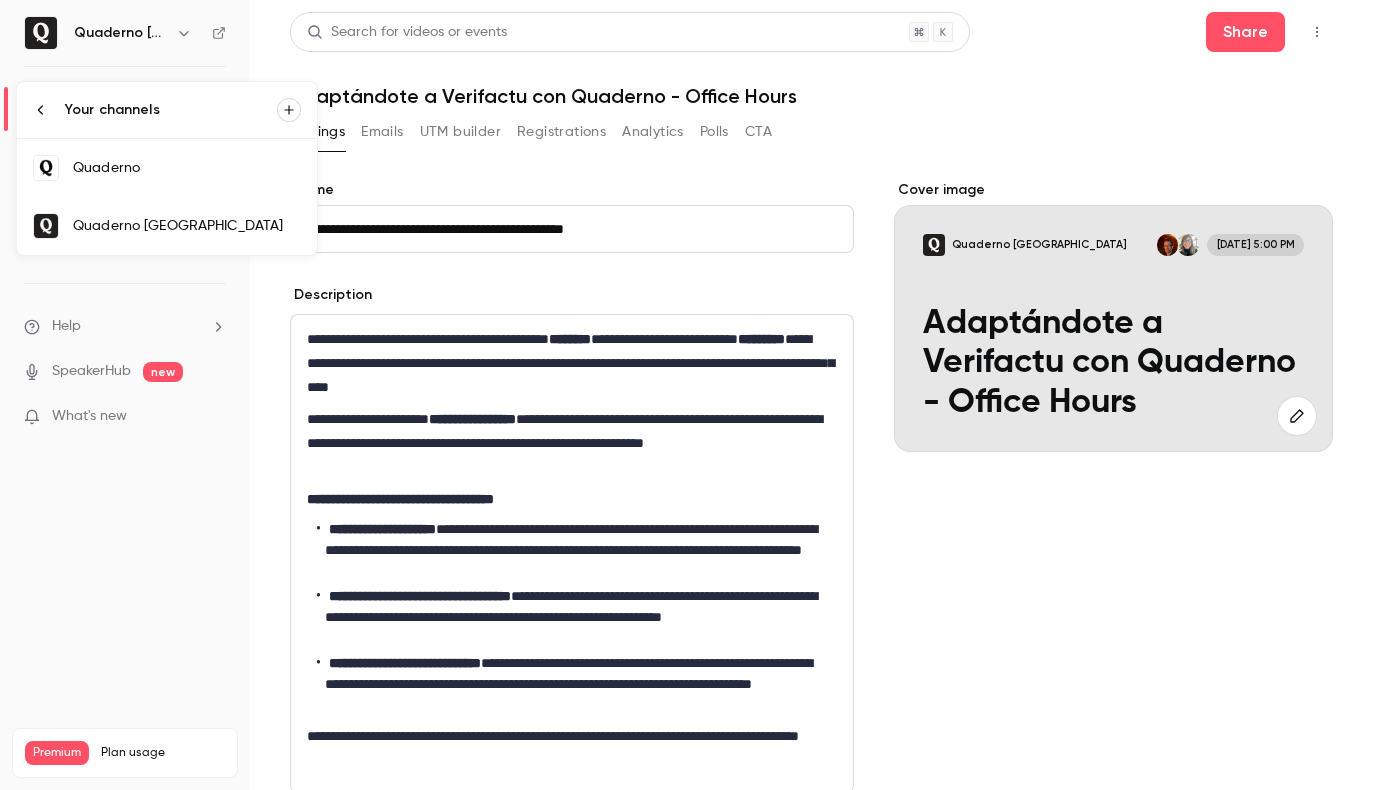 click on "Quaderno" at bounding box center (187, 168) 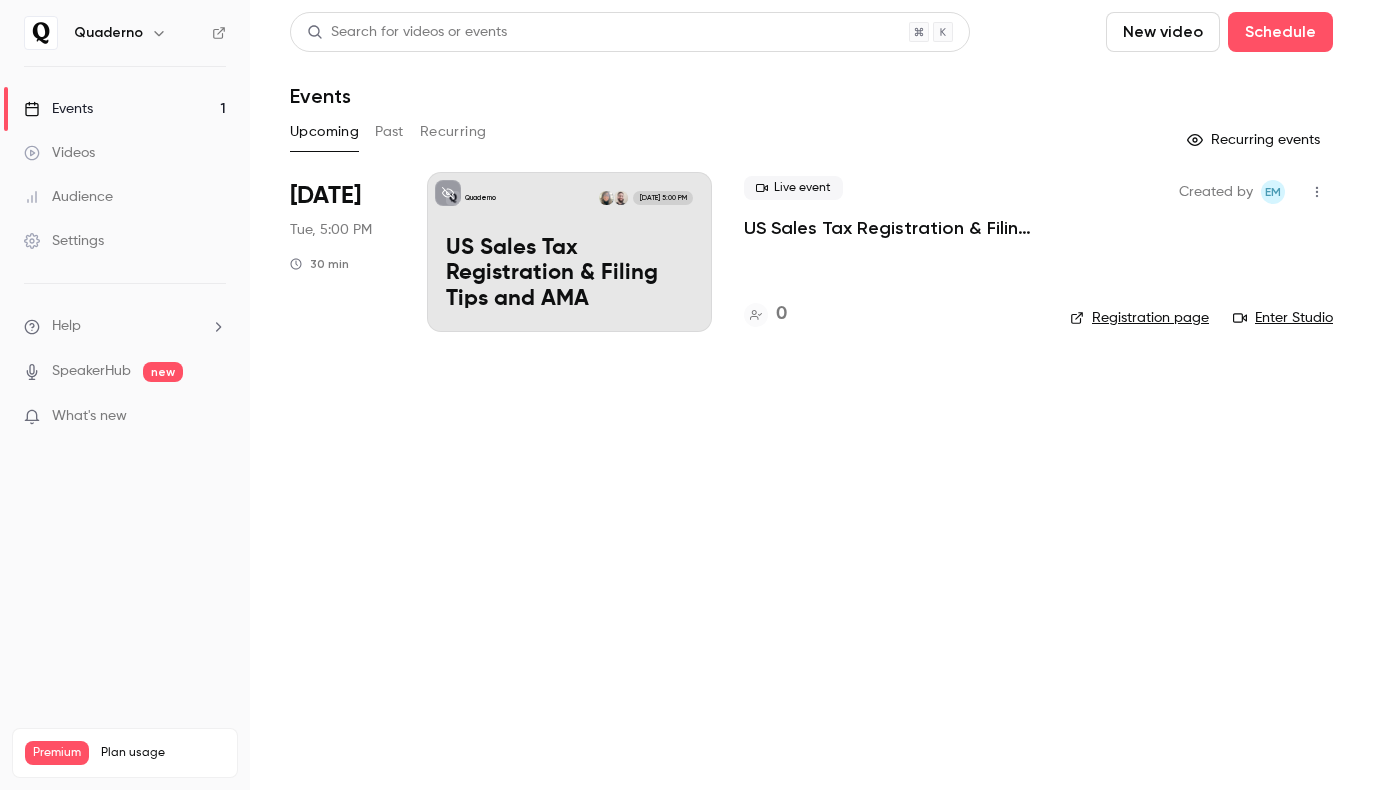 click on "US Sales Tax Registration & Filing Tips and AMA" at bounding box center [569, 274] 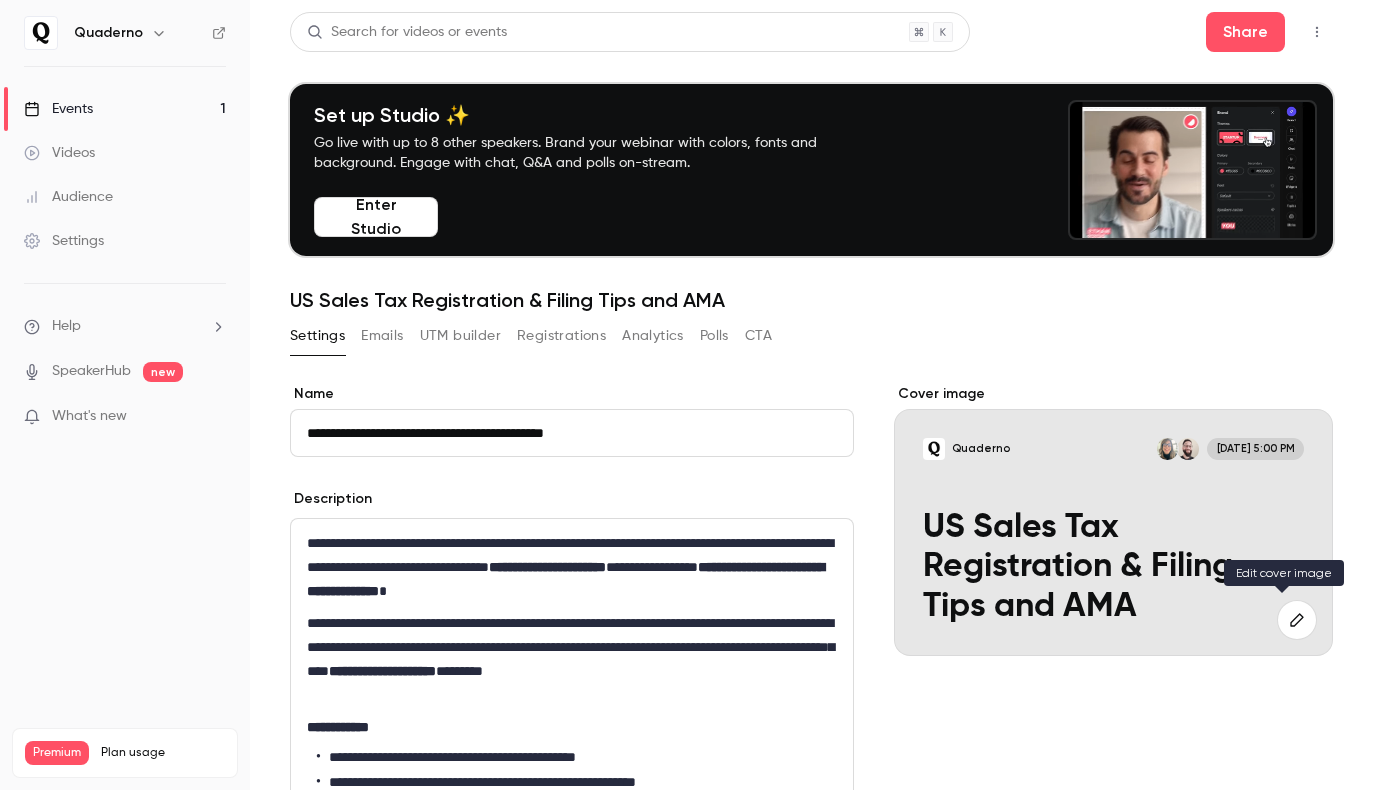 click 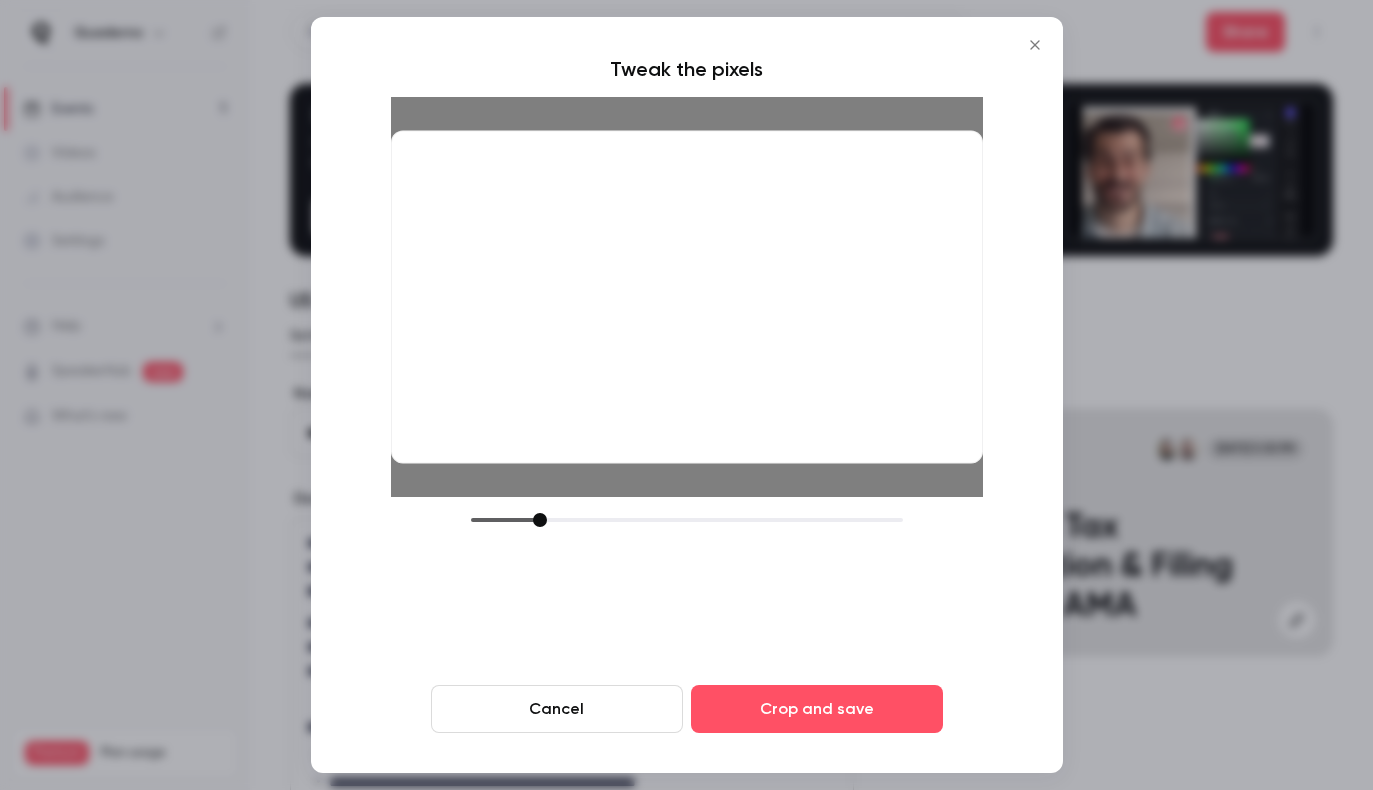drag, startPoint x: 612, startPoint y: 522, endPoint x: 573, endPoint y: 517, distance: 39.319206 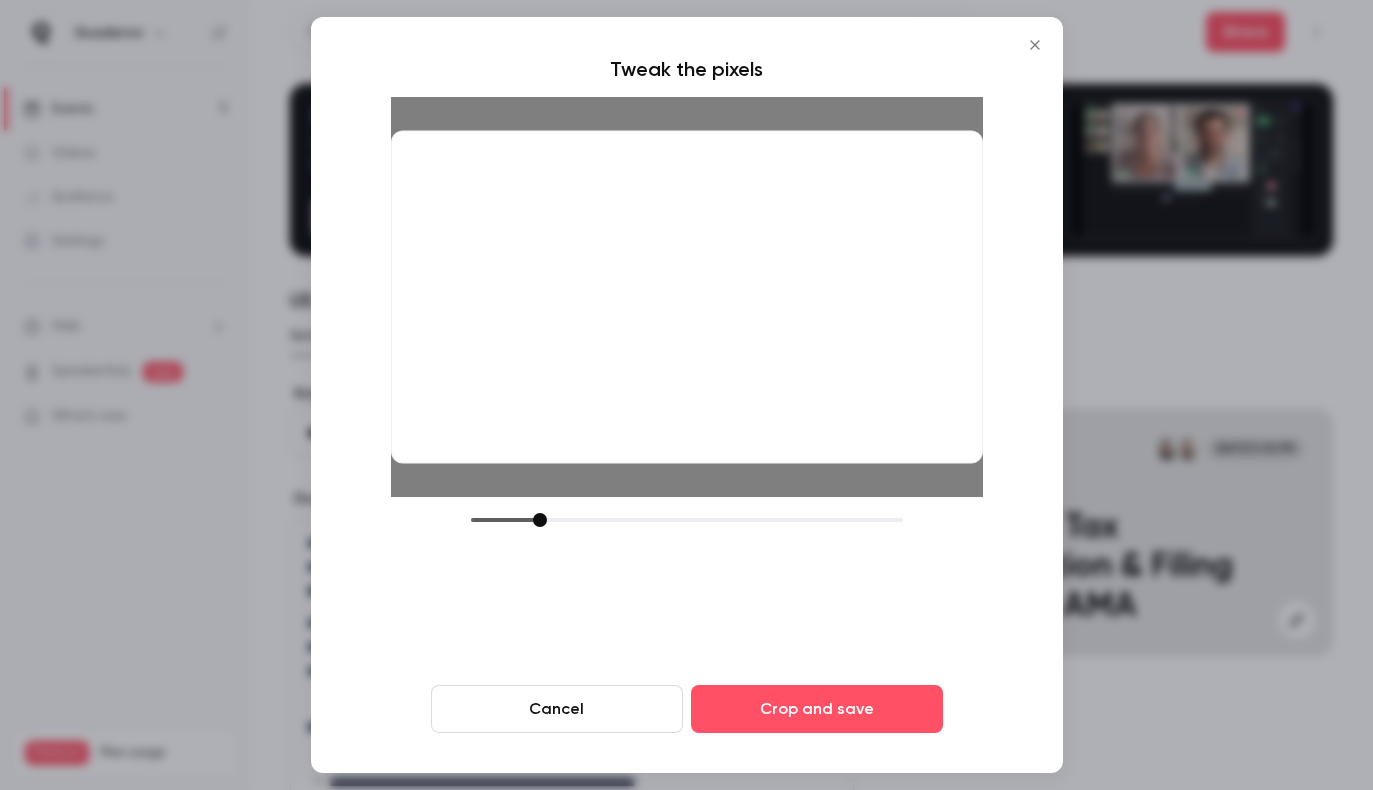 click at bounding box center [540, 520] 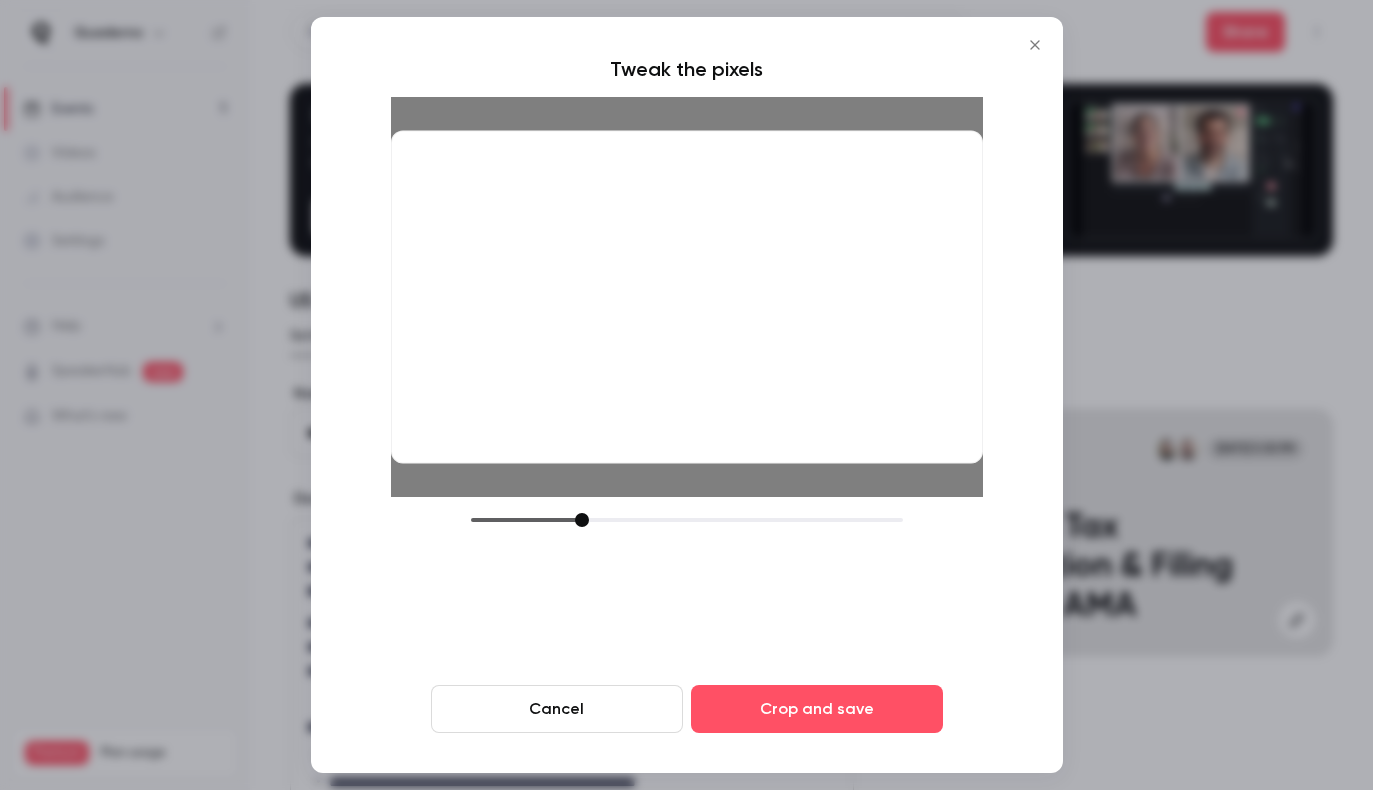 drag, startPoint x: 591, startPoint y: 516, endPoint x: 659, endPoint y: 511, distance: 68.18358 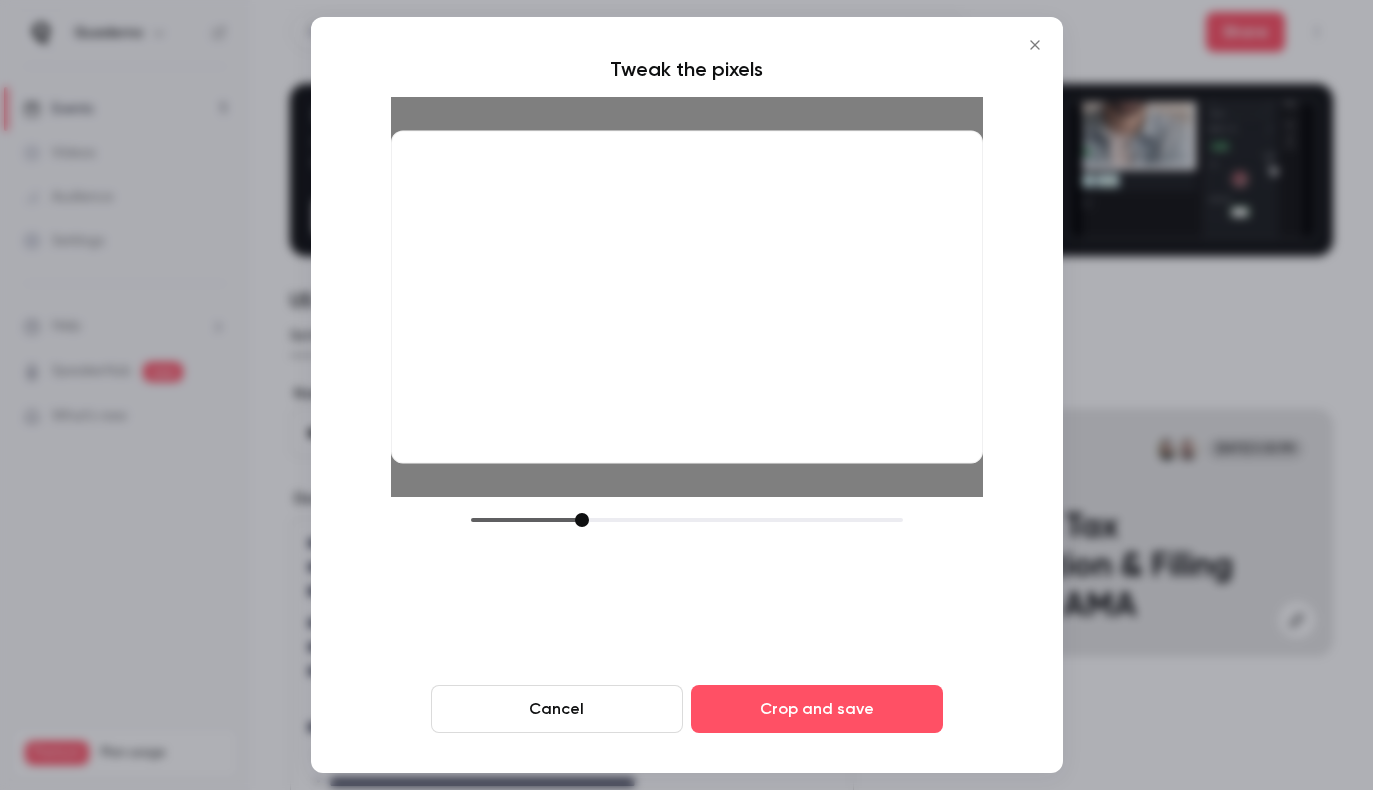 click on "Tweak the pixels Cancel Crop and save" at bounding box center (687, 395) 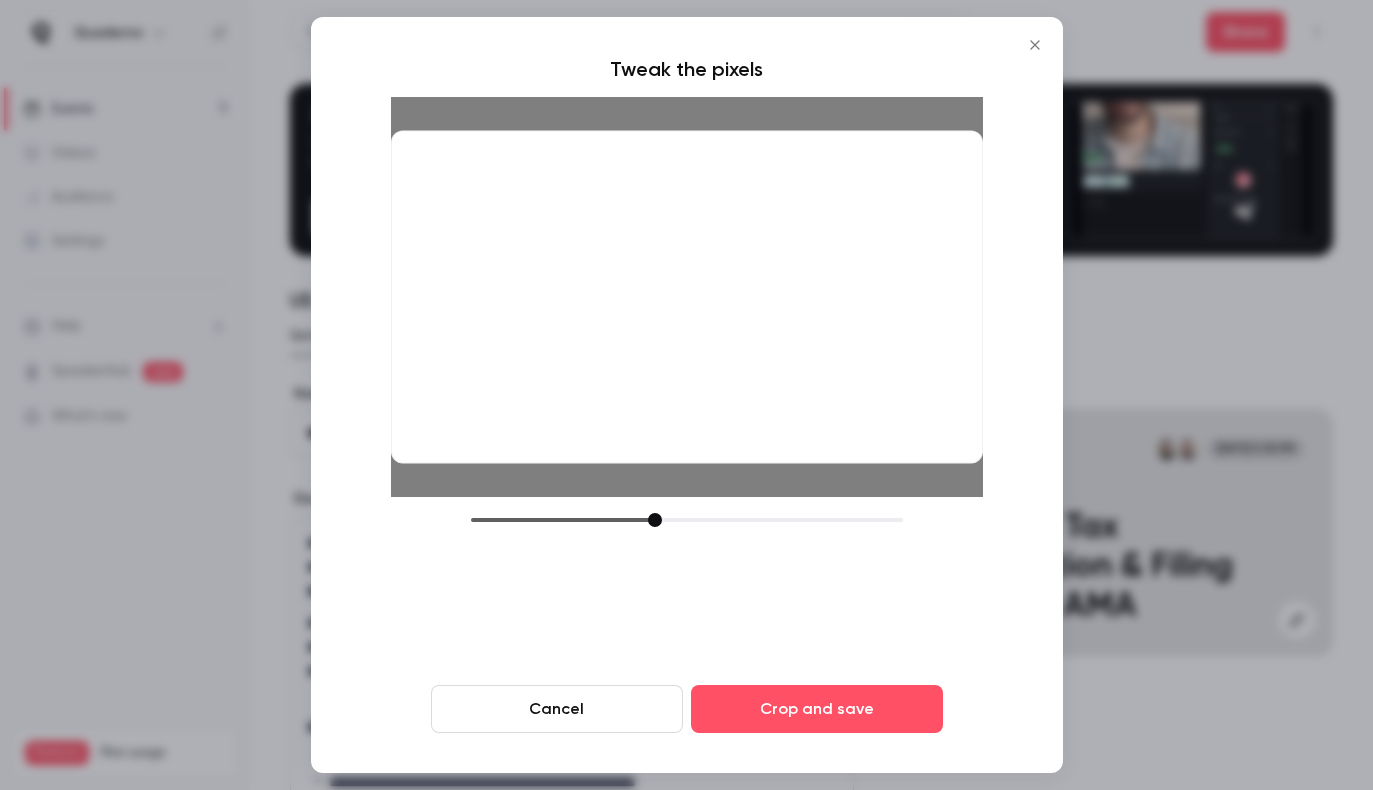 drag, startPoint x: 586, startPoint y: 523, endPoint x: 660, endPoint y: 523, distance: 74 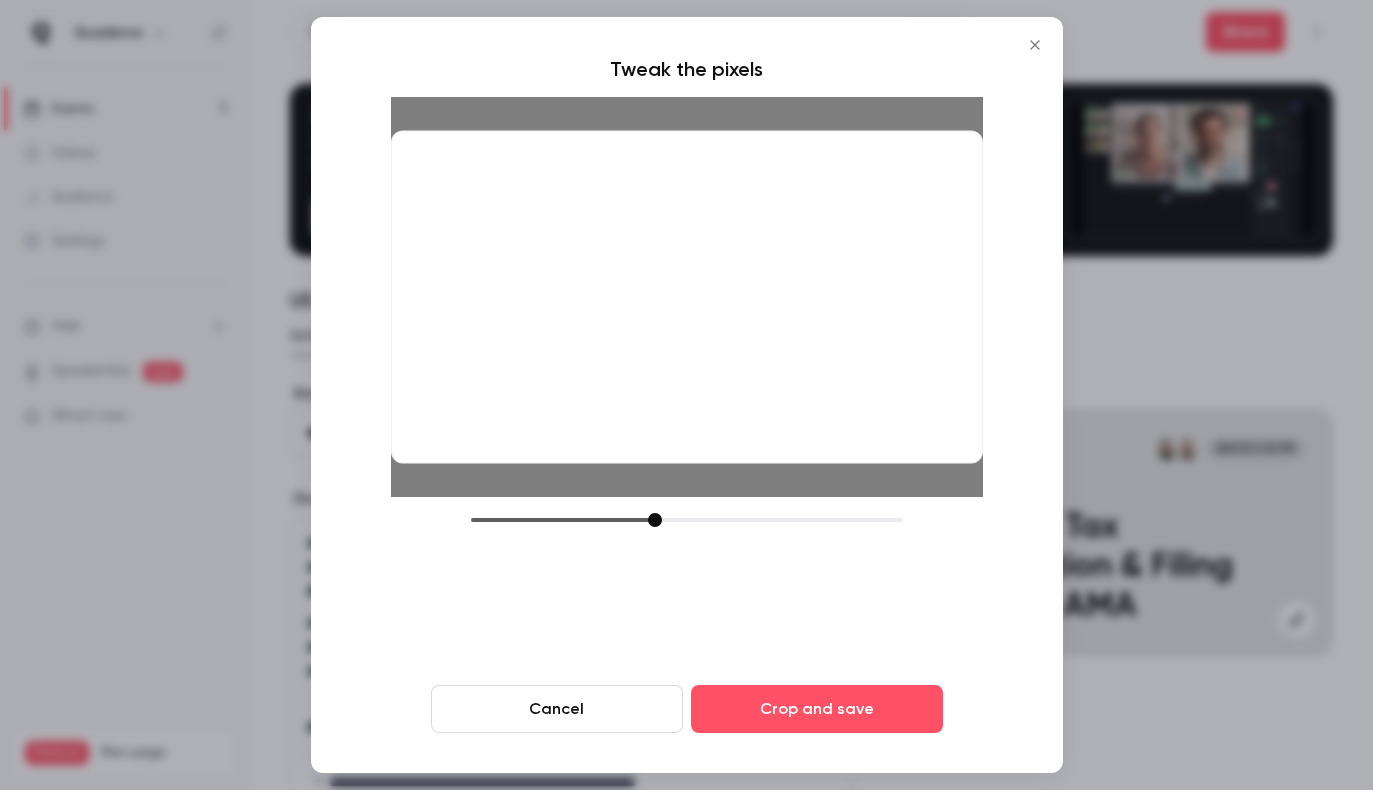 click at bounding box center [655, 520] 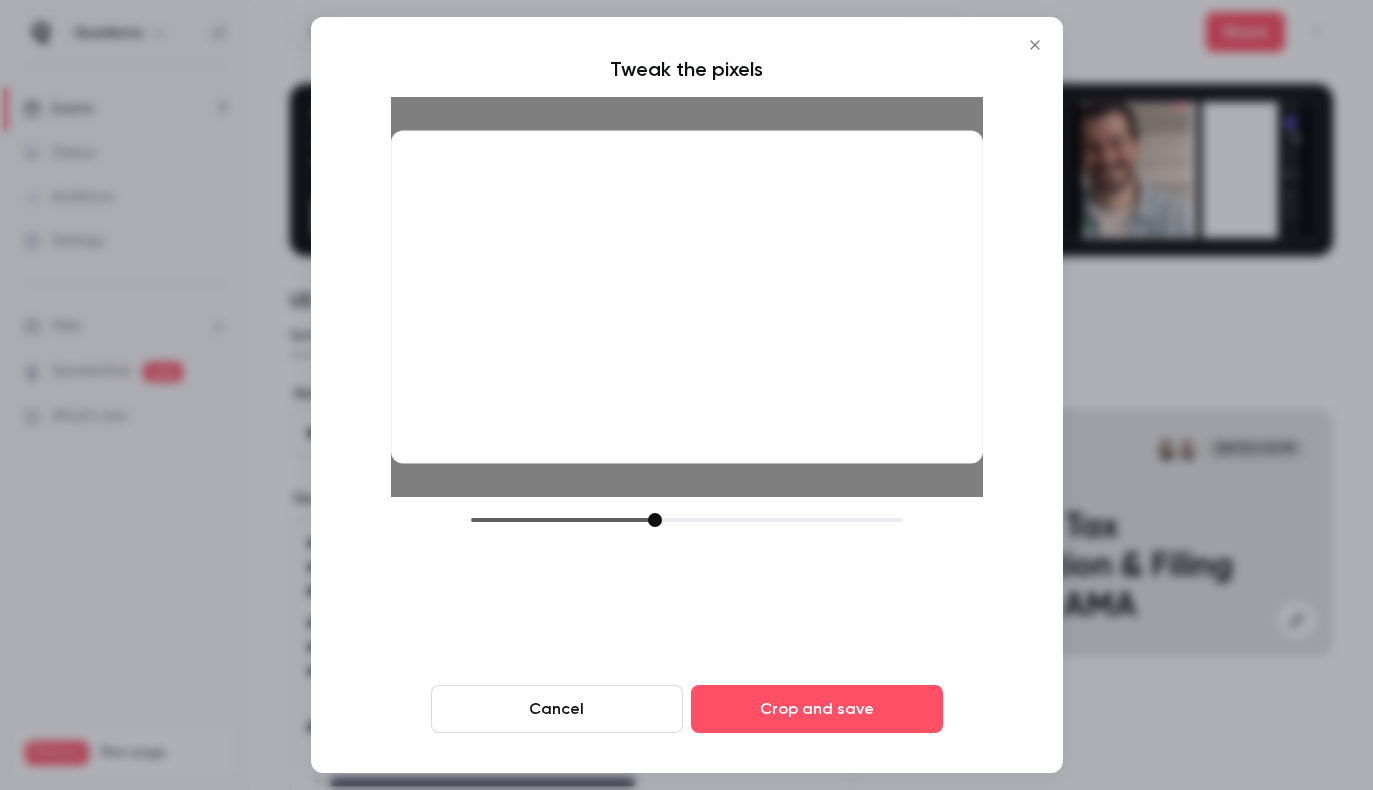 drag, startPoint x: 660, startPoint y: 523, endPoint x: 637, endPoint y: 522, distance: 23.021729 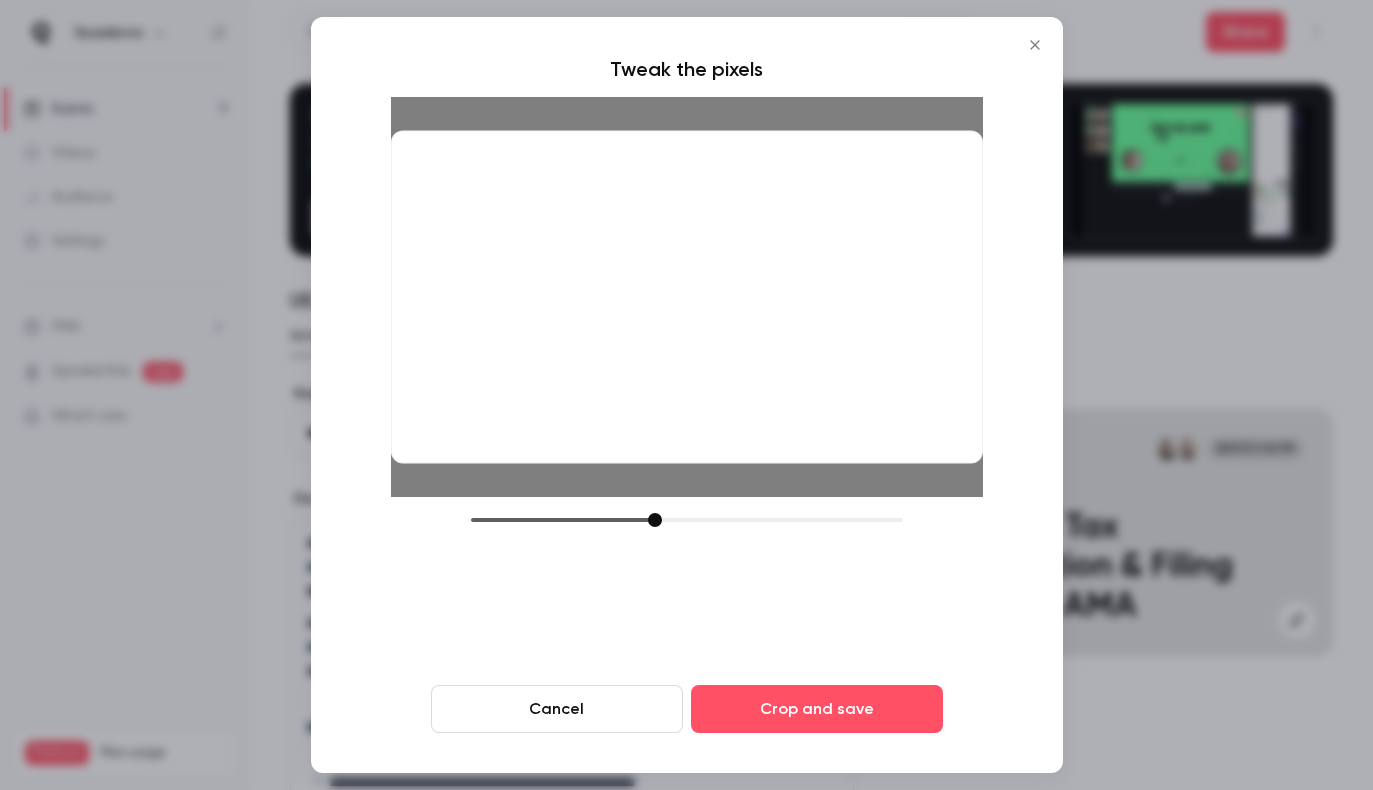 click at bounding box center [655, 520] 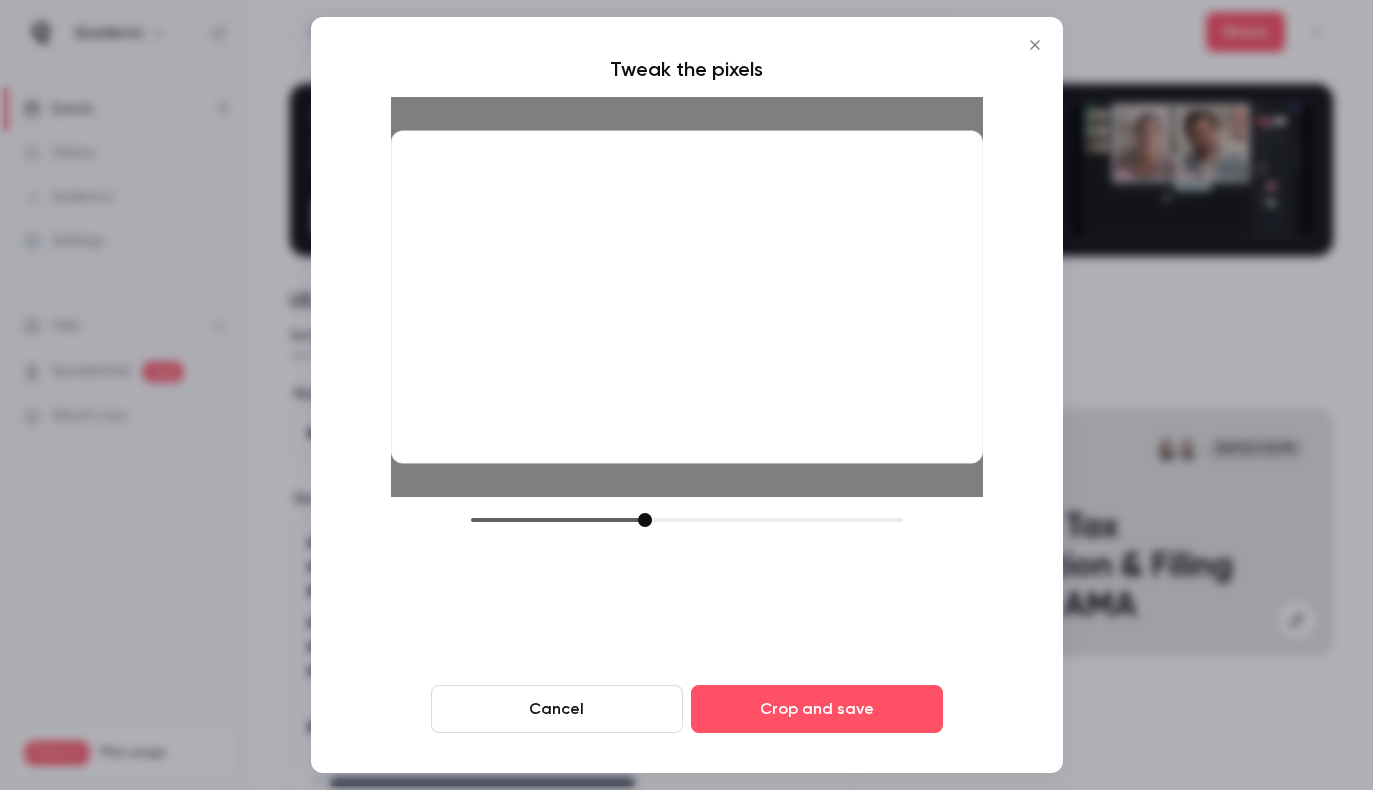 click at bounding box center (687, 520) 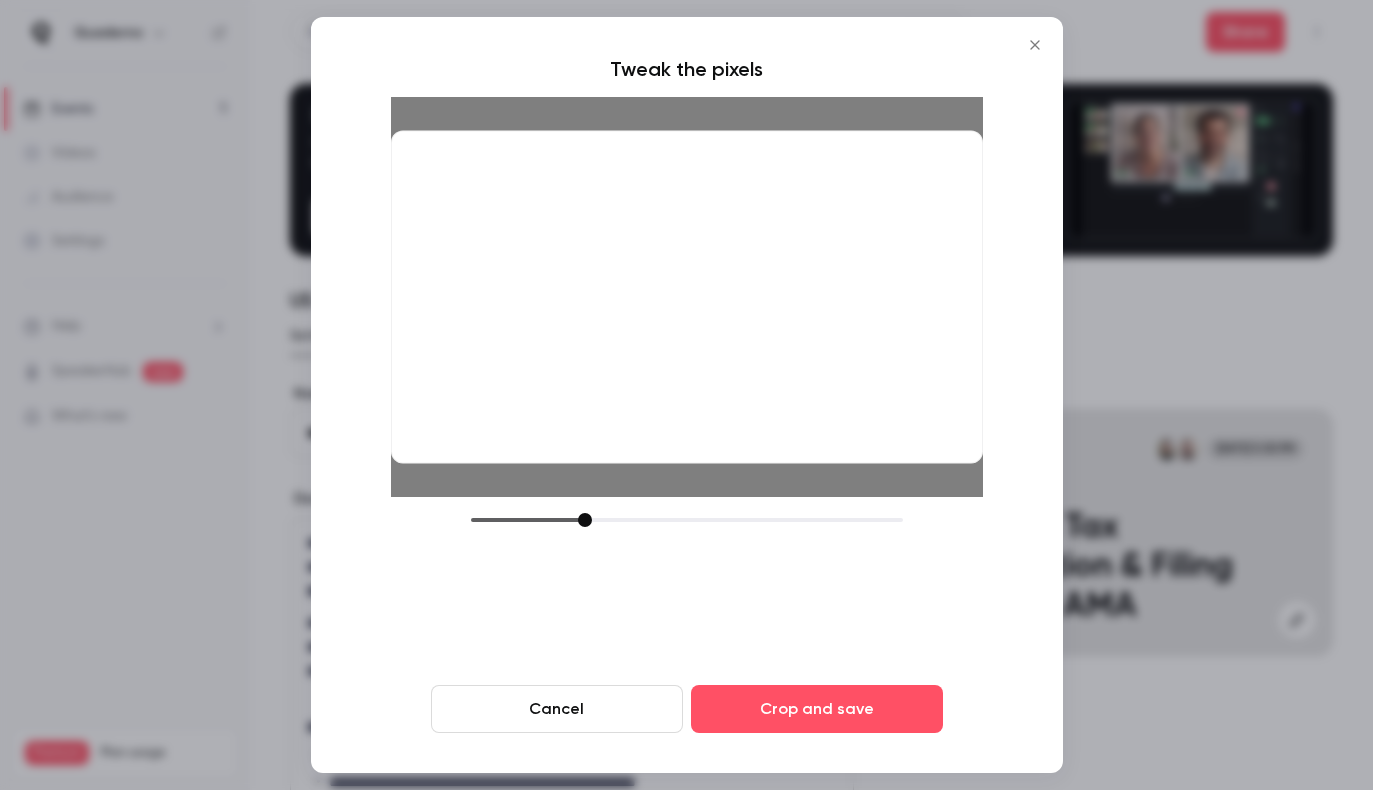 click at bounding box center [687, 520] 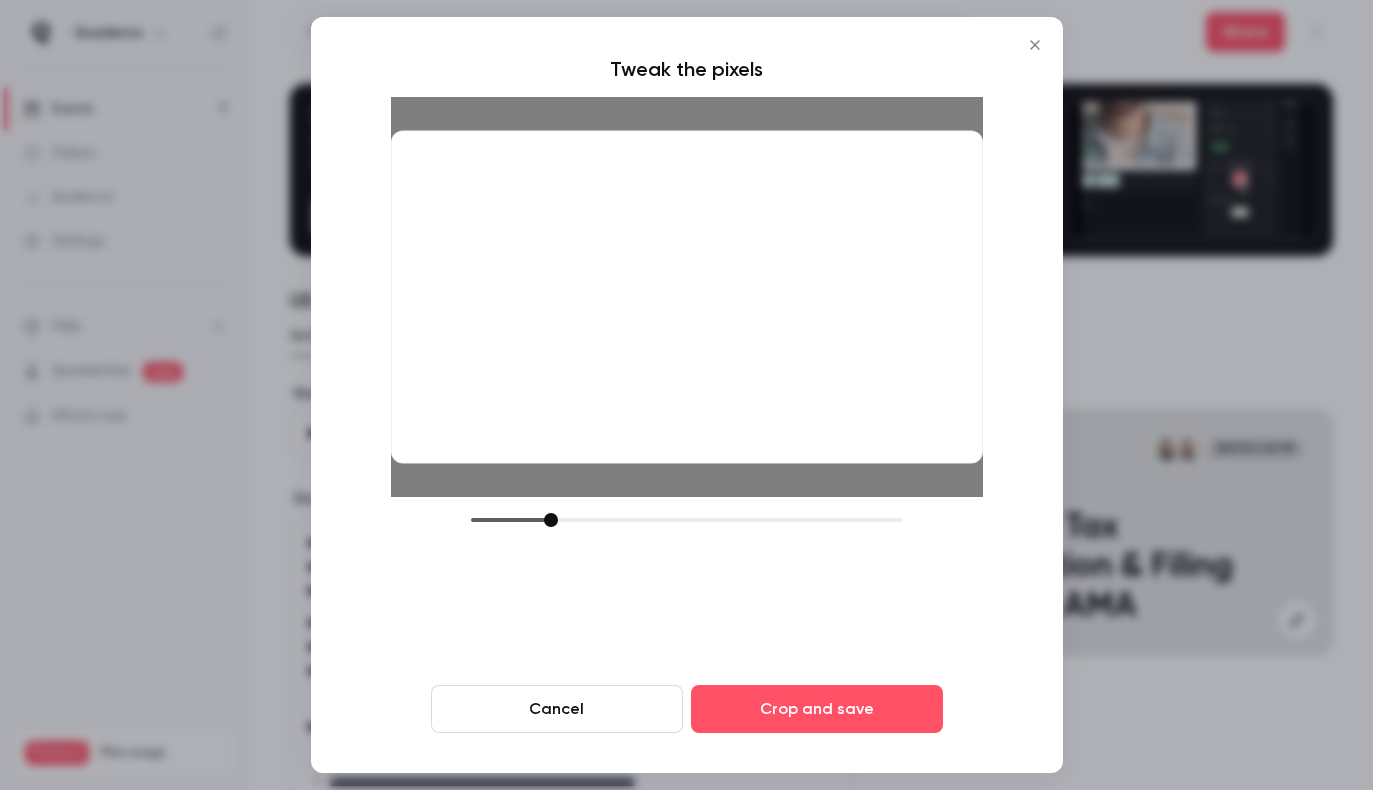drag, startPoint x: 551, startPoint y: 519, endPoint x: 577, endPoint y: 518, distance: 26.019224 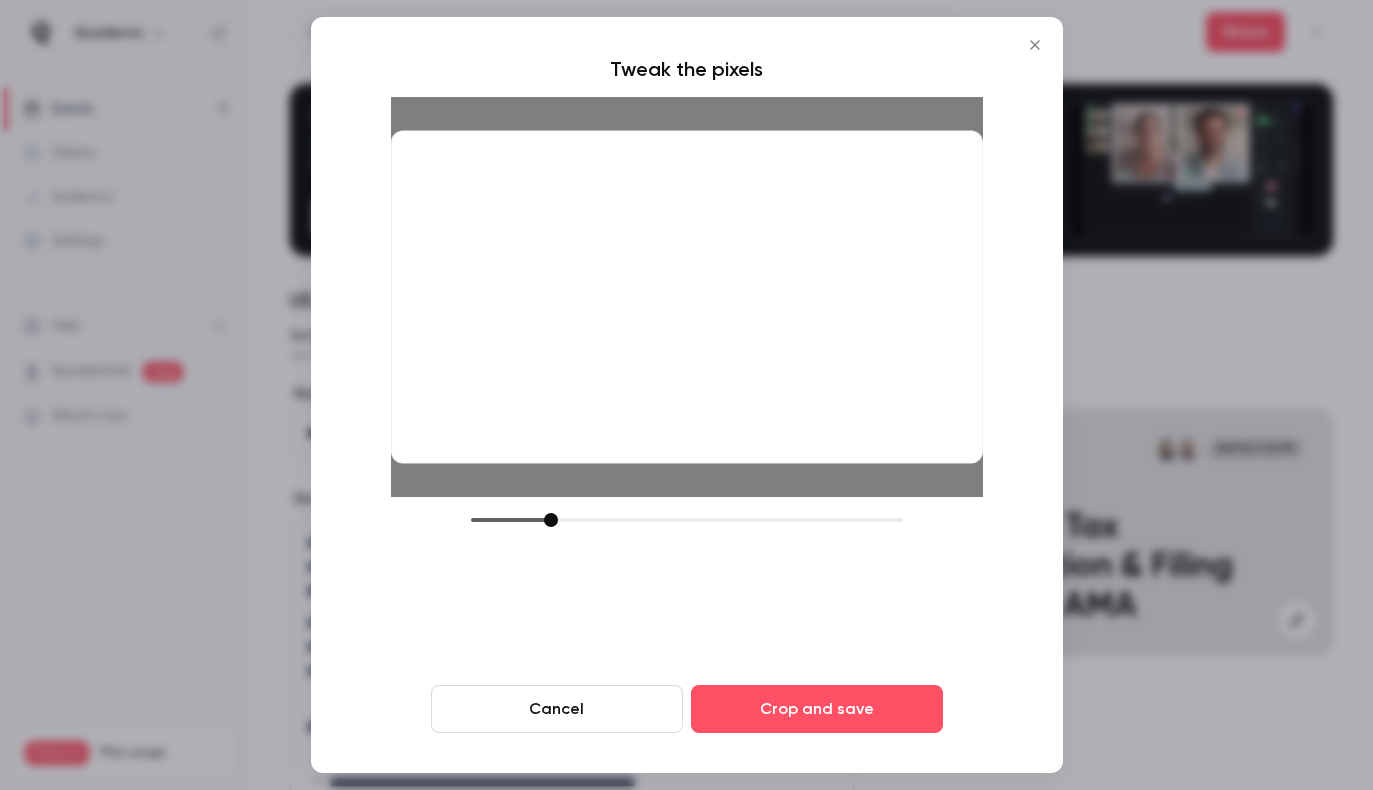 click at bounding box center [687, 520] 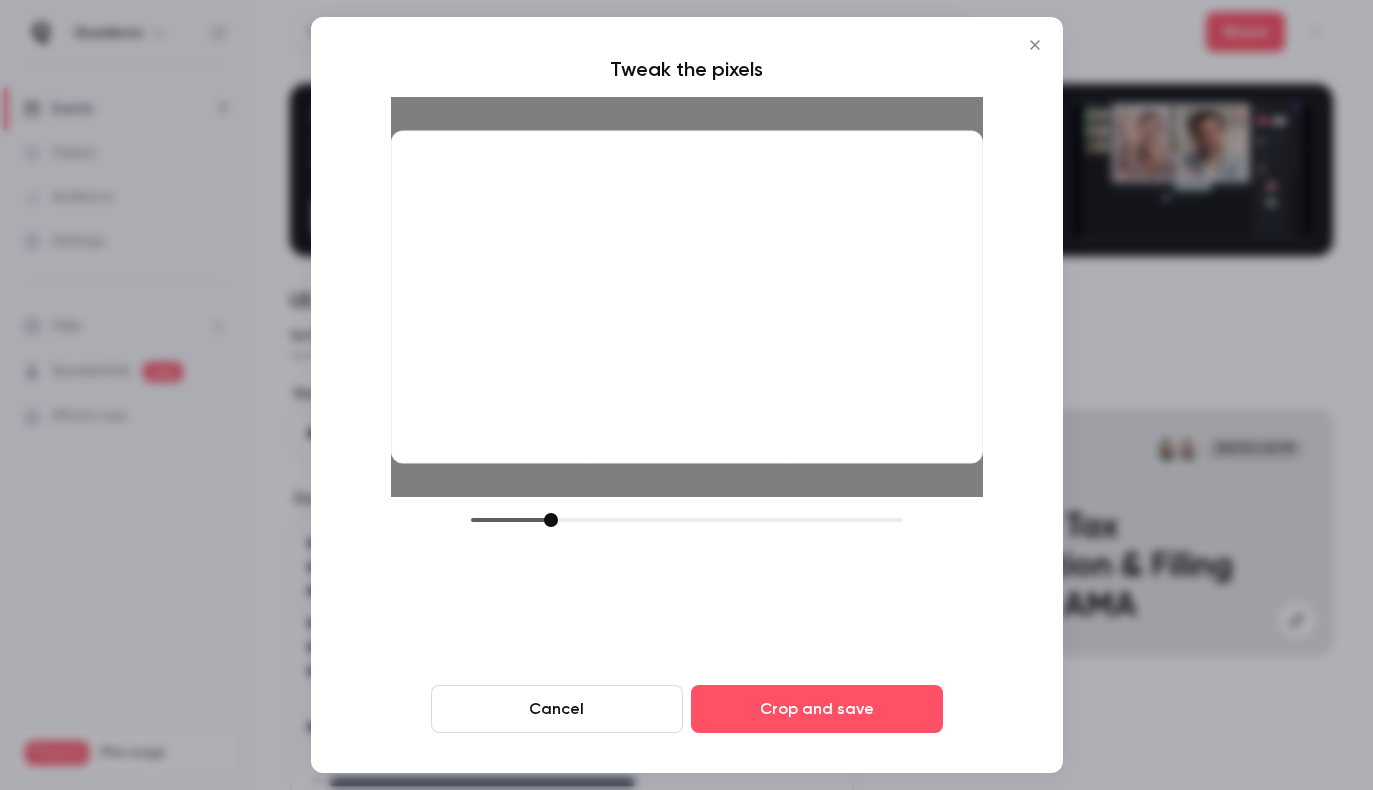 click on "Cancel" at bounding box center (557, 709) 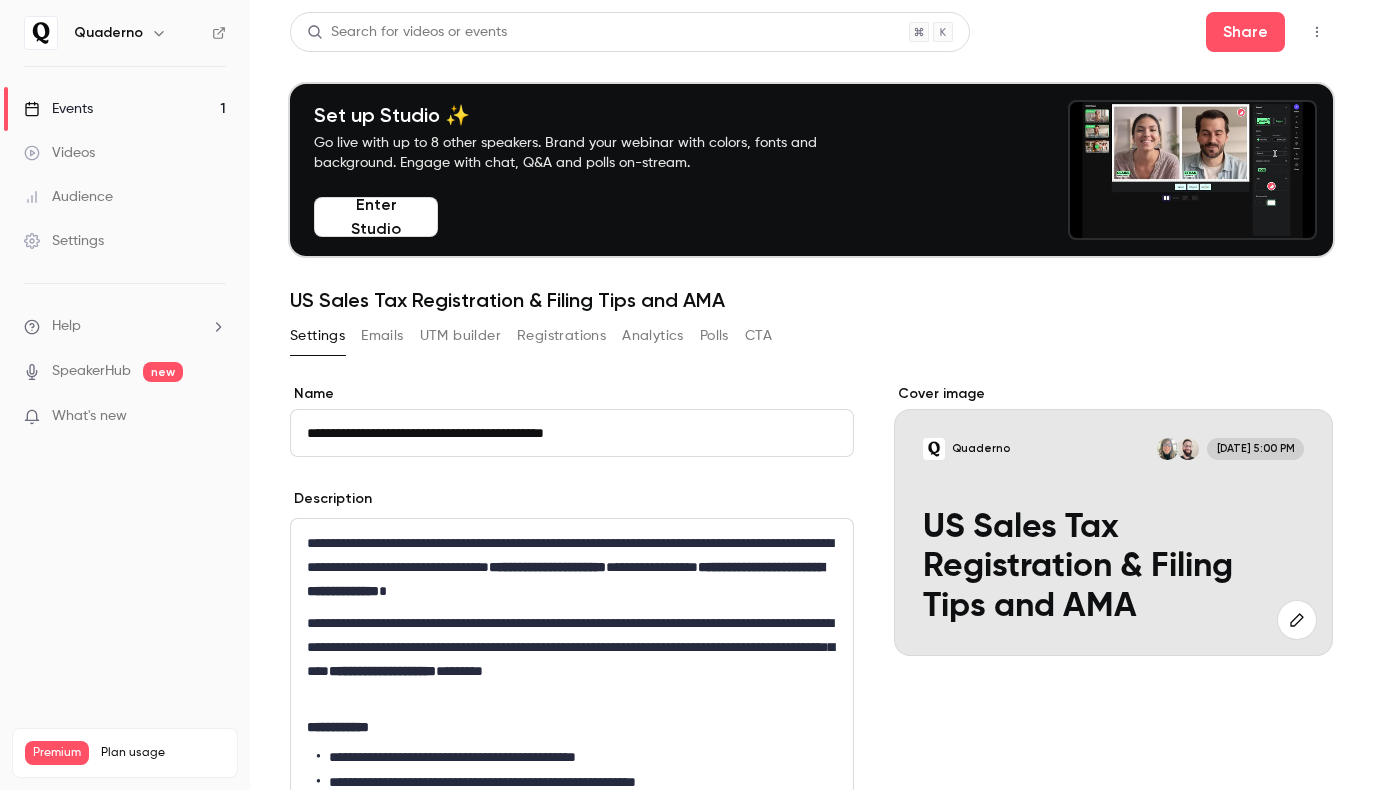 click 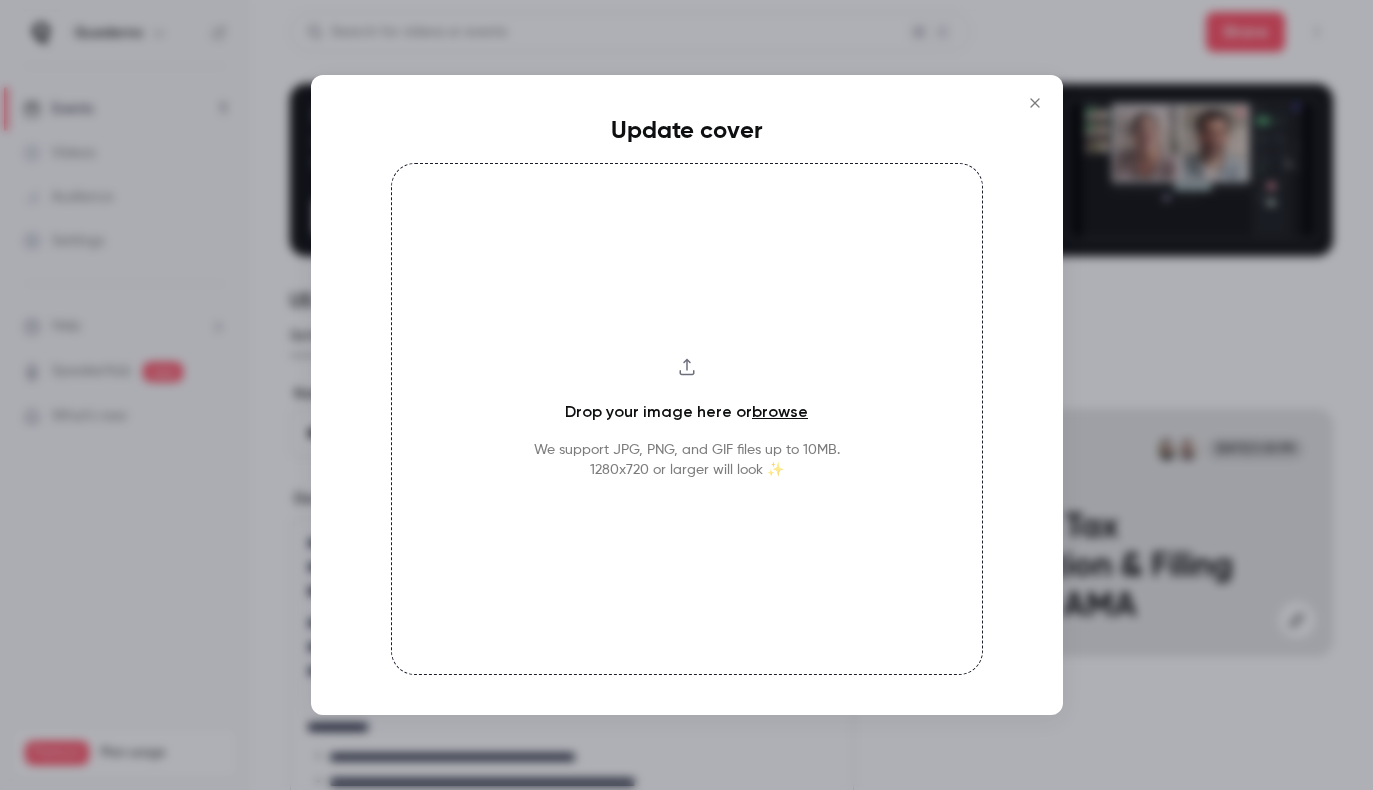 click on "Drop your image here or  browse We support JPG, PNG, and GIF files up to 10MB.
1280x720 or larger will look ✨" at bounding box center [687, 419] 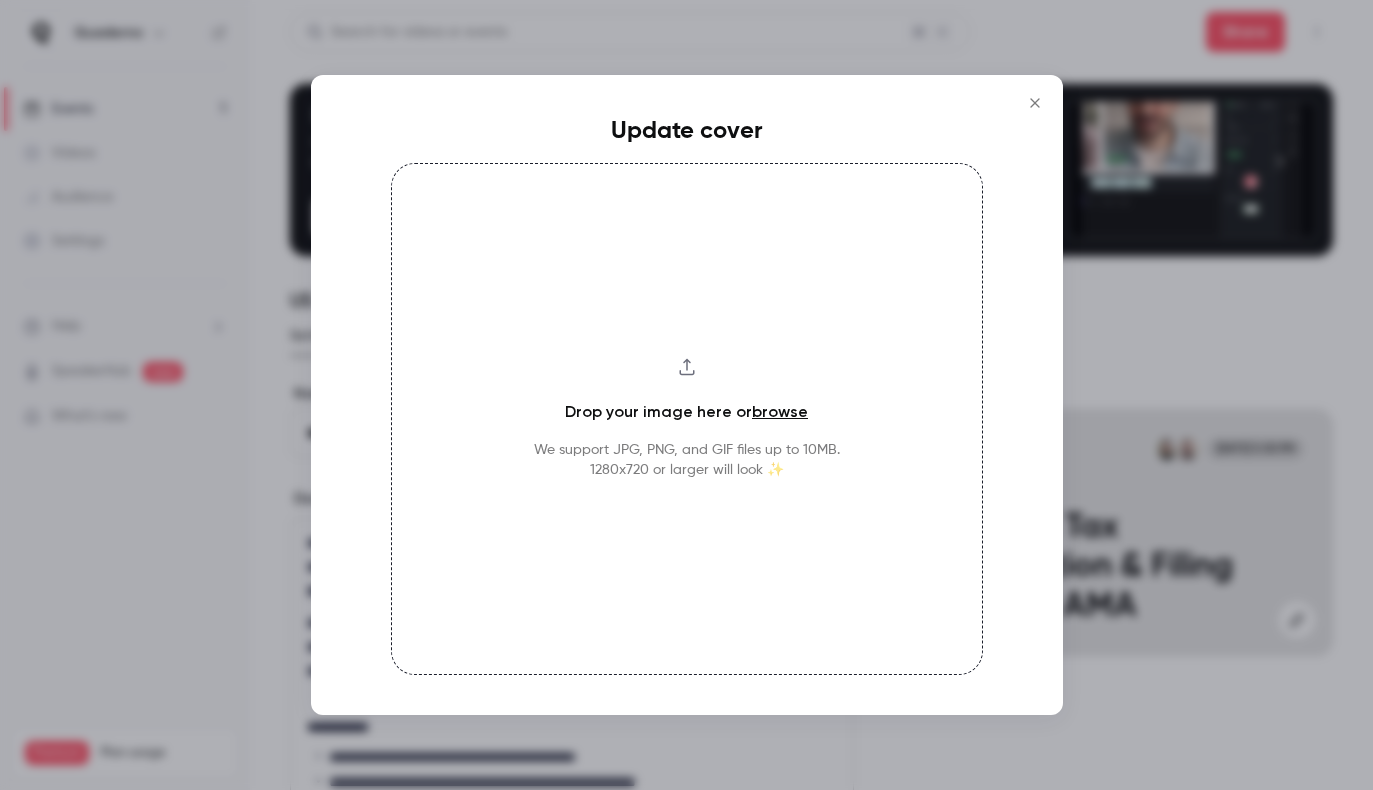 type 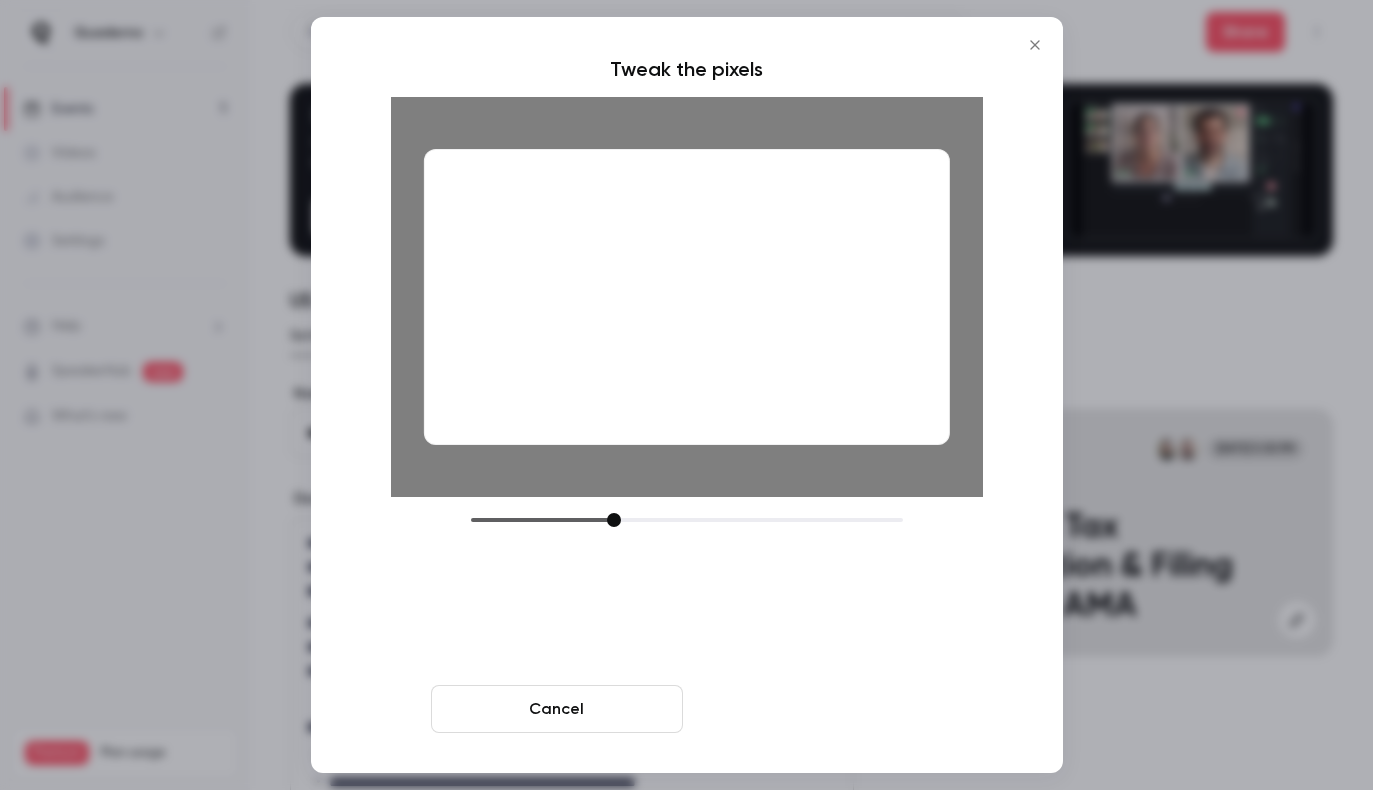 click on "Crop and save" at bounding box center (817, 709) 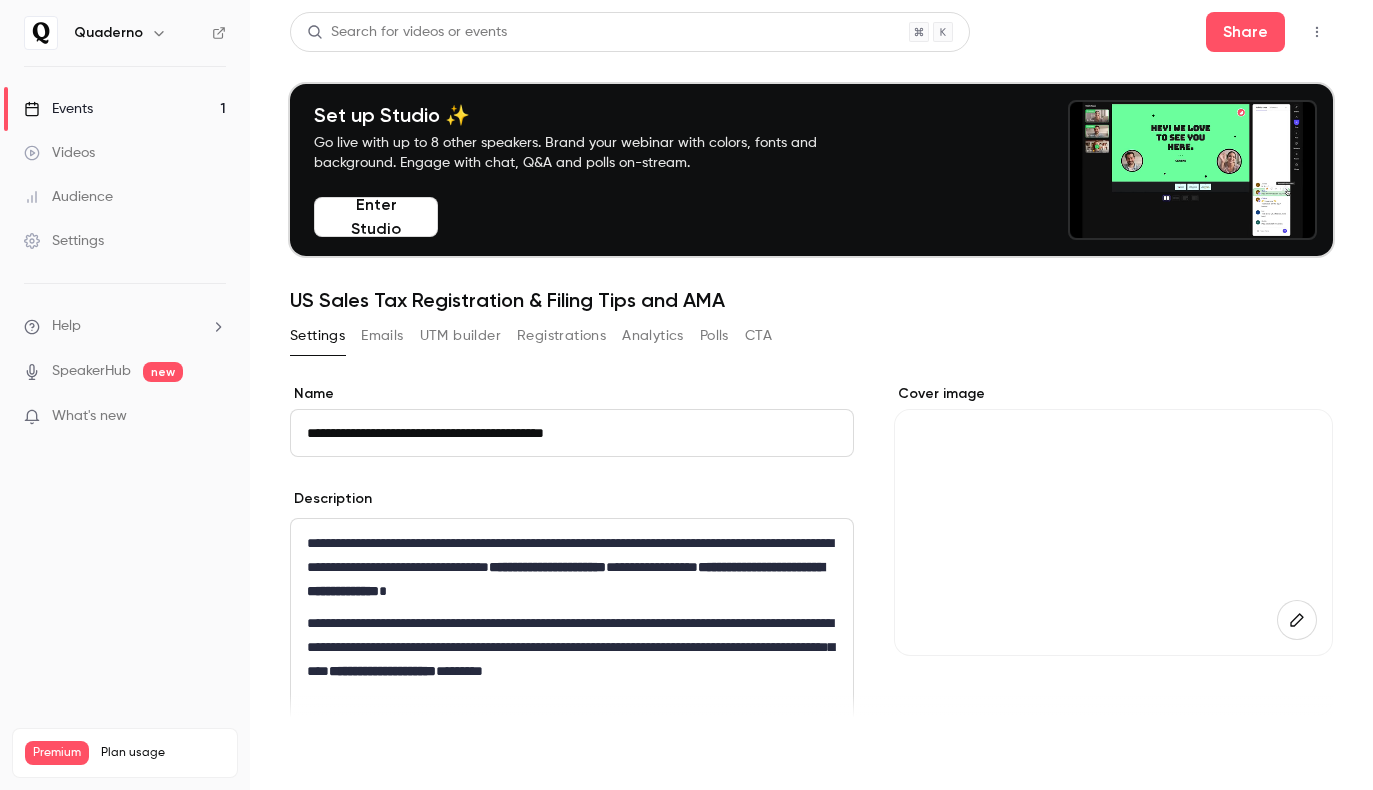 click on "Save" at bounding box center (326, 754) 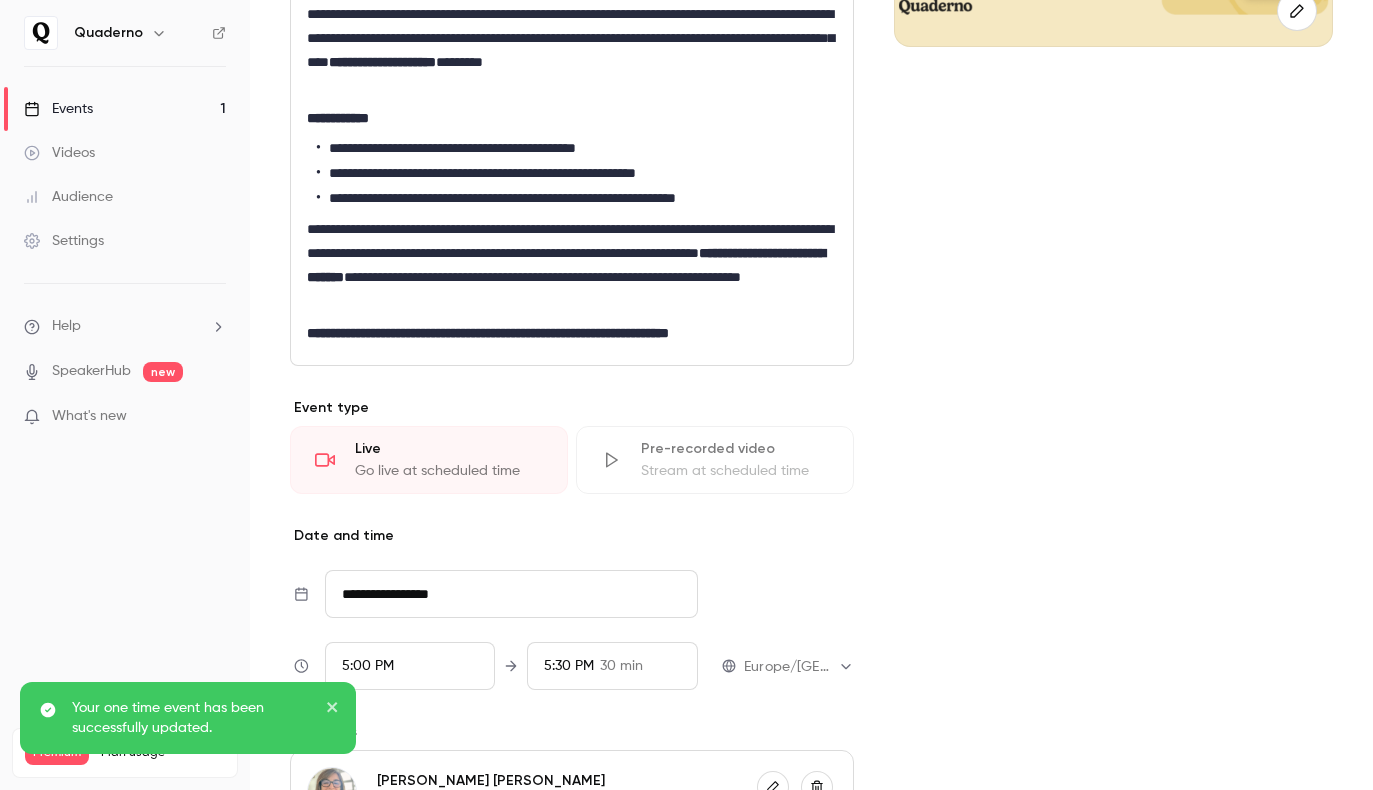 scroll, scrollTop: 0, scrollLeft: 0, axis: both 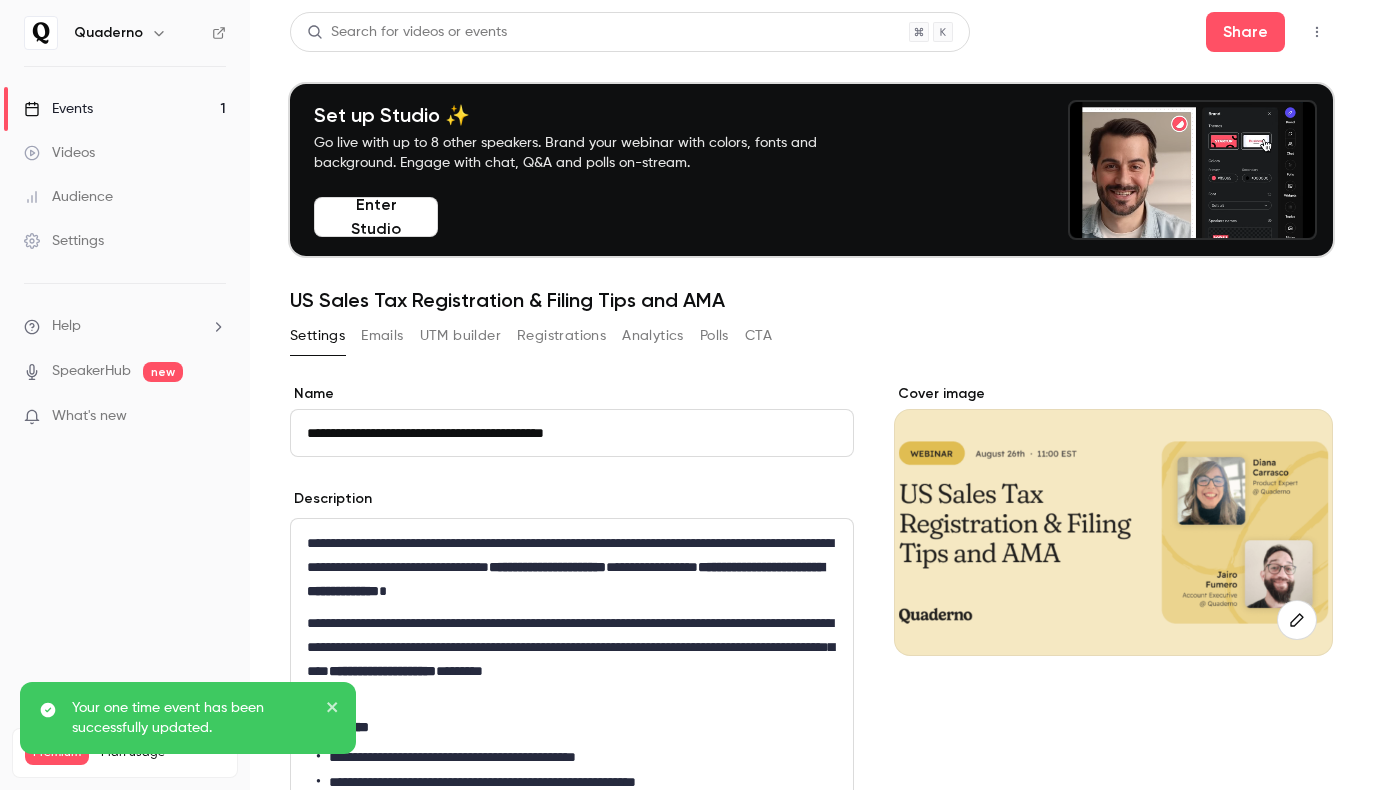 click on "Events 1" at bounding box center [125, 109] 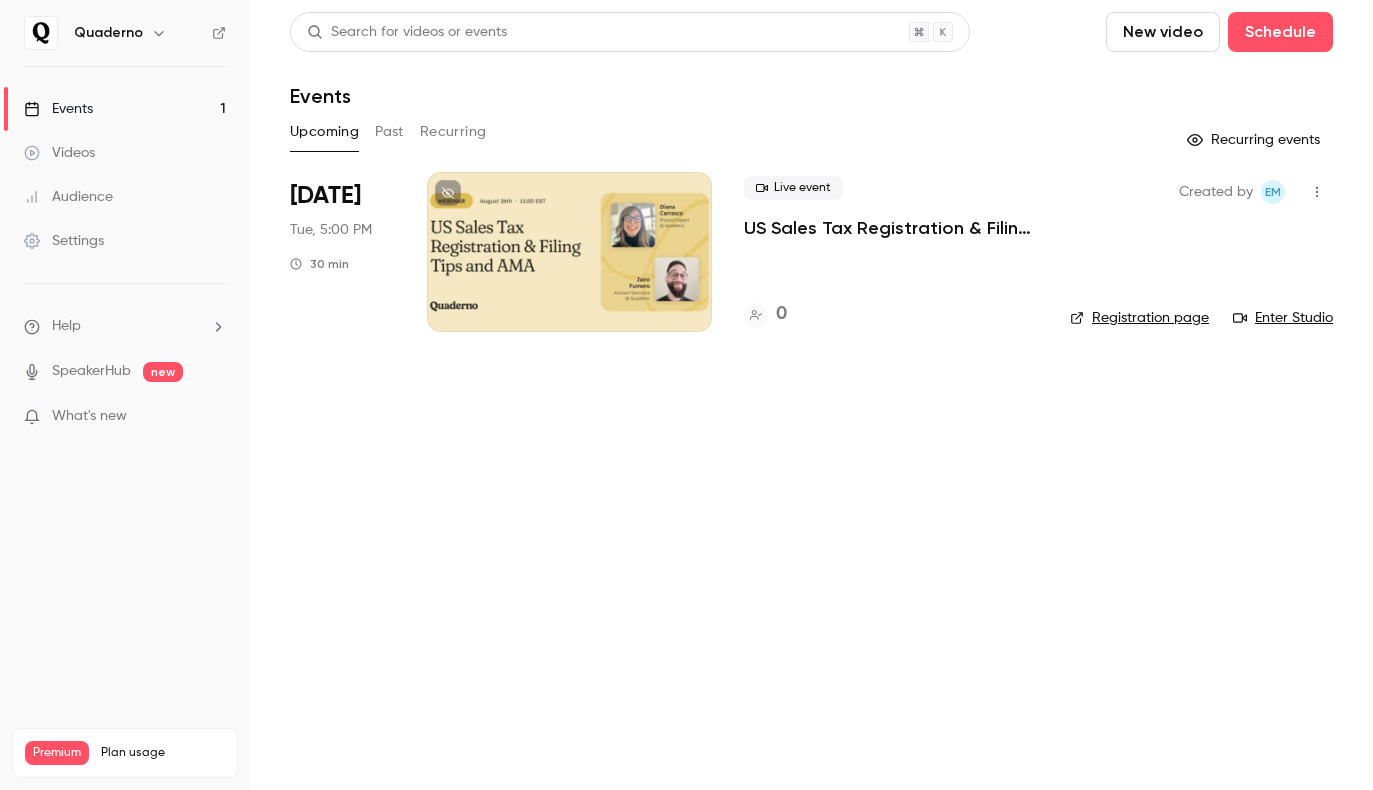 click on "Events 1" at bounding box center (125, 109) 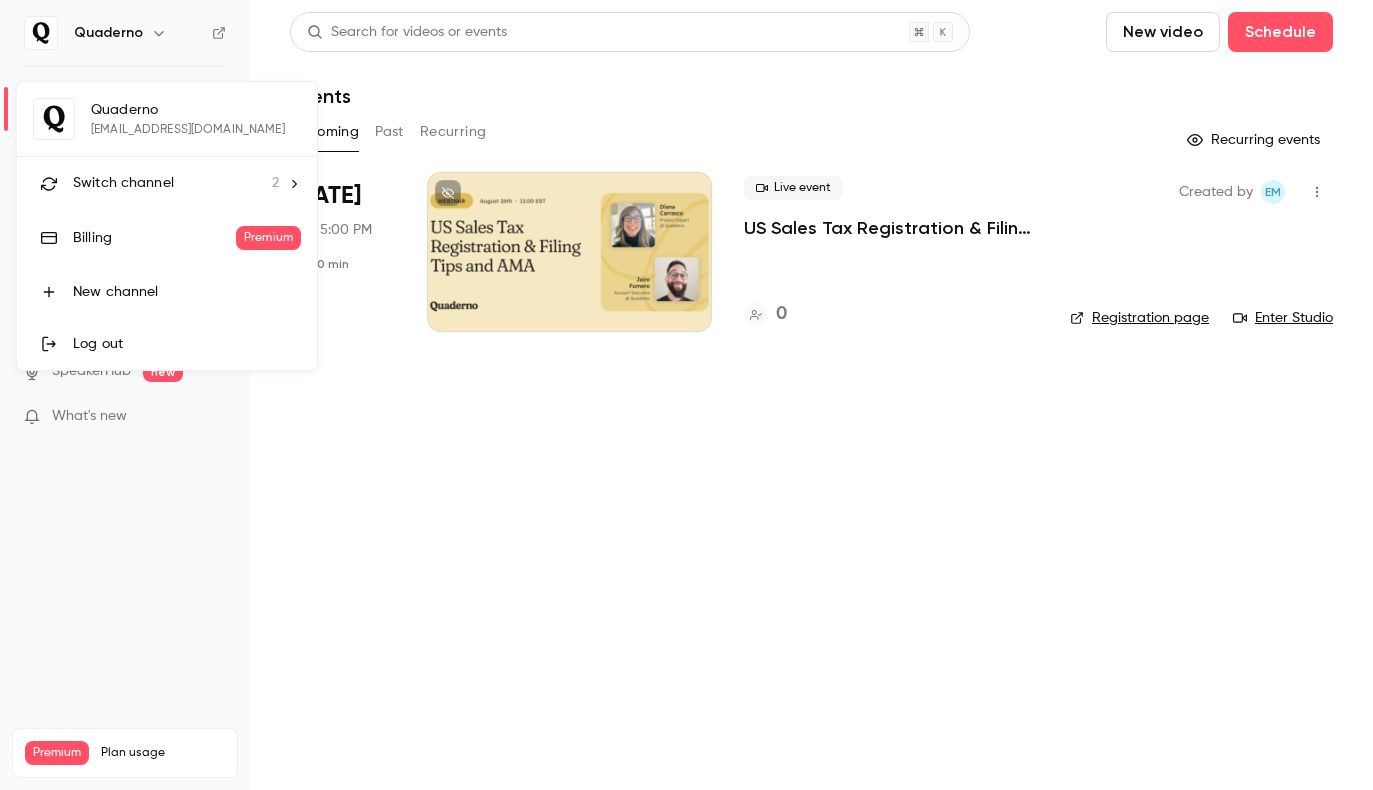click on "Switch channel" at bounding box center (123, 183) 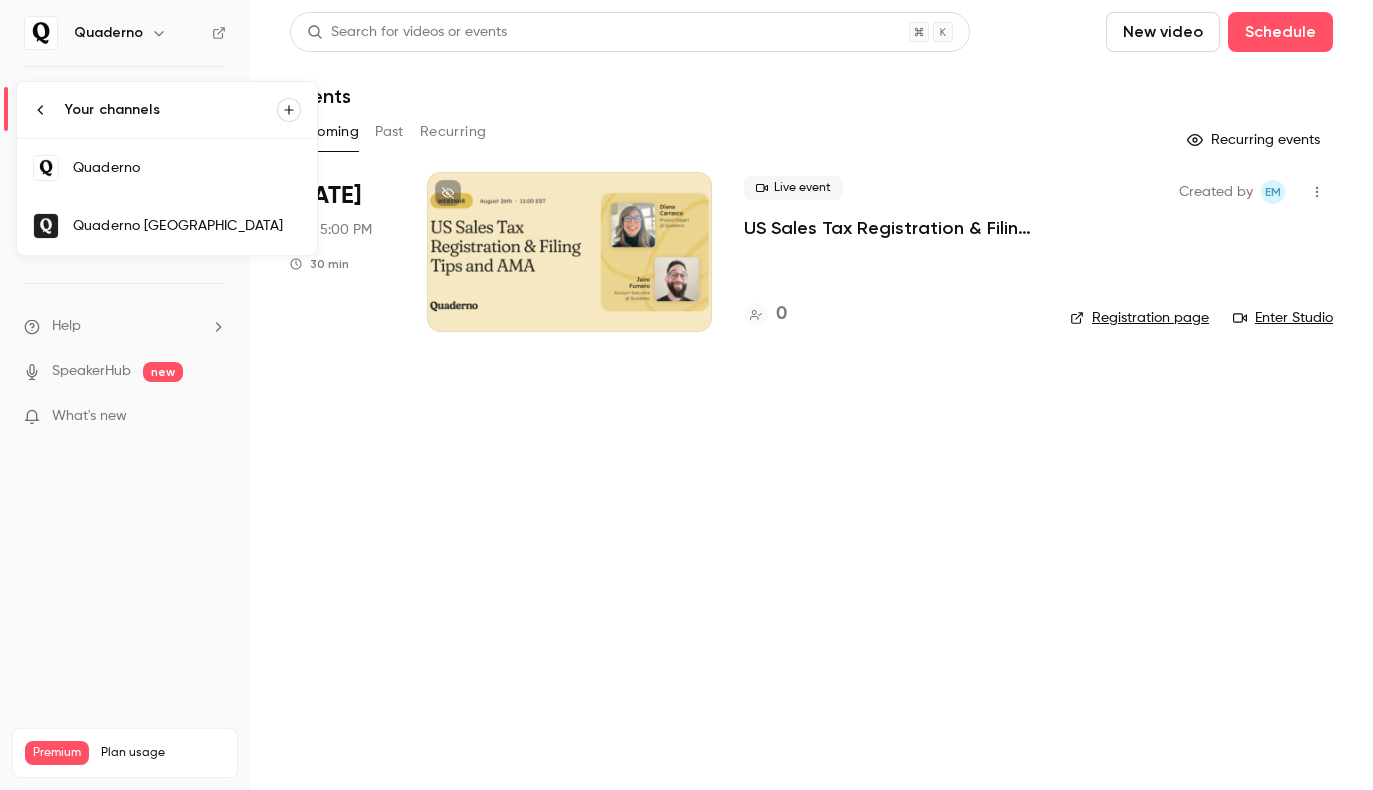 click on "Quaderno [GEOGRAPHIC_DATA]" at bounding box center (187, 226) 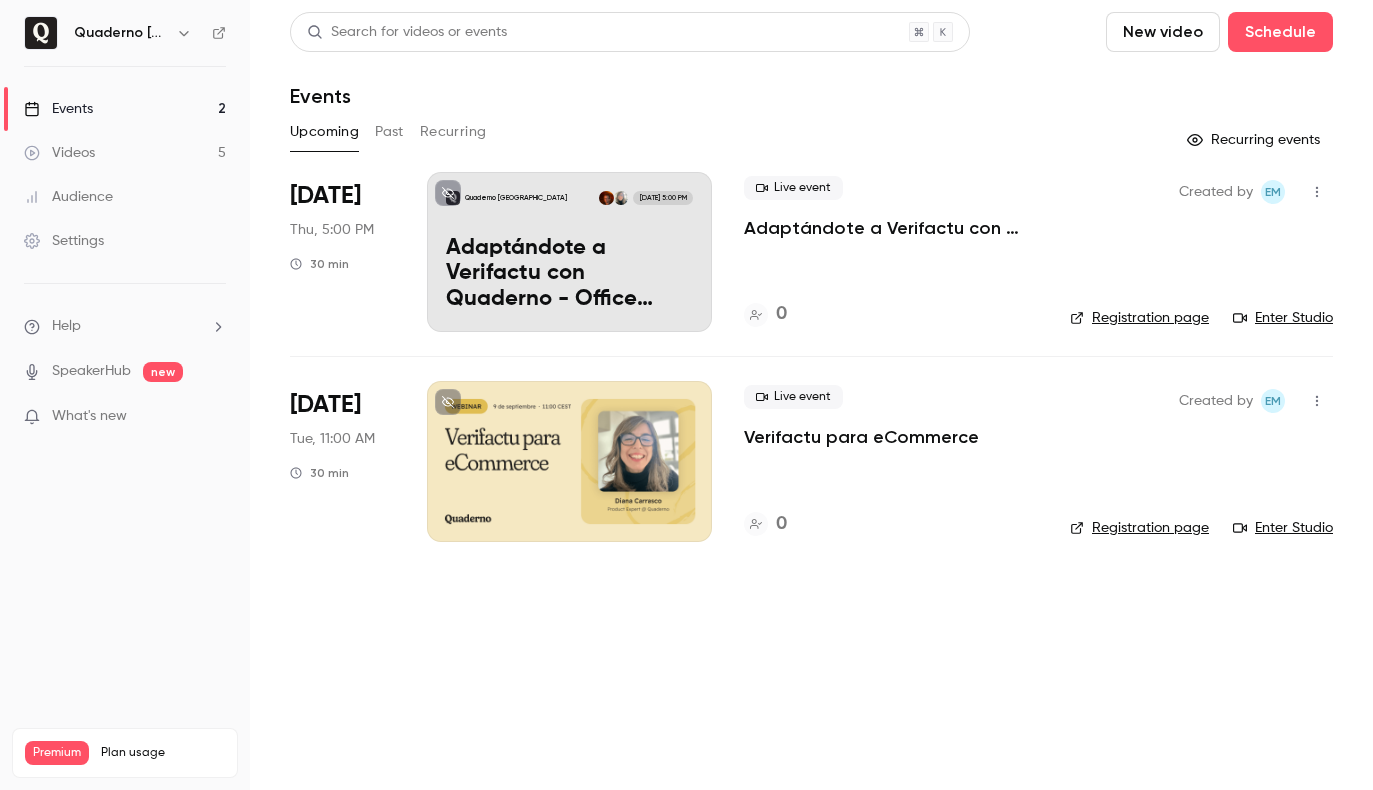 click on "Adaptándote a Verifactu con Quaderno - Office Hours" at bounding box center [569, 274] 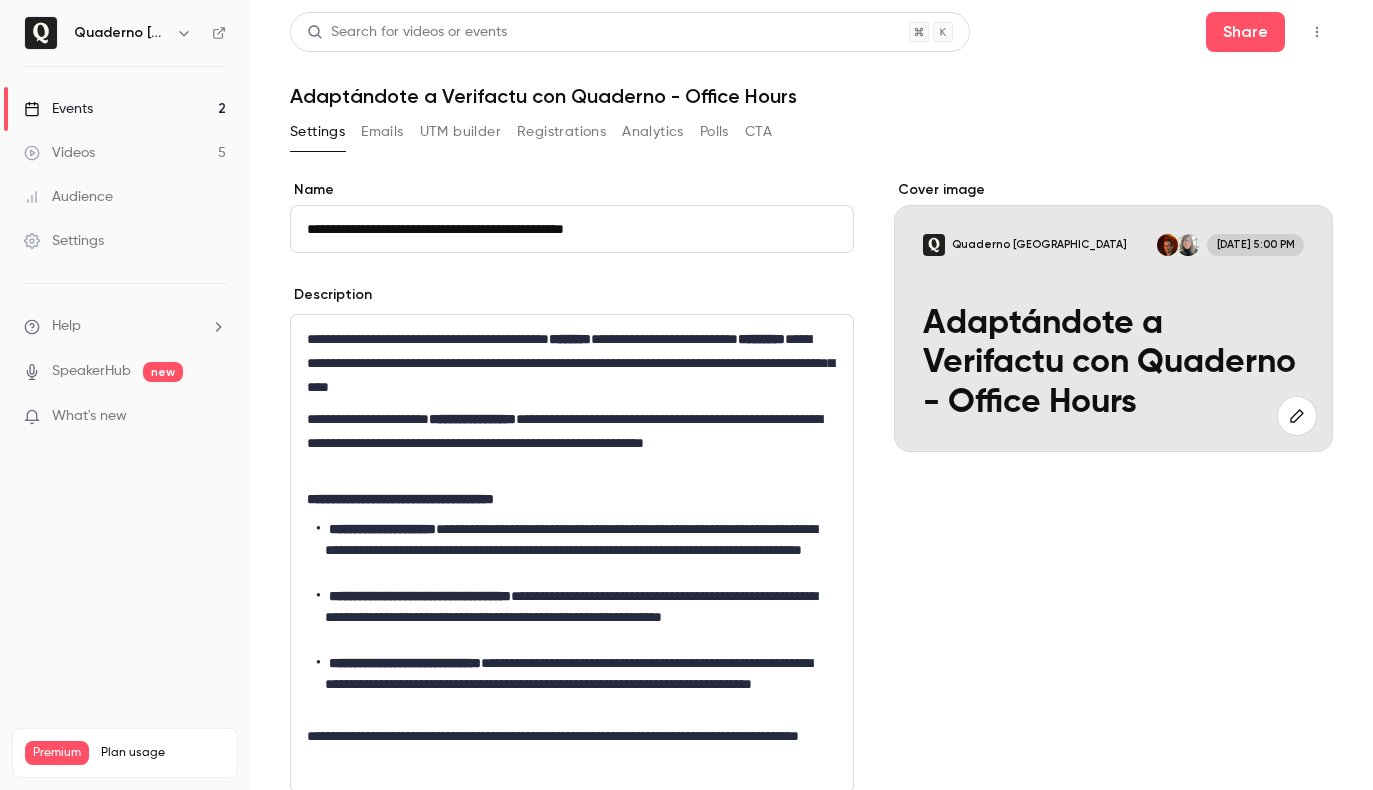 click at bounding box center (1297, 416) 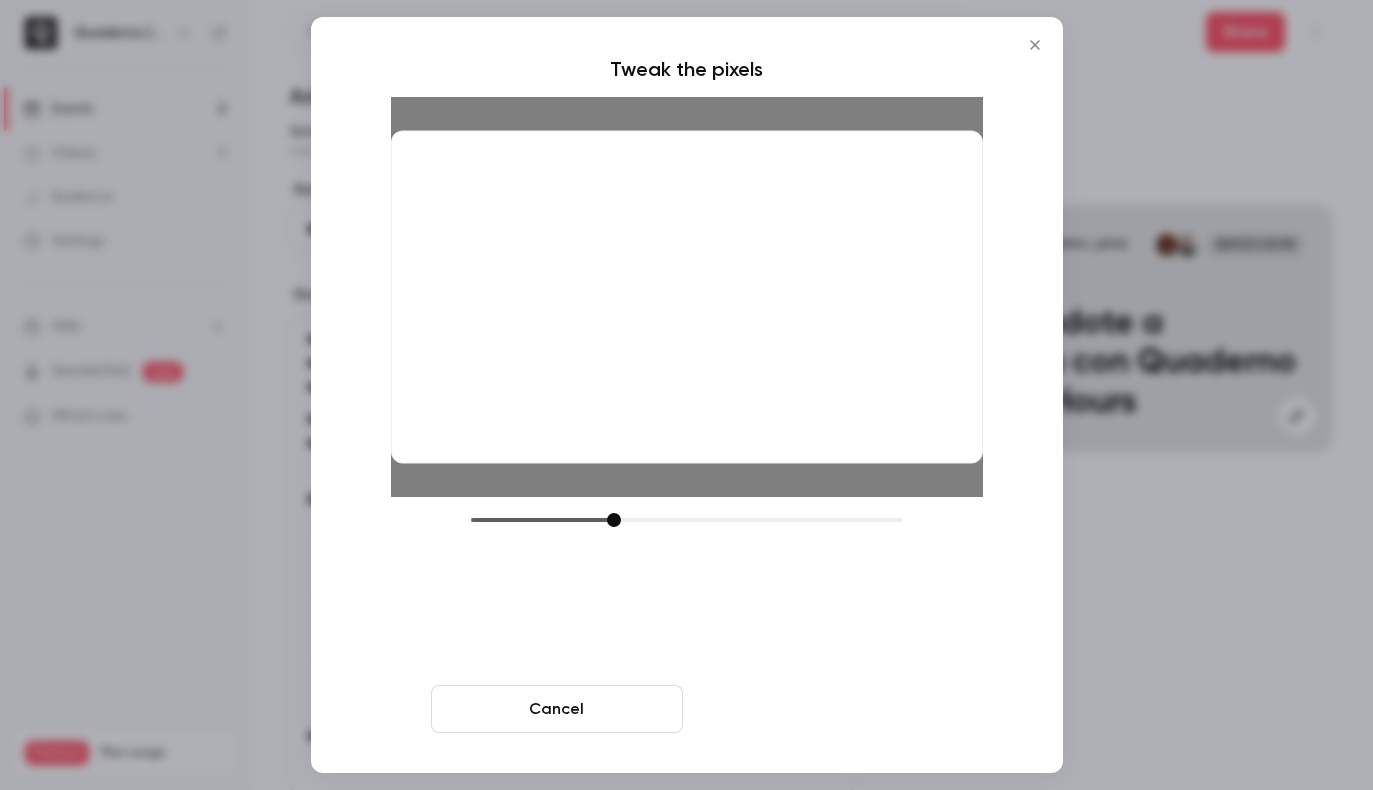 click on "Crop and save" at bounding box center [817, 709] 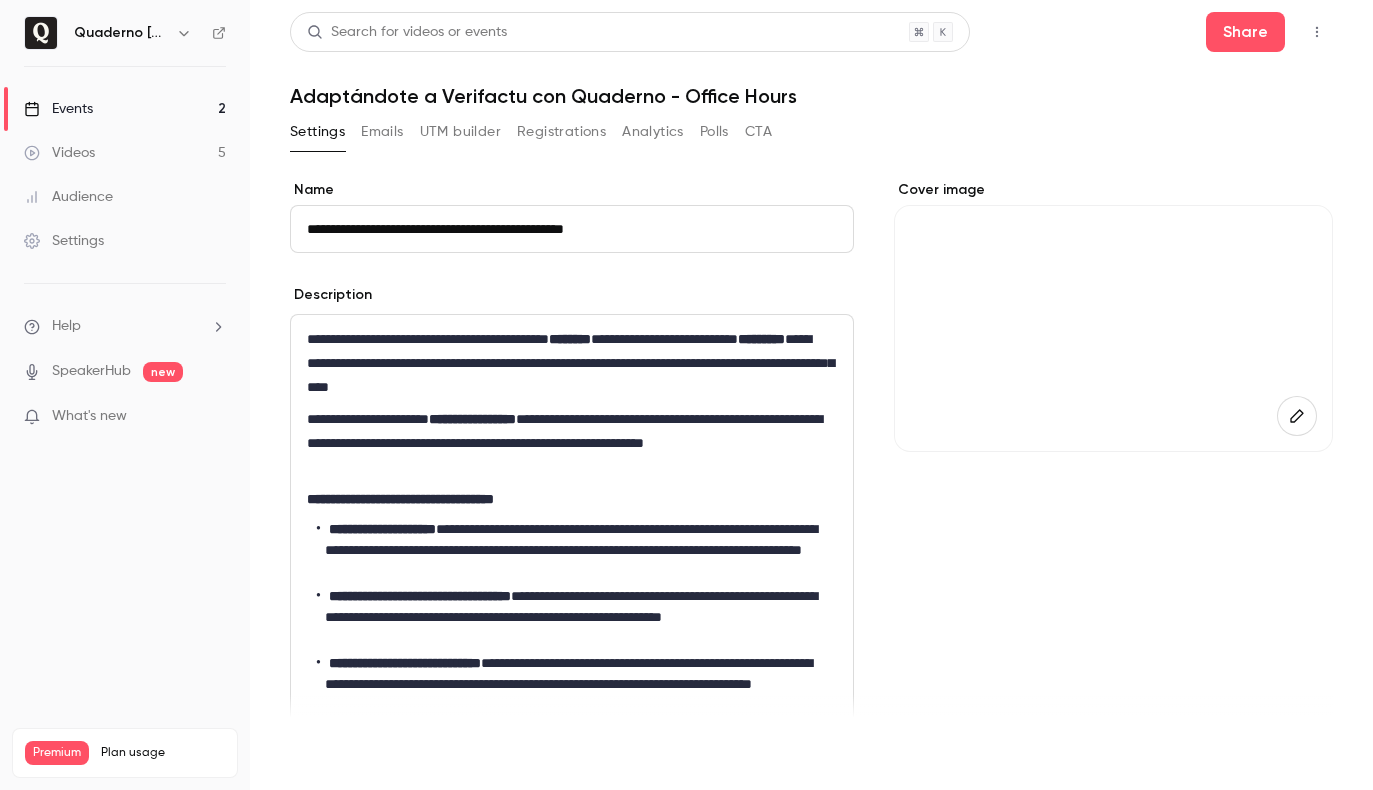 click on "Save" at bounding box center (326, 754) 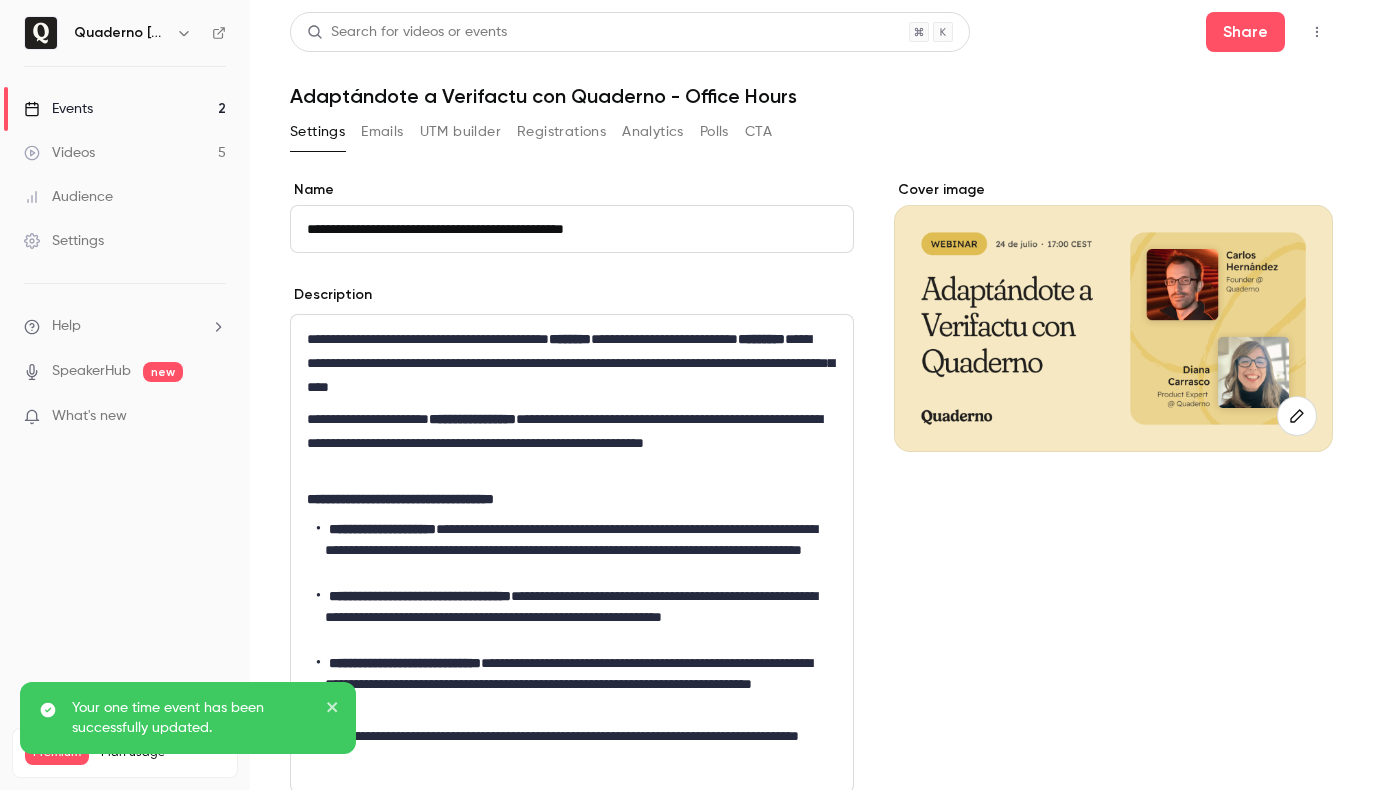 click on "Events 2" at bounding box center (125, 109) 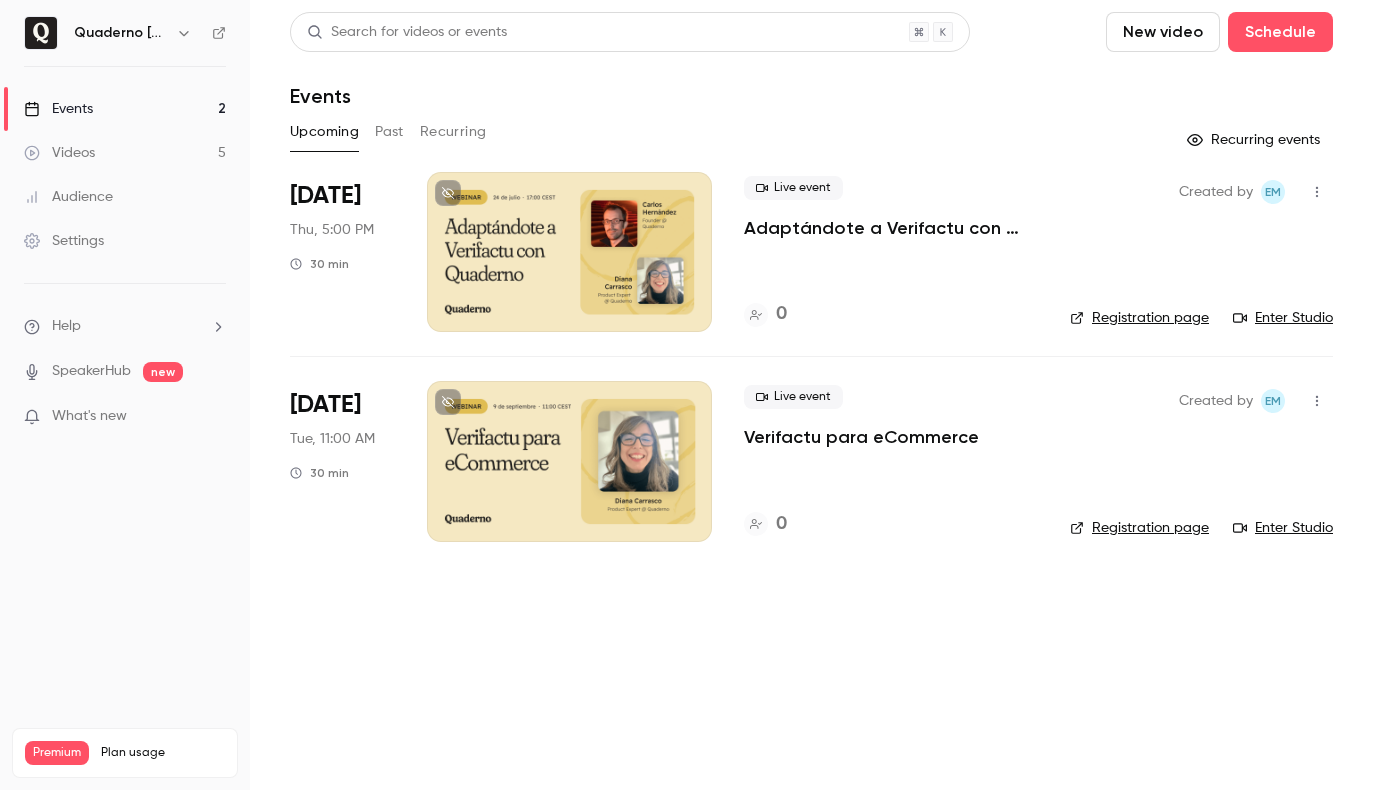 click at bounding box center (569, 252) 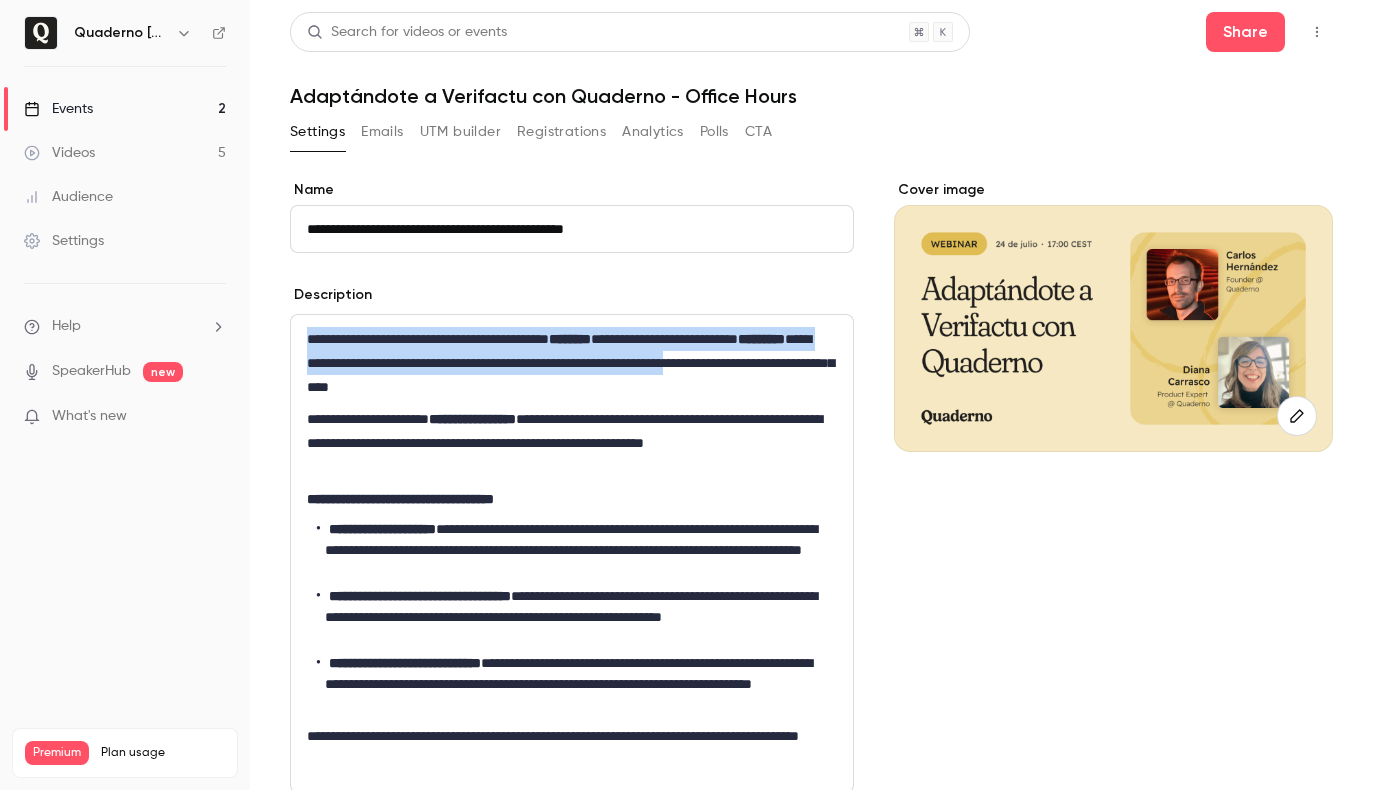 scroll, scrollTop: 336, scrollLeft: 0, axis: vertical 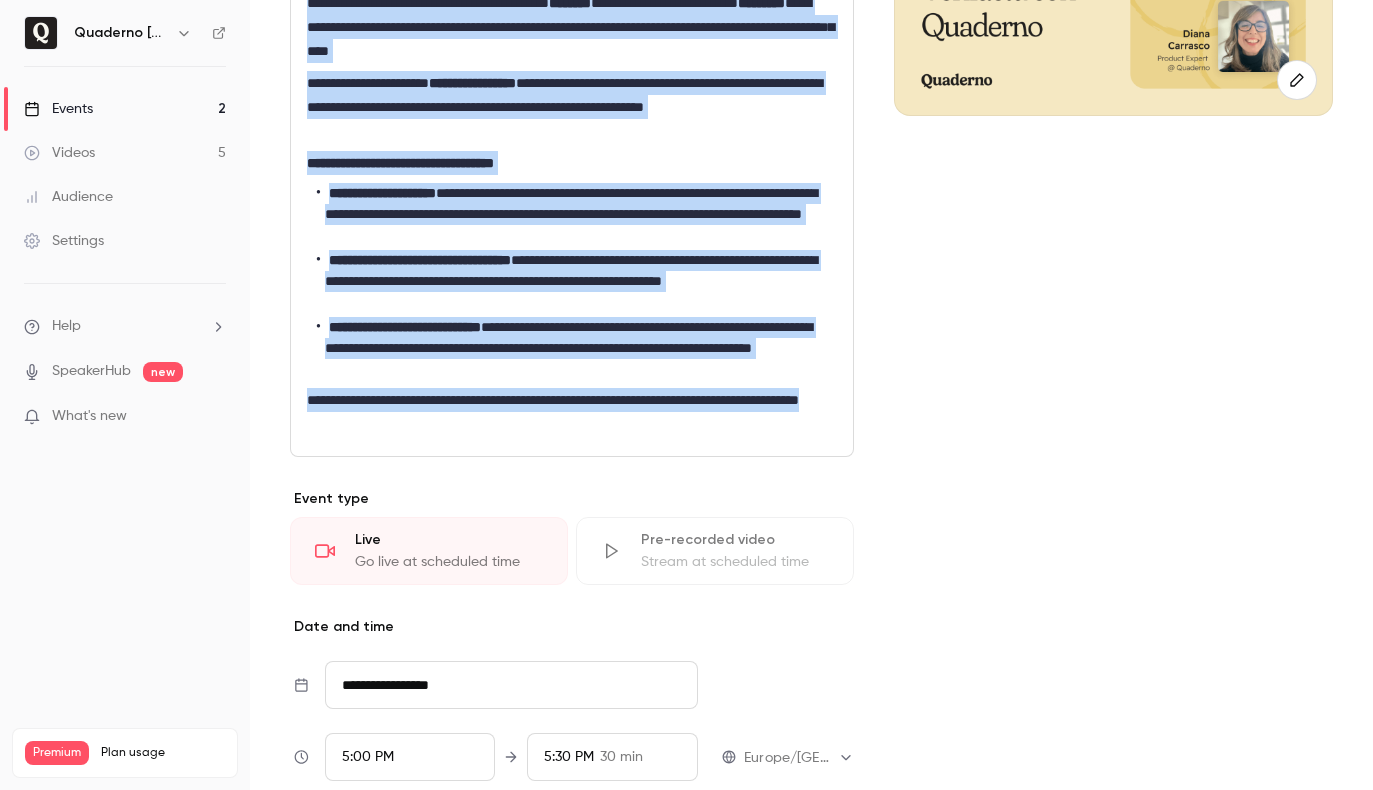 drag, startPoint x: 302, startPoint y: 341, endPoint x: 483, endPoint y: 415, distance: 195.54283 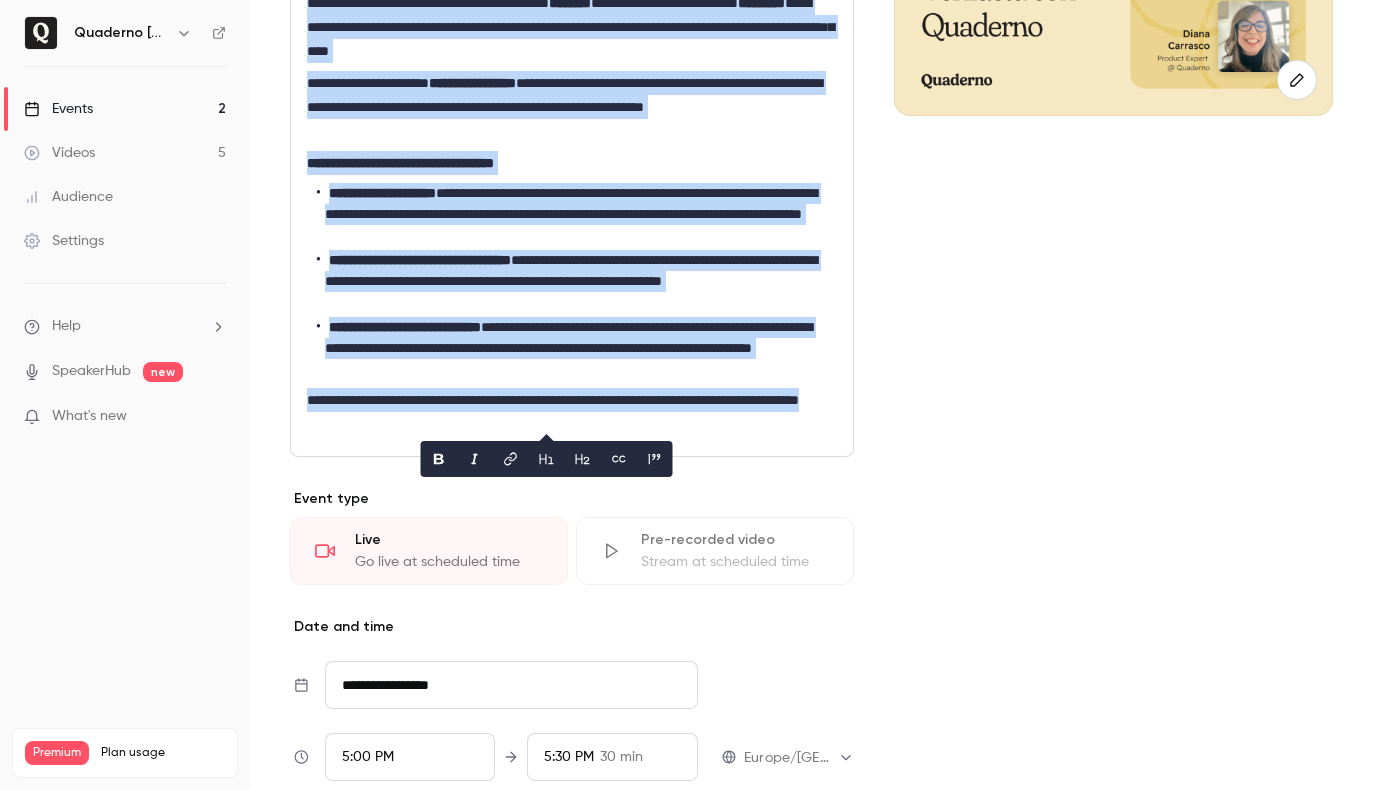 copy on "**********" 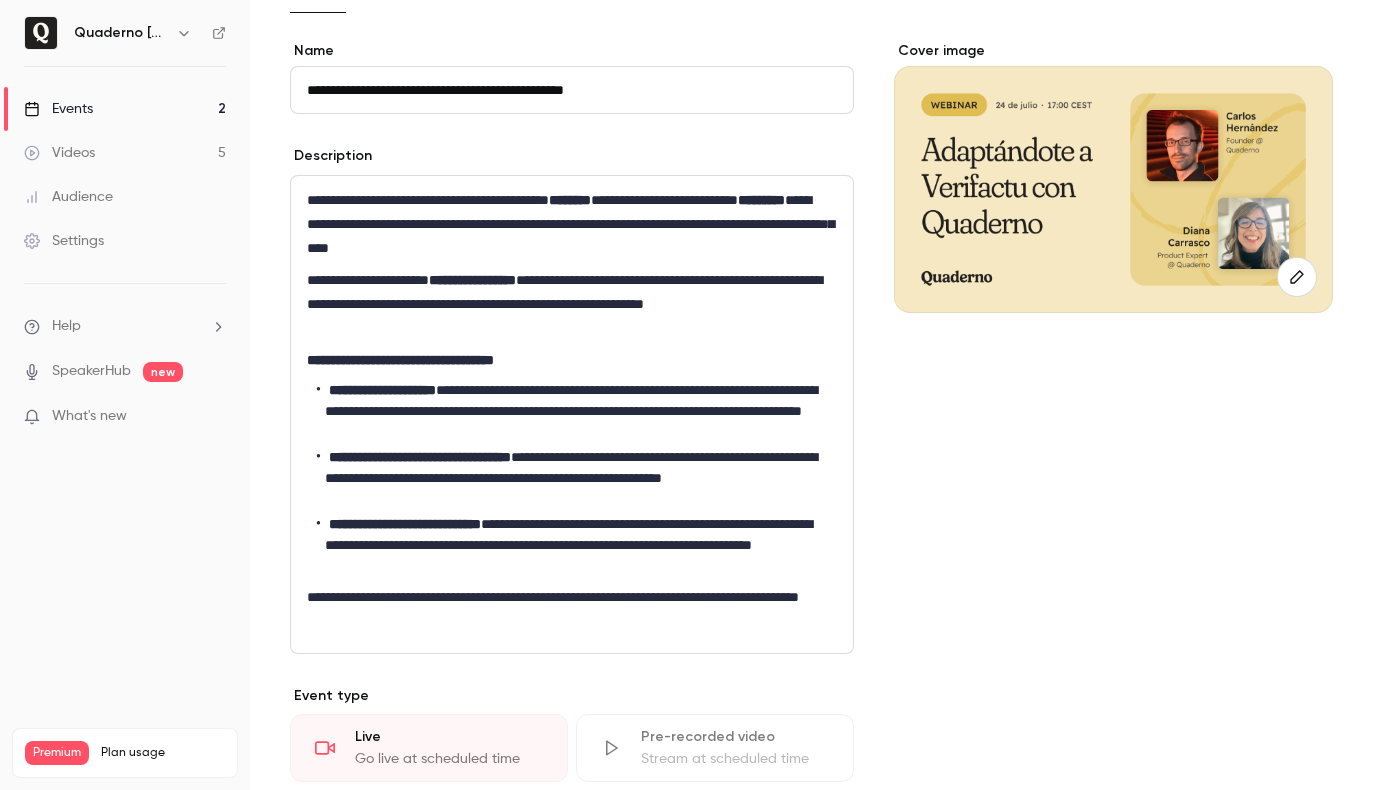 scroll, scrollTop: 20, scrollLeft: 0, axis: vertical 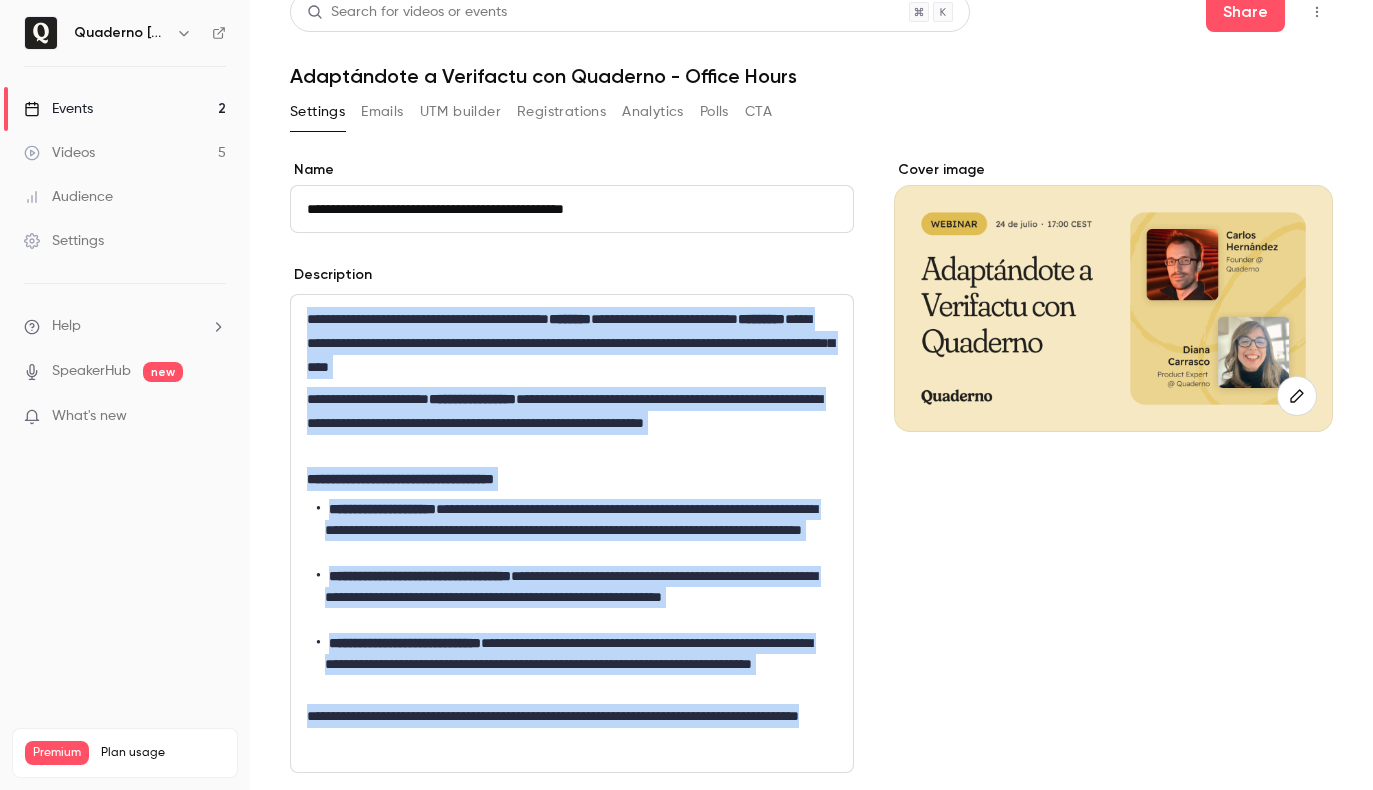 drag, startPoint x: 303, startPoint y: 318, endPoint x: 660, endPoint y: 760, distance: 568.1663 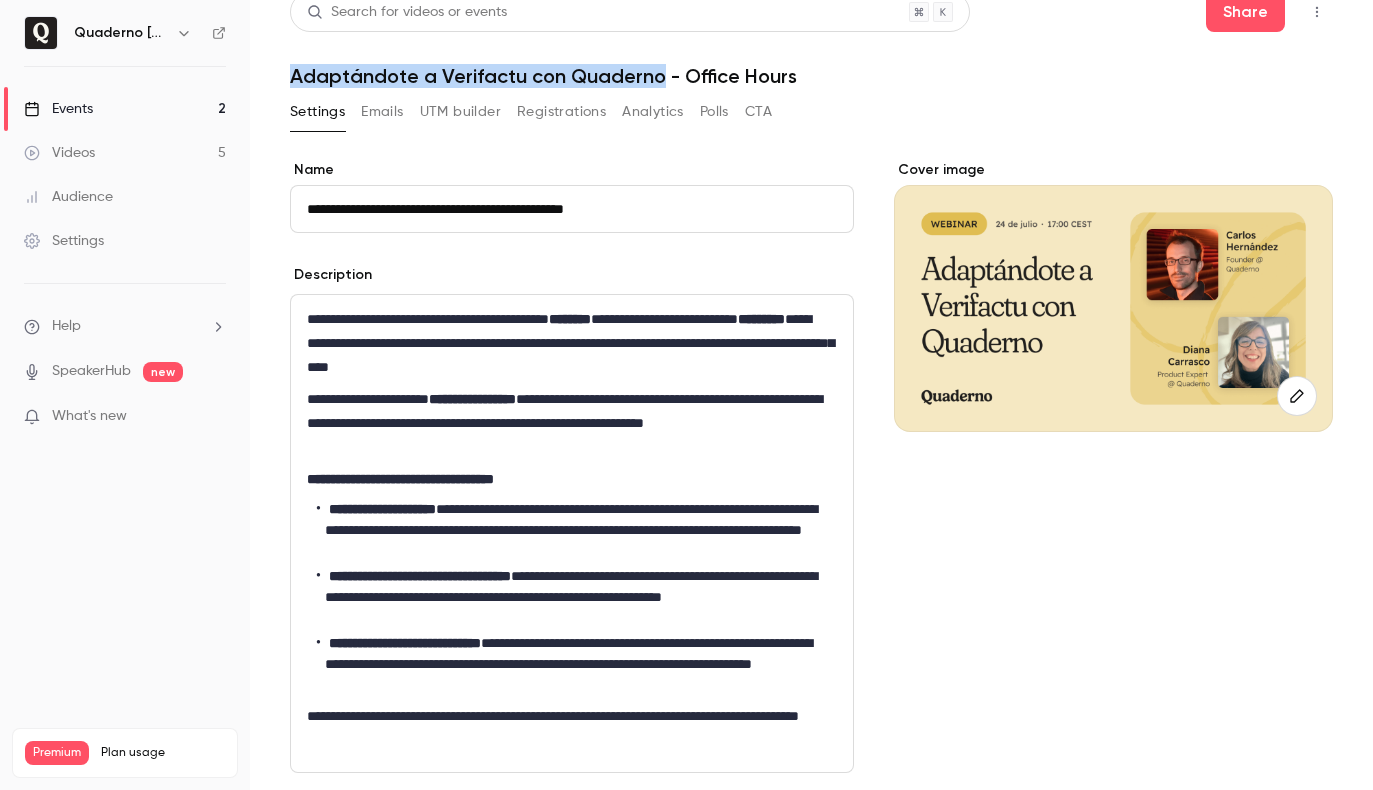 drag, startPoint x: 292, startPoint y: 70, endPoint x: 659, endPoint y: 73, distance: 367.01227 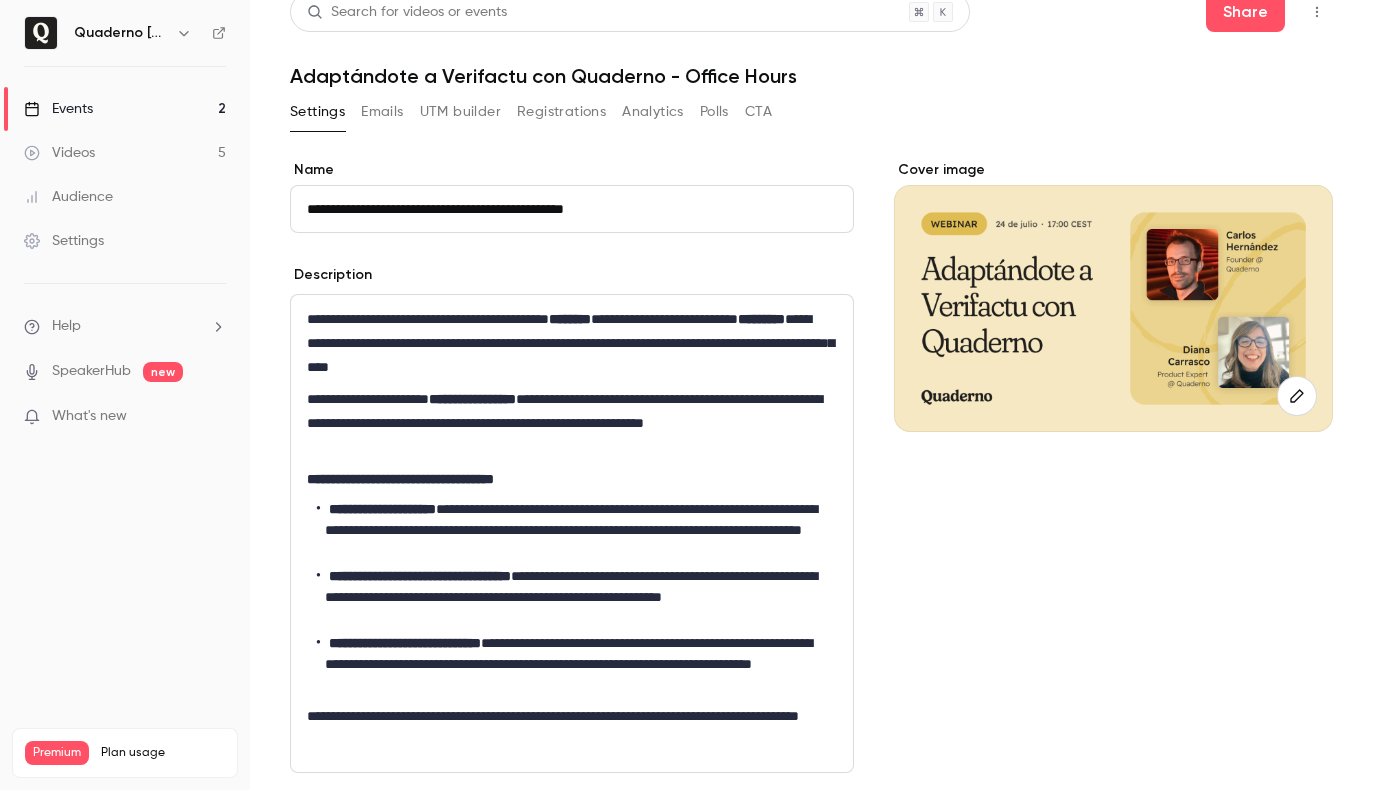 click on "Adaptándote a Verifactu con Quaderno - Office Hours" at bounding box center [811, 76] 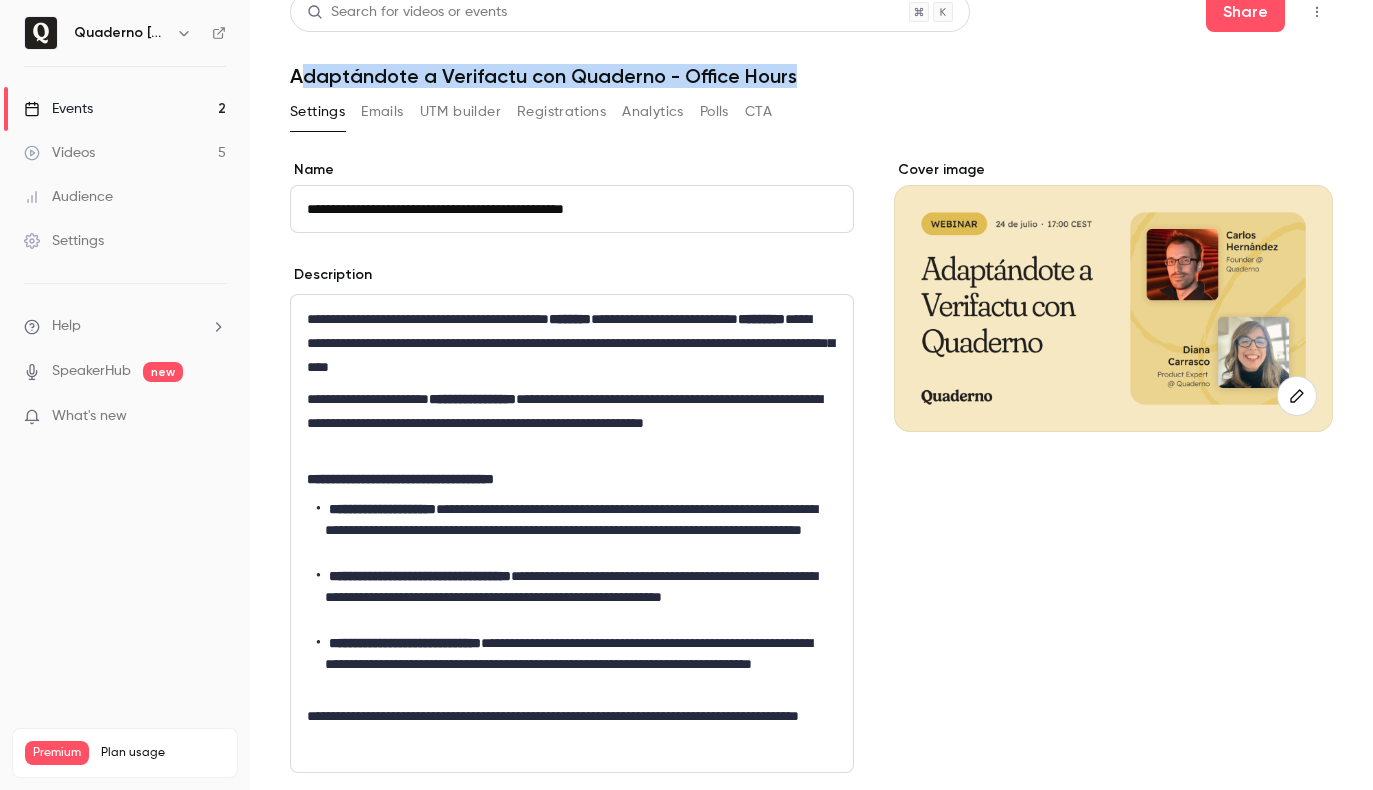 drag, startPoint x: 799, startPoint y: 75, endPoint x: 293, endPoint y: 67, distance: 506.06323 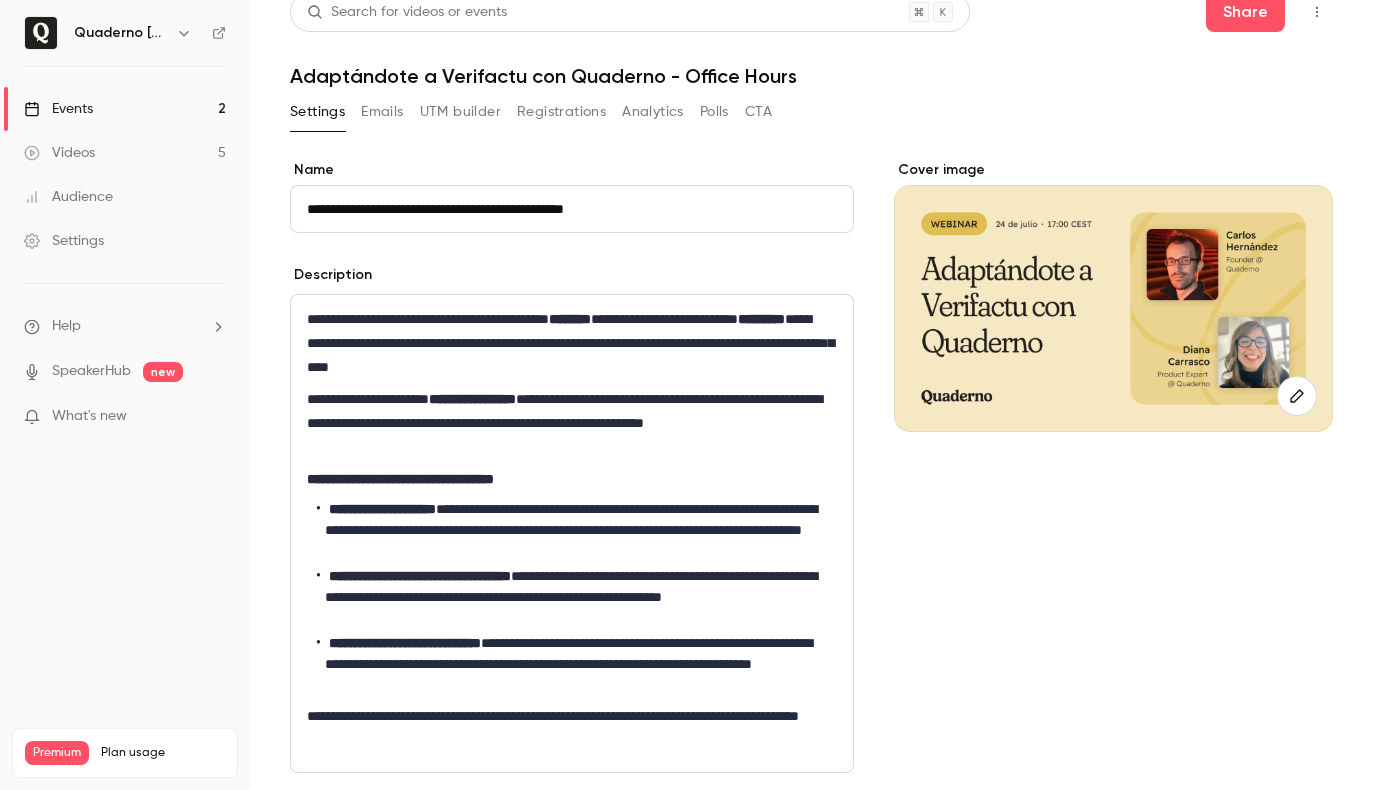 click on "**********" at bounding box center (572, 209) 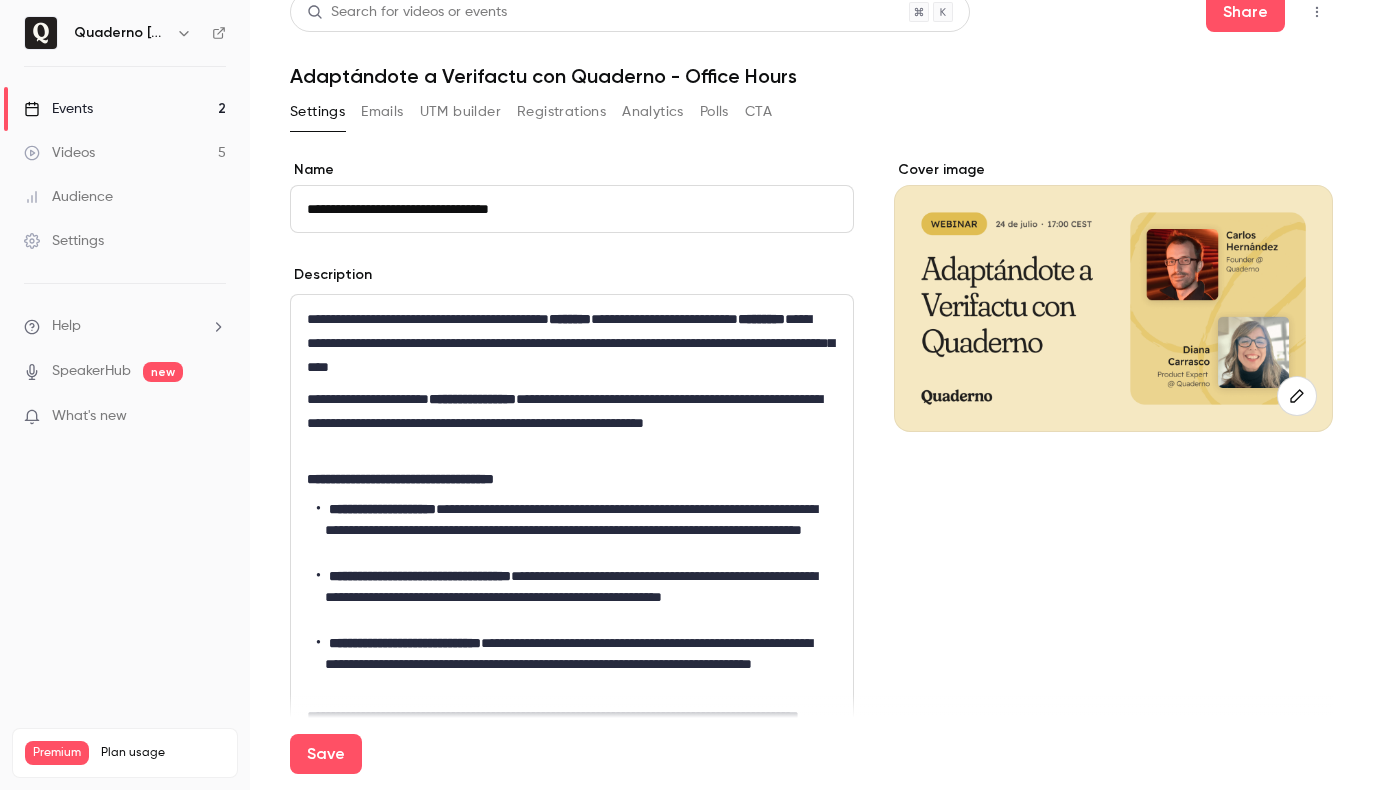 click on "**********" at bounding box center (811, 875) 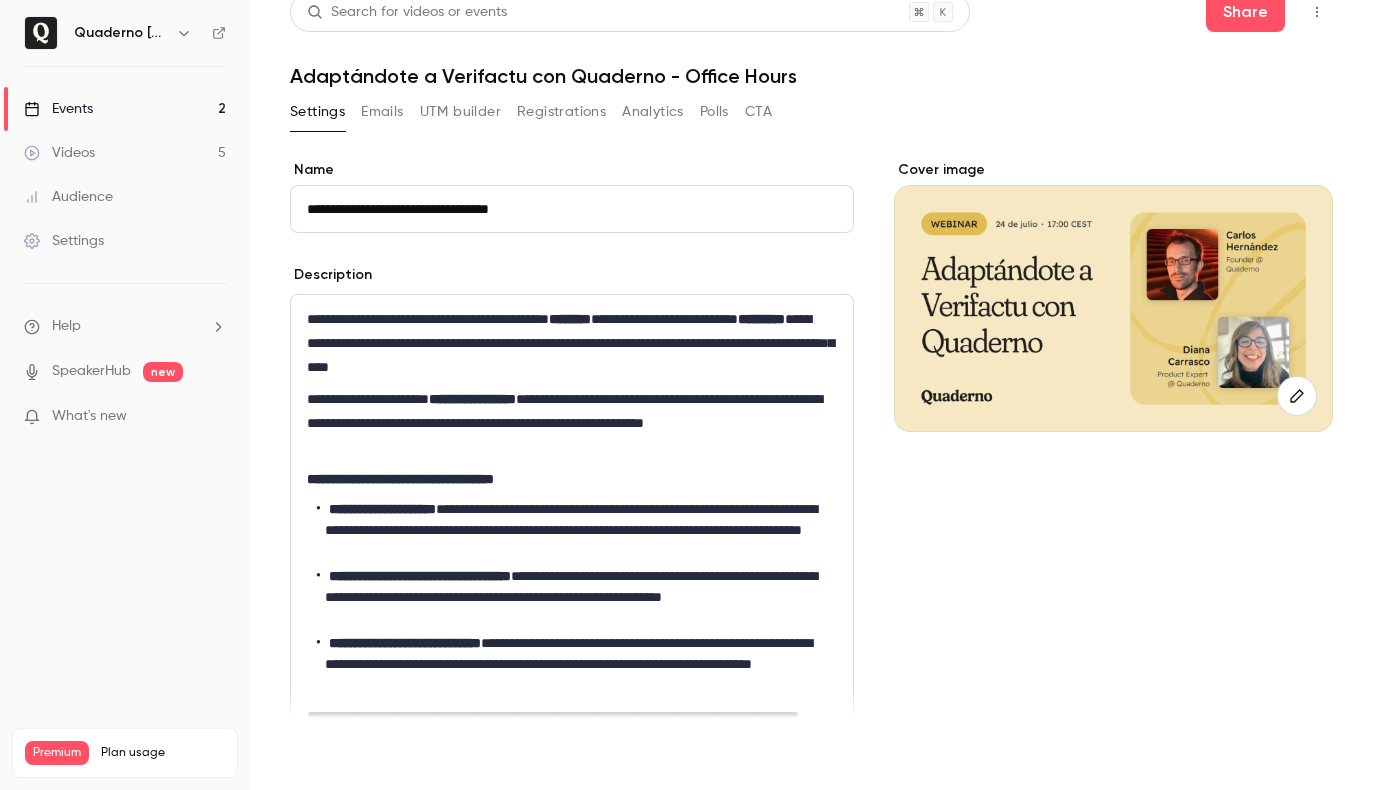 click on "Save" at bounding box center [326, 754] 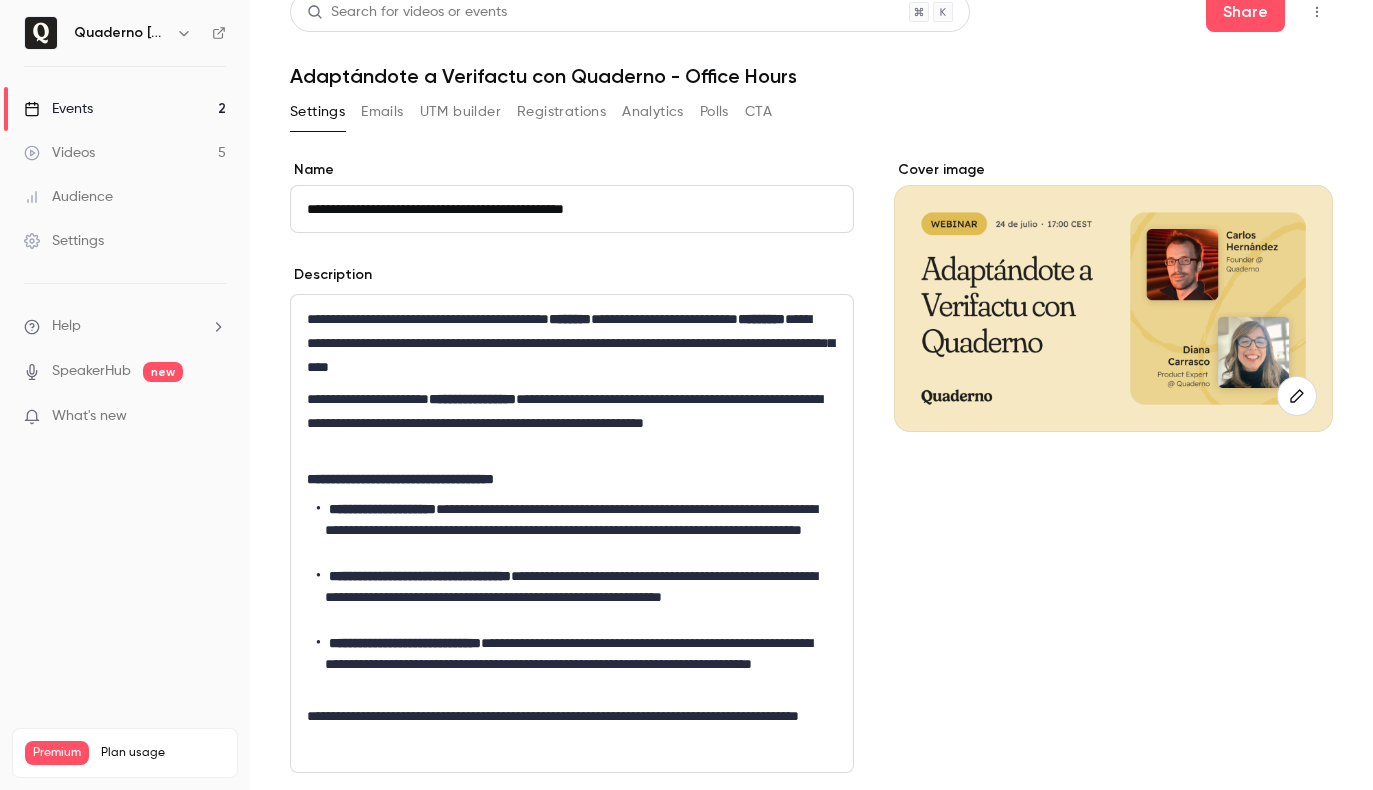 type on "**********" 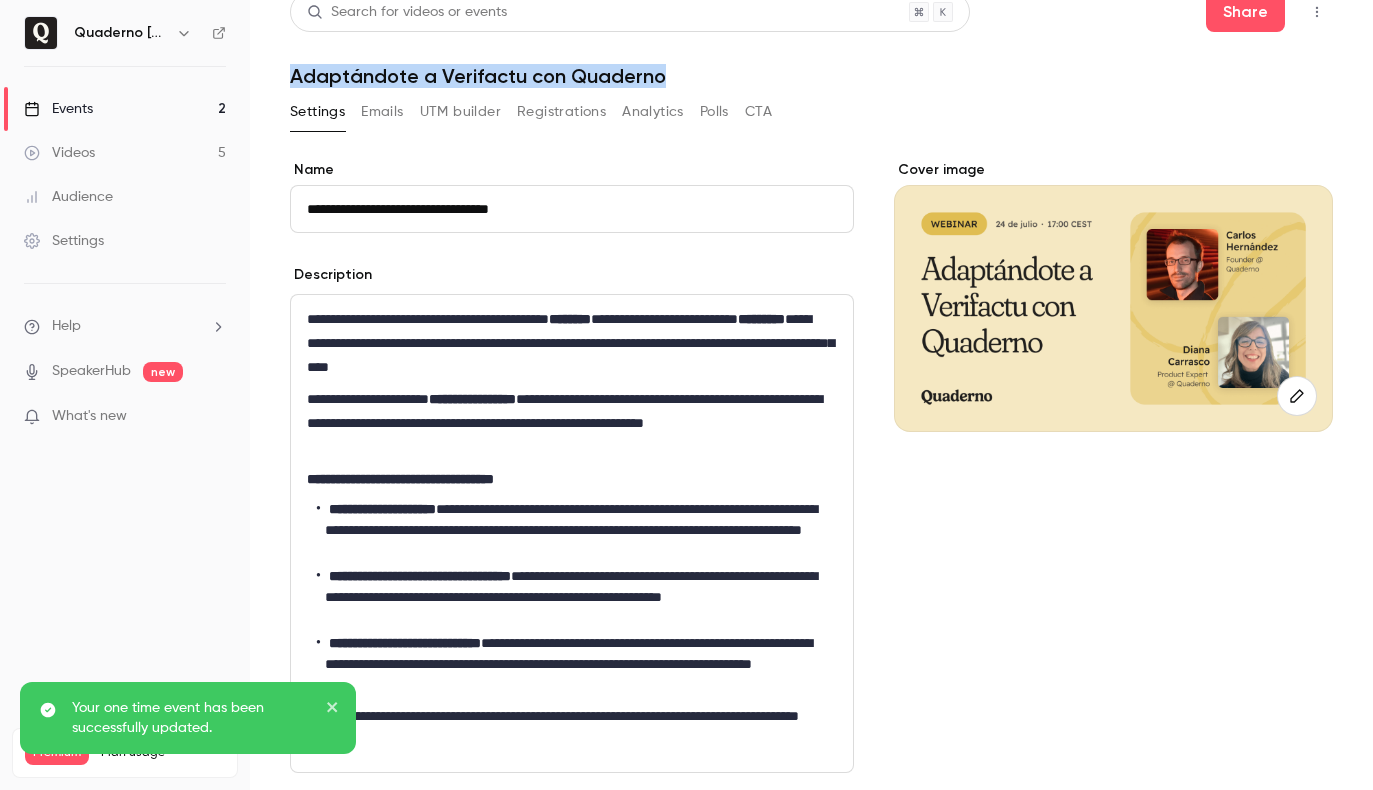 drag, startPoint x: 631, startPoint y: 76, endPoint x: 286, endPoint y: 78, distance: 345.0058 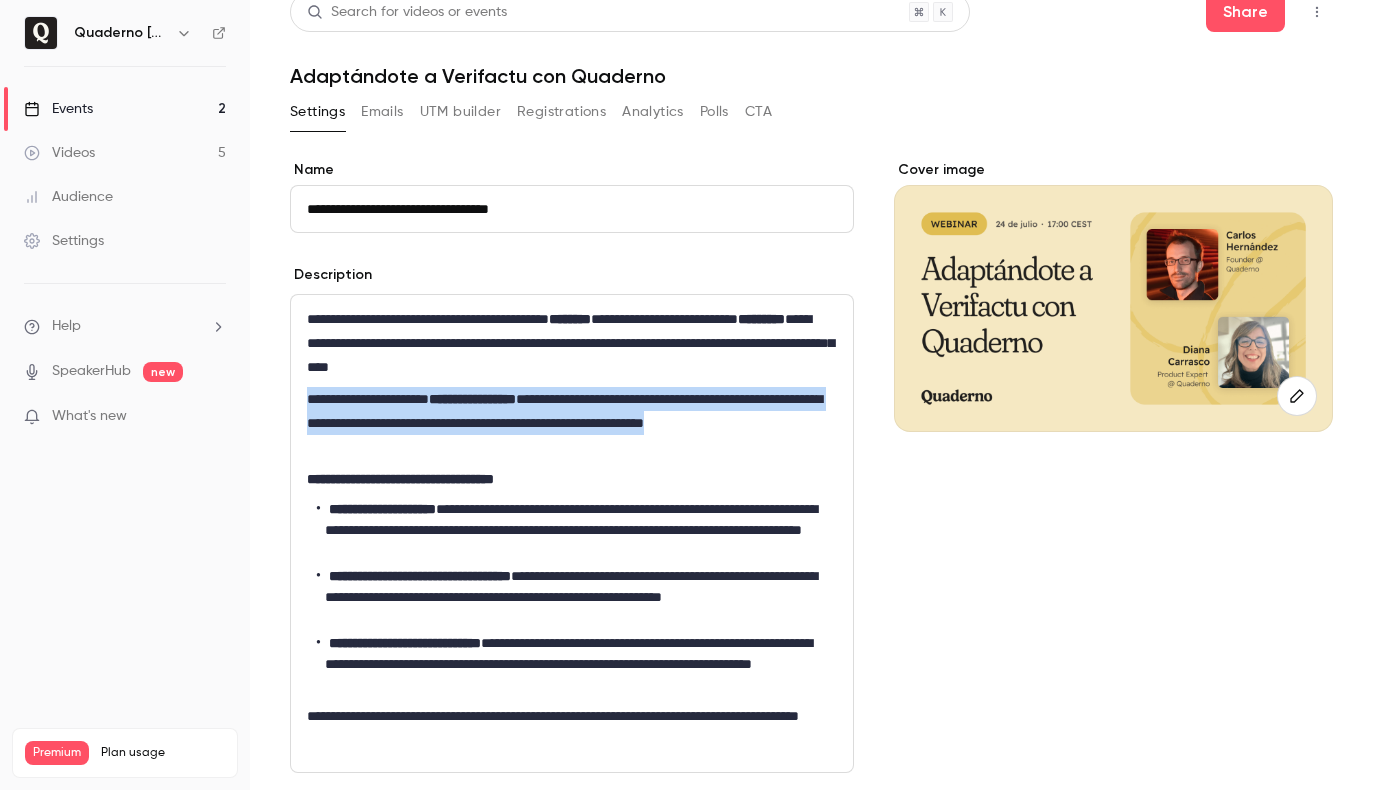 drag, startPoint x: 308, startPoint y: 398, endPoint x: 793, endPoint y: 438, distance: 486.6467 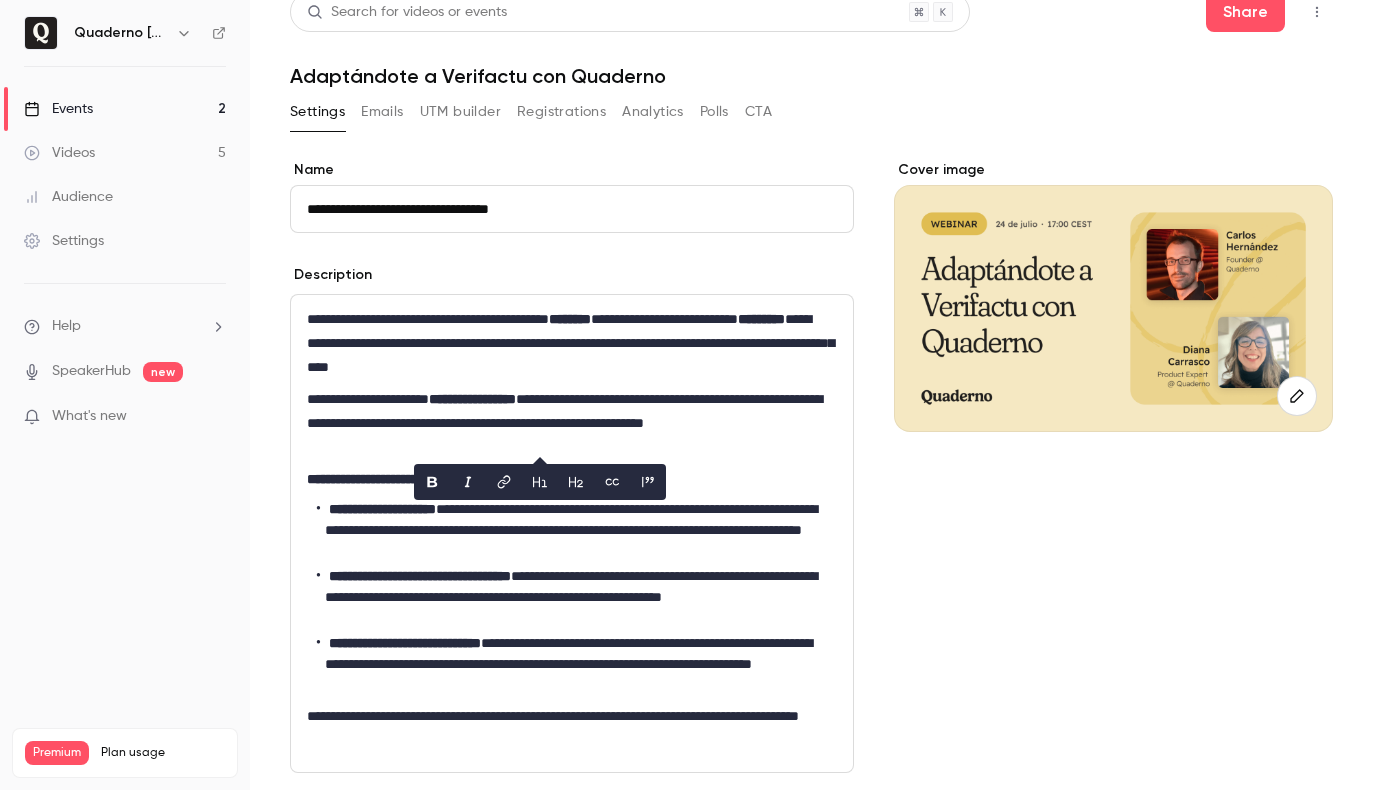 click on "**********" at bounding box center [568, 343] 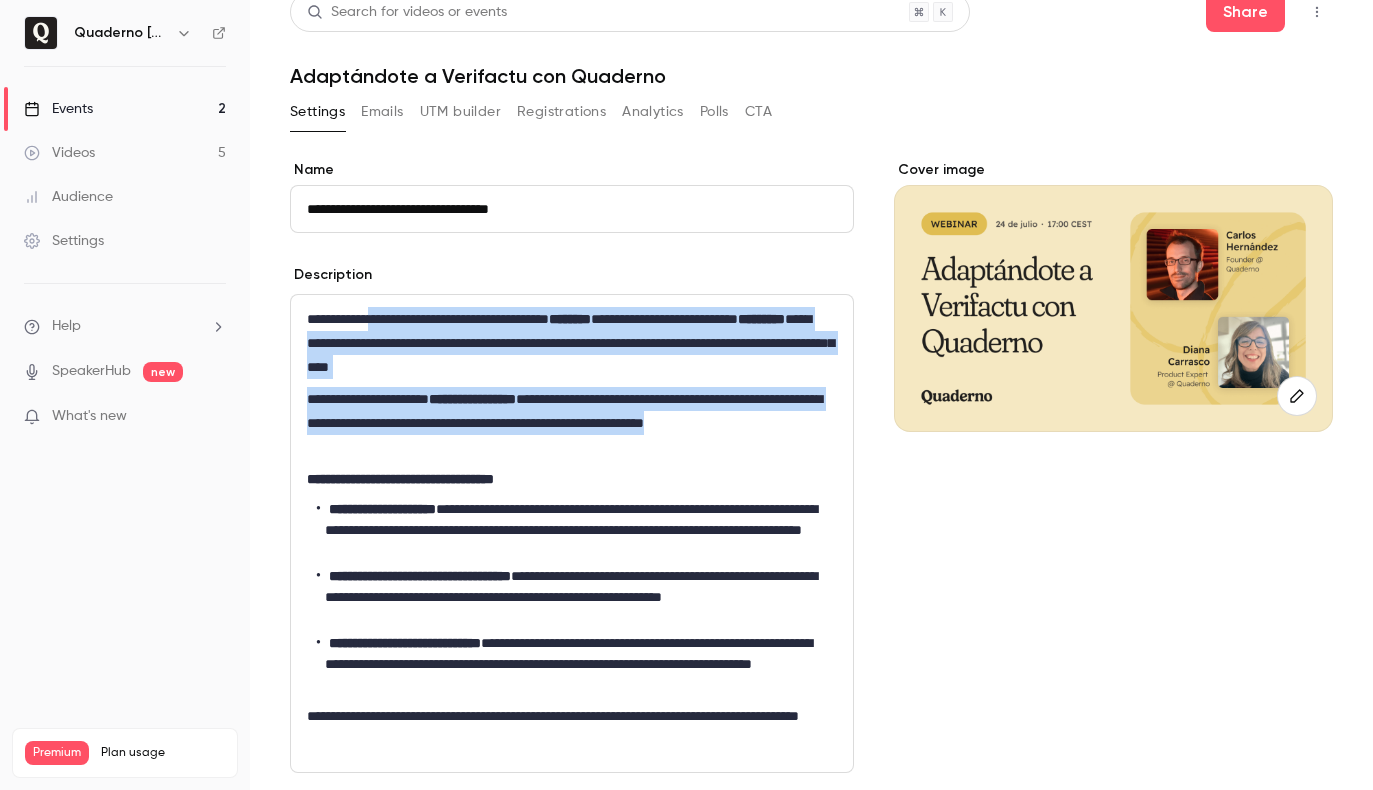 copy on "**********" 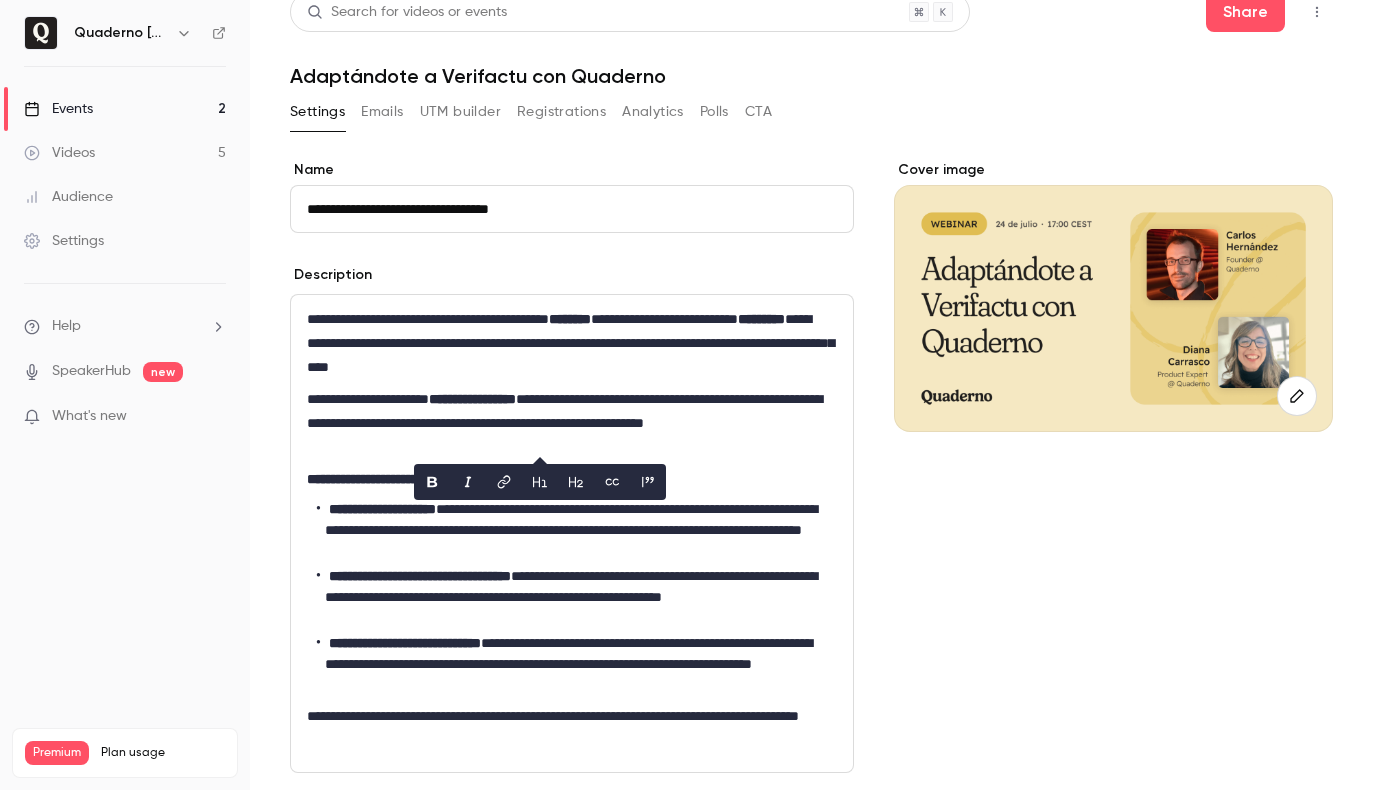 click on "**********" at bounding box center [420, 576] 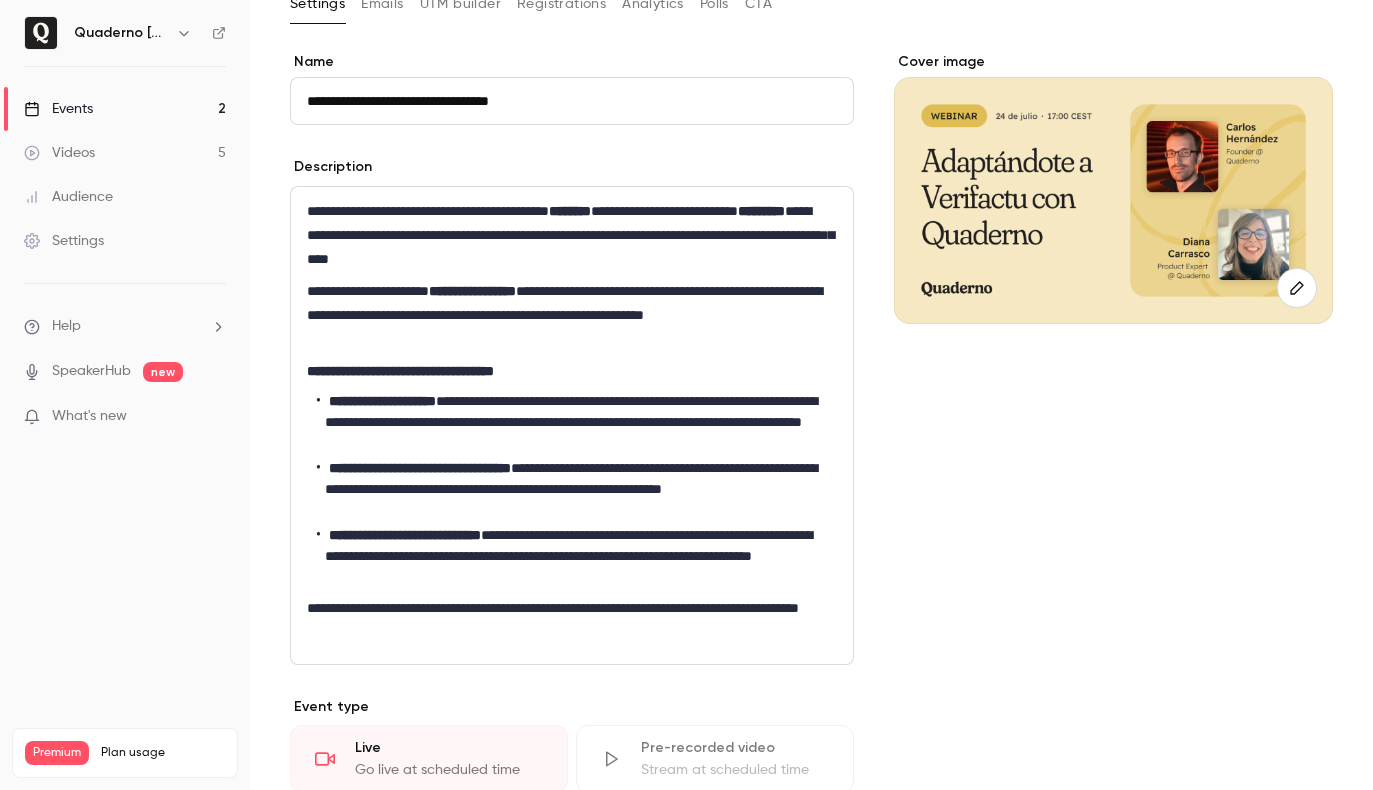 scroll, scrollTop: 128, scrollLeft: 0, axis: vertical 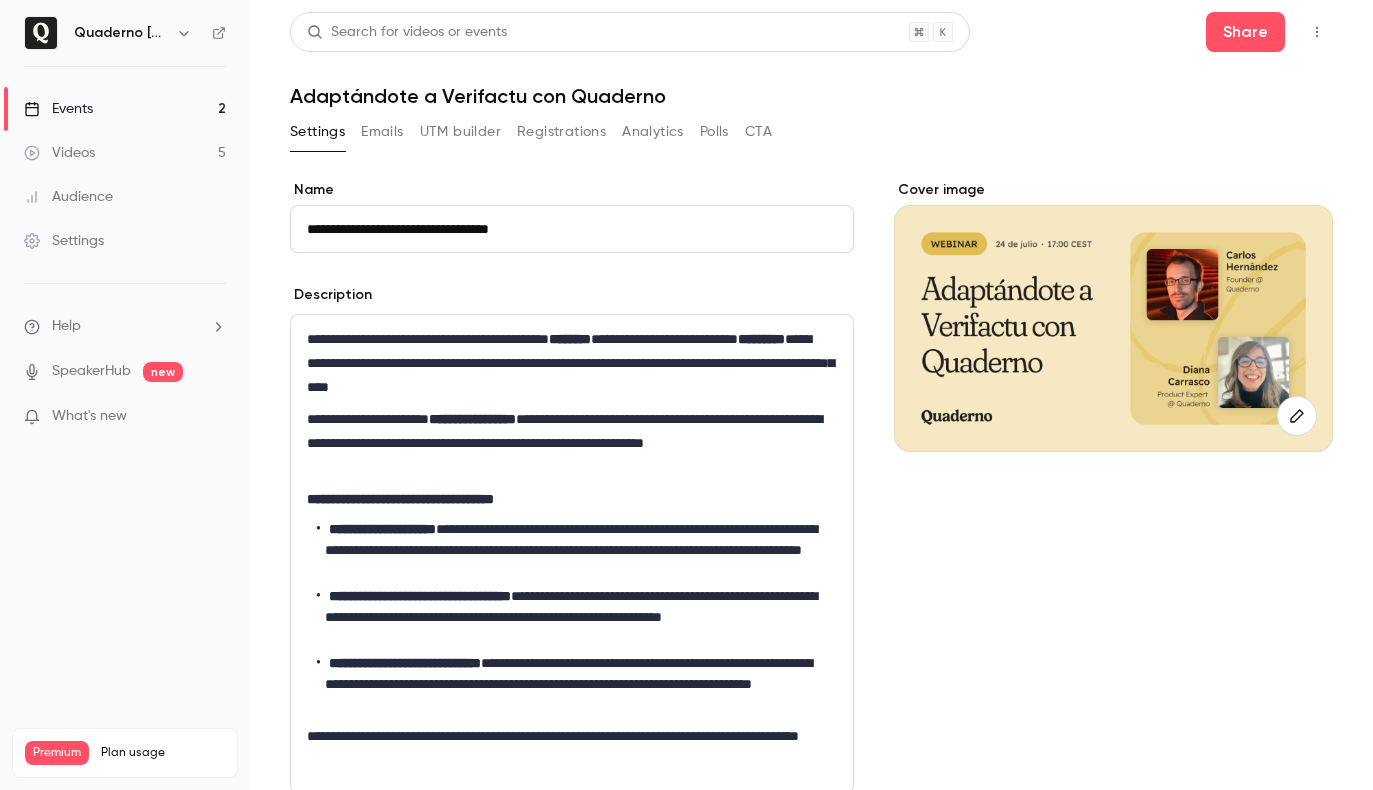 click on "Events" at bounding box center [58, 109] 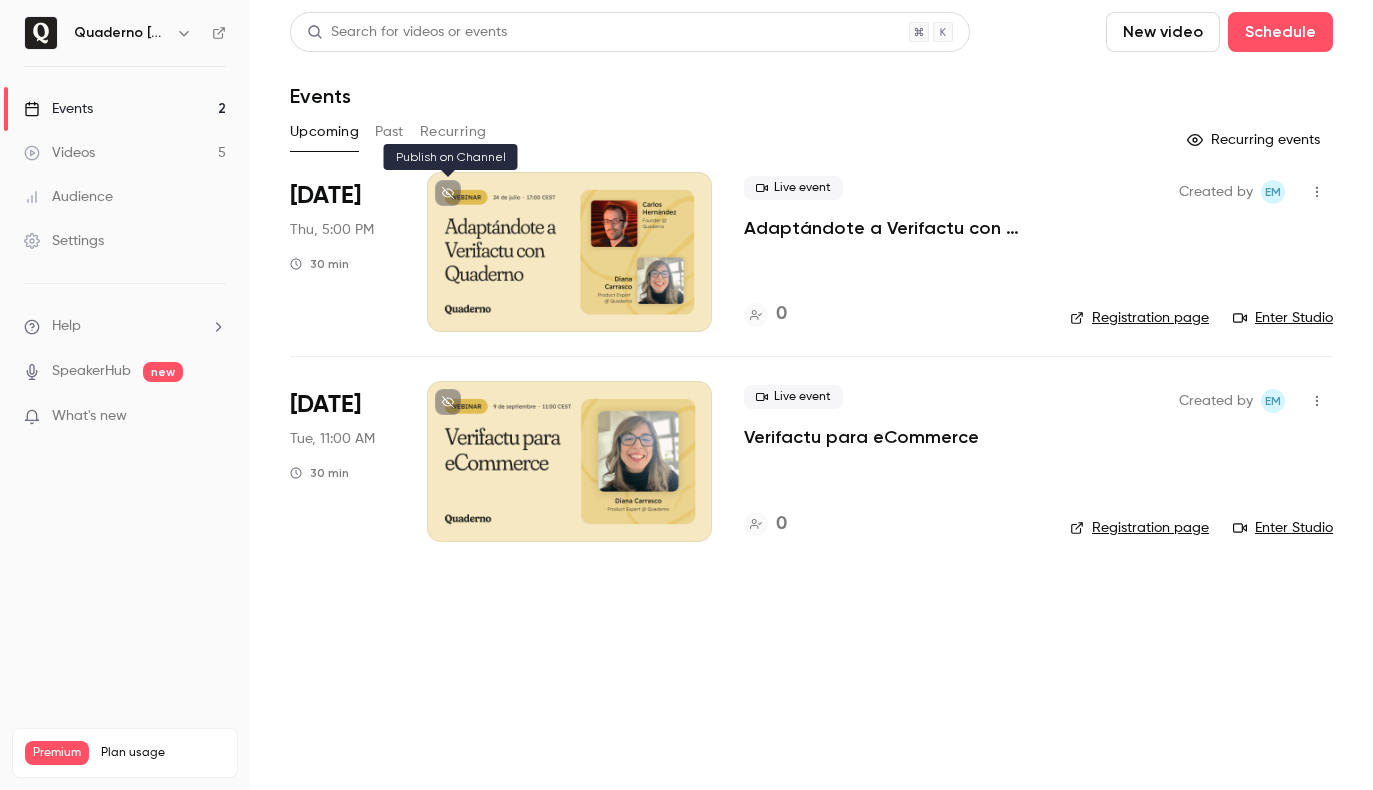 click 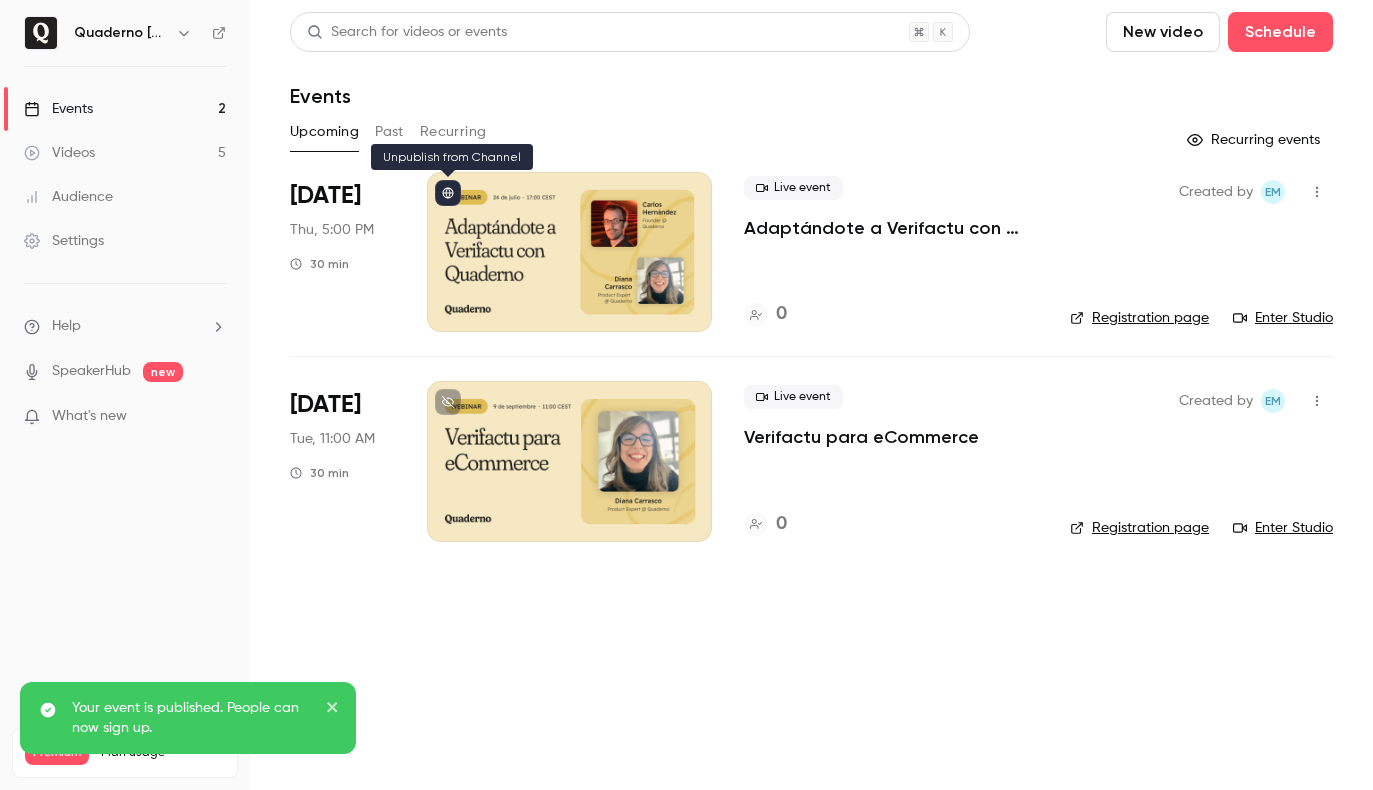 click 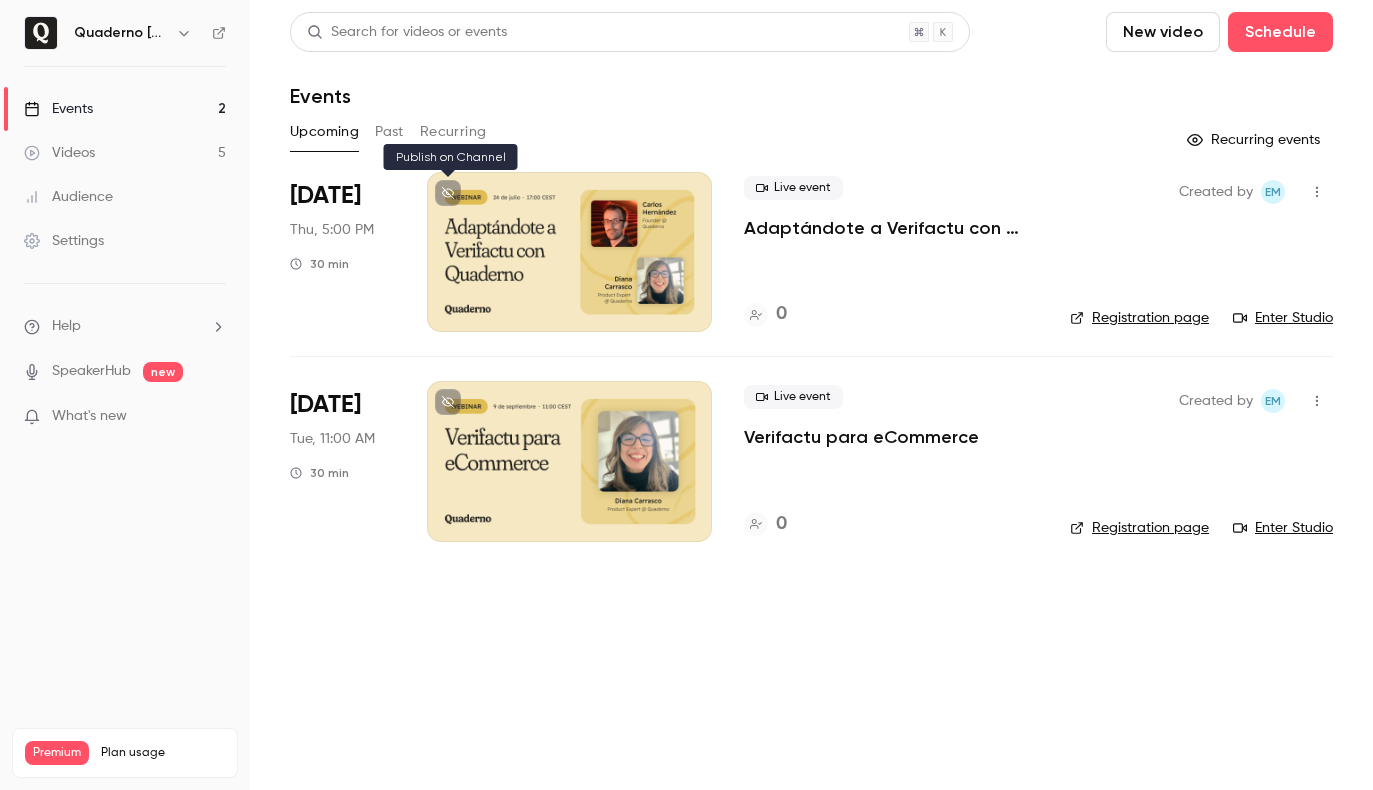click 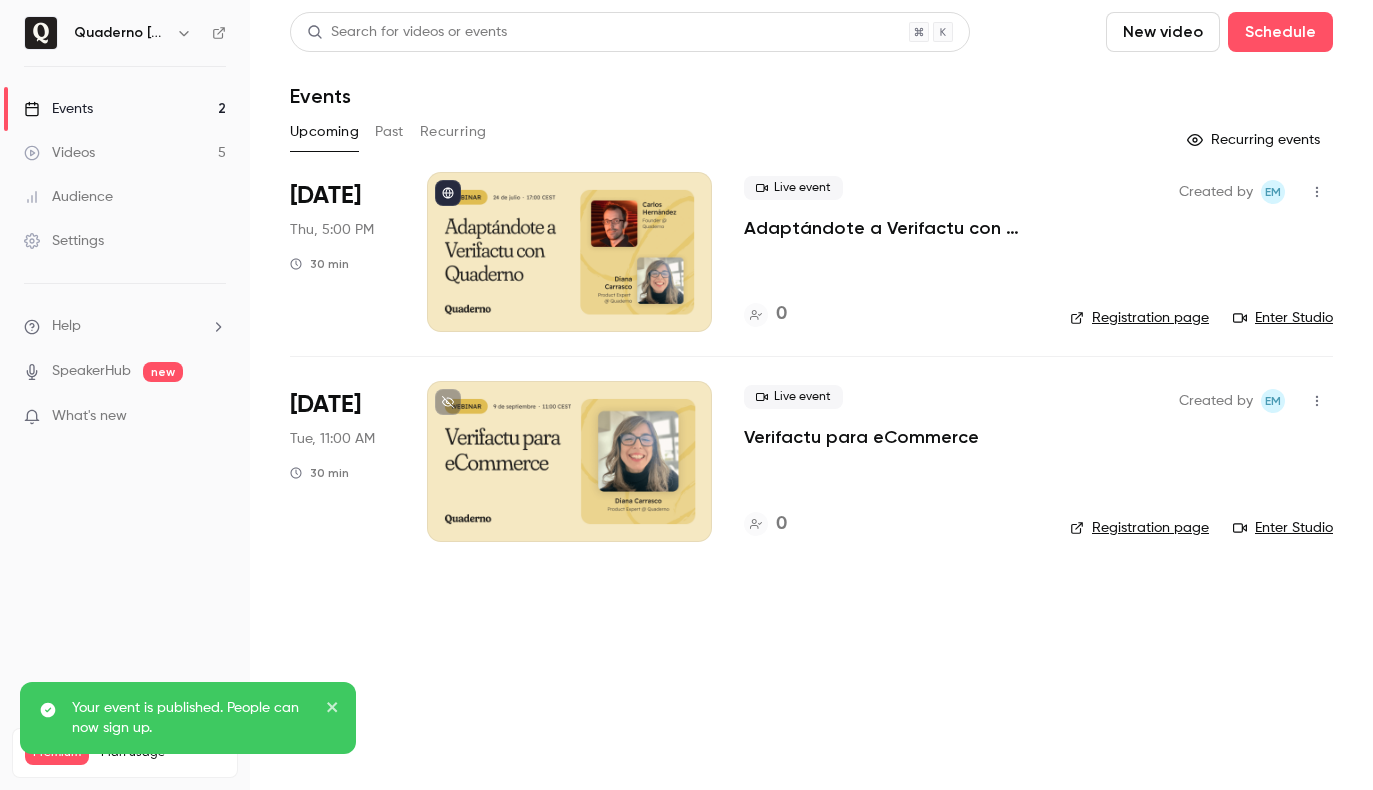 click on "Events 2" at bounding box center (125, 109) 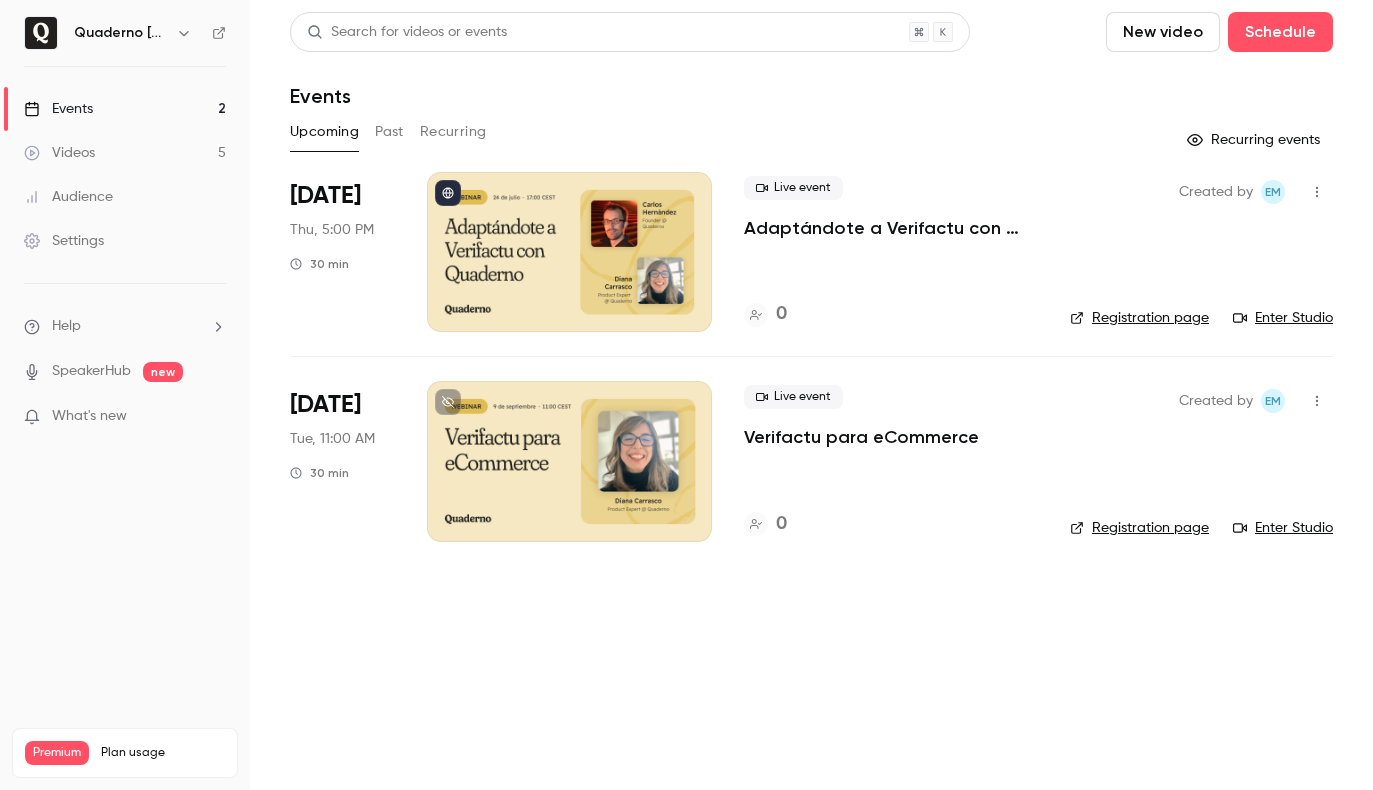 click 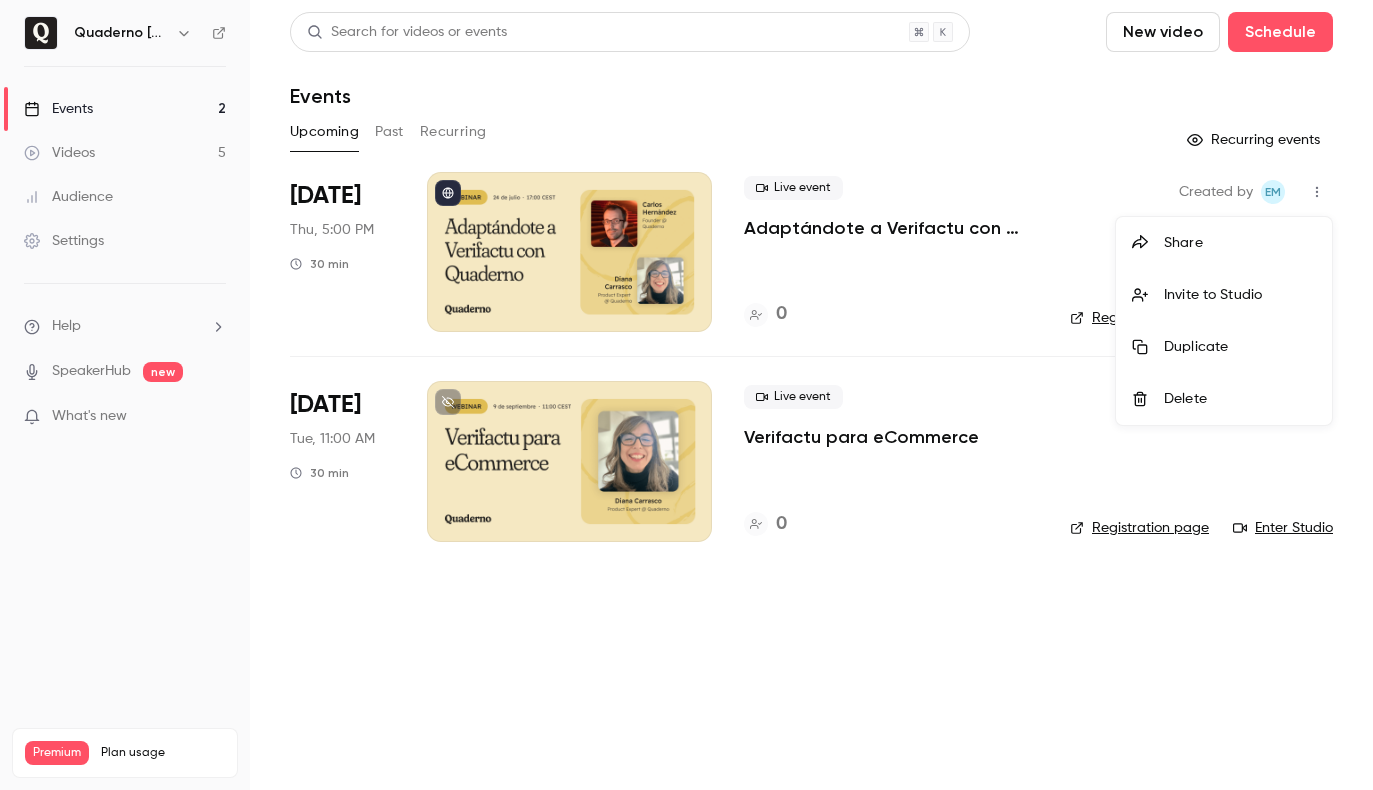 click at bounding box center [686, 395] 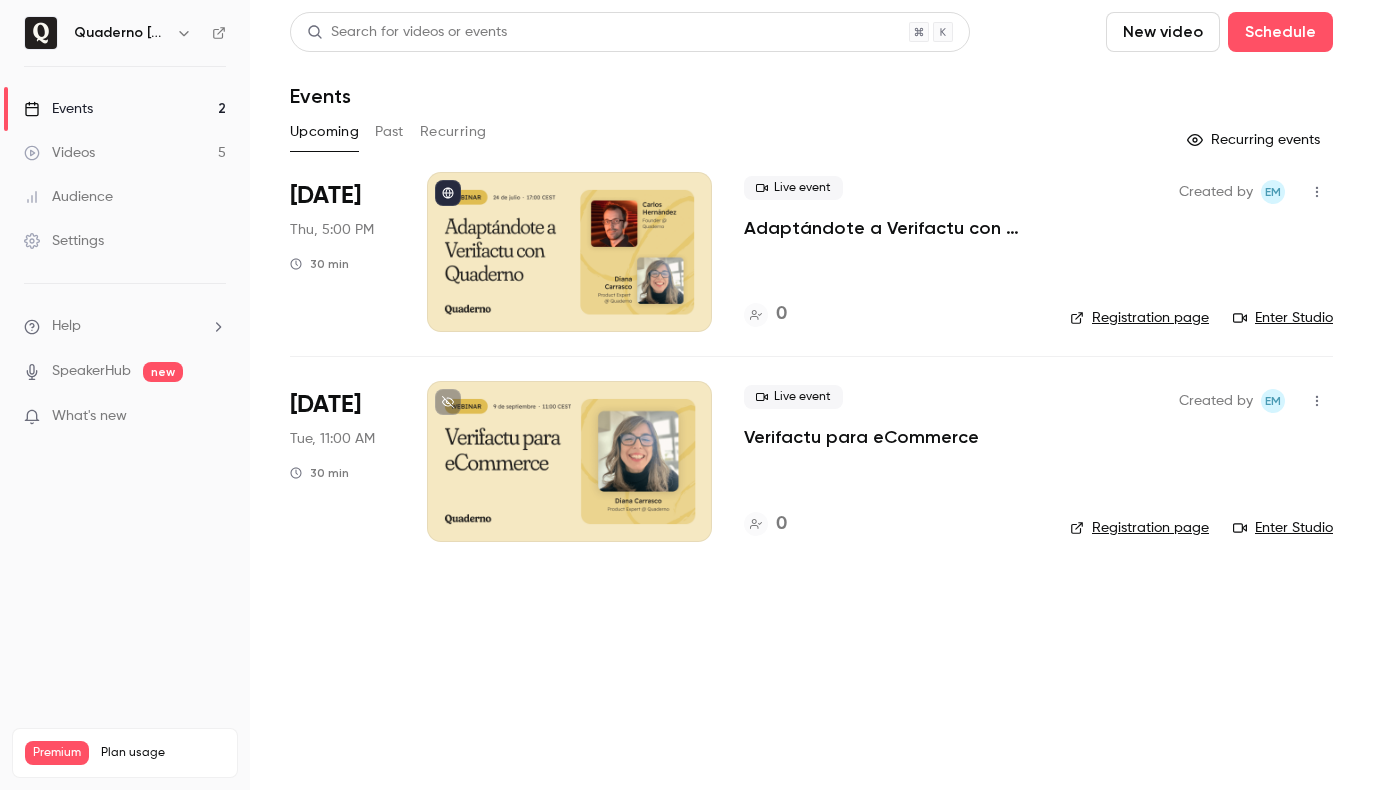 click on "Registration page" at bounding box center [1139, 318] 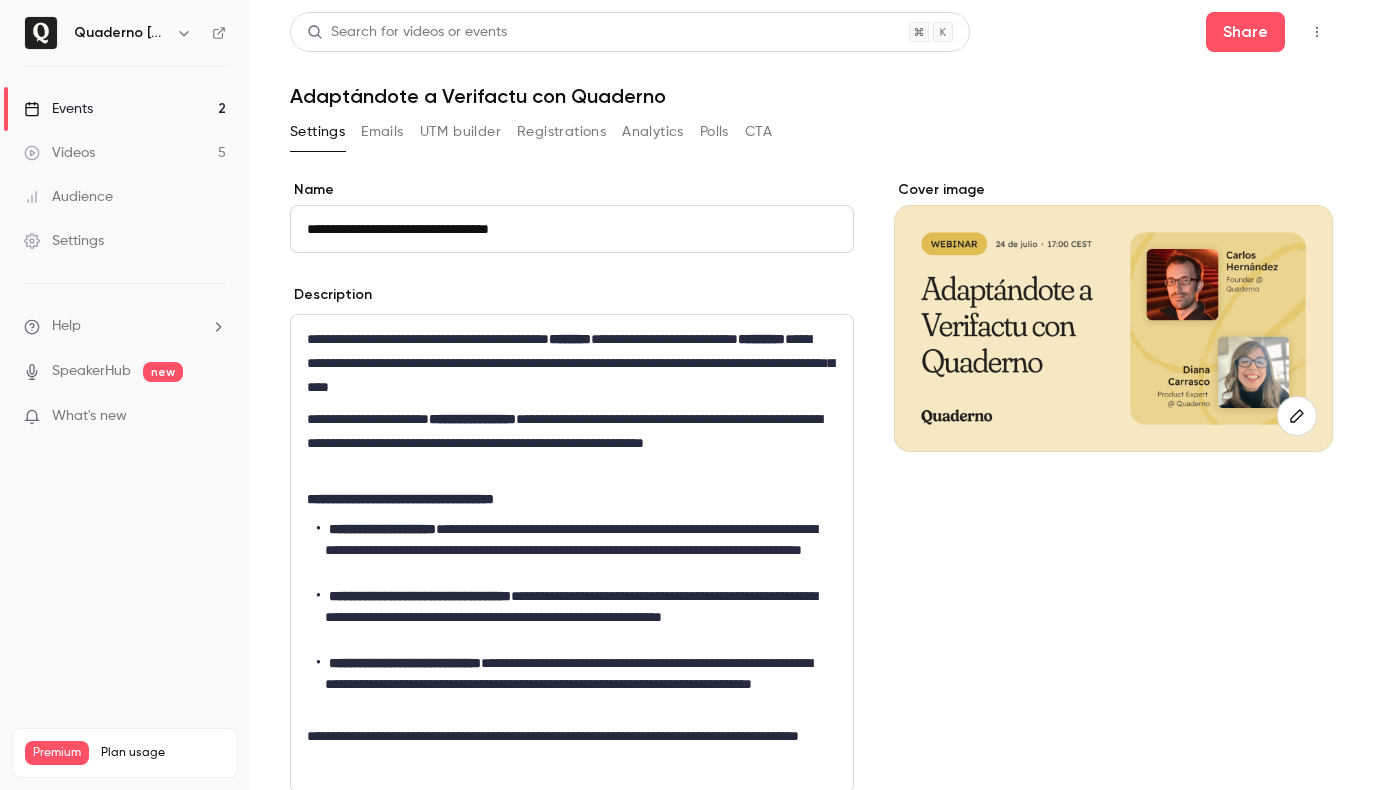 click on "UTM builder" at bounding box center (460, 132) 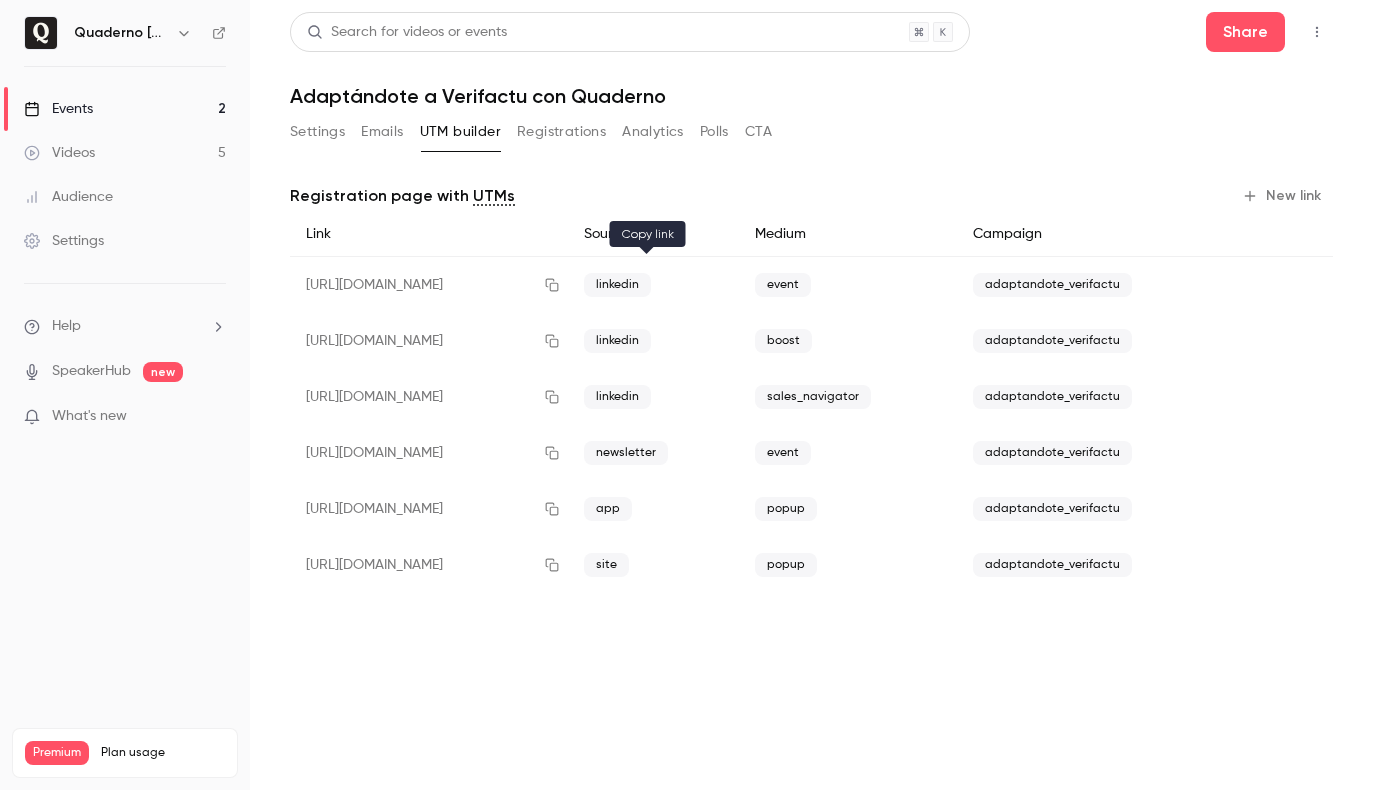 click at bounding box center (552, 285) 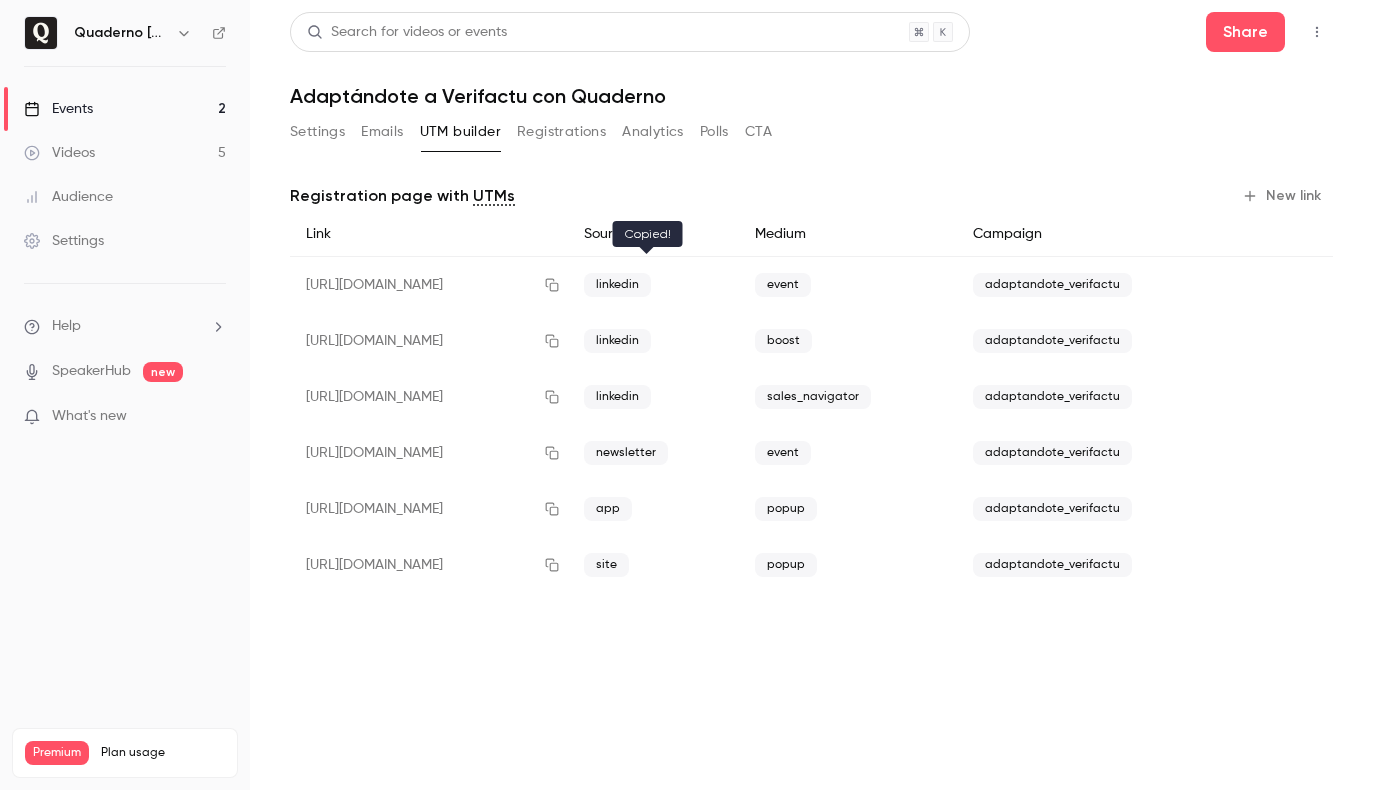 click 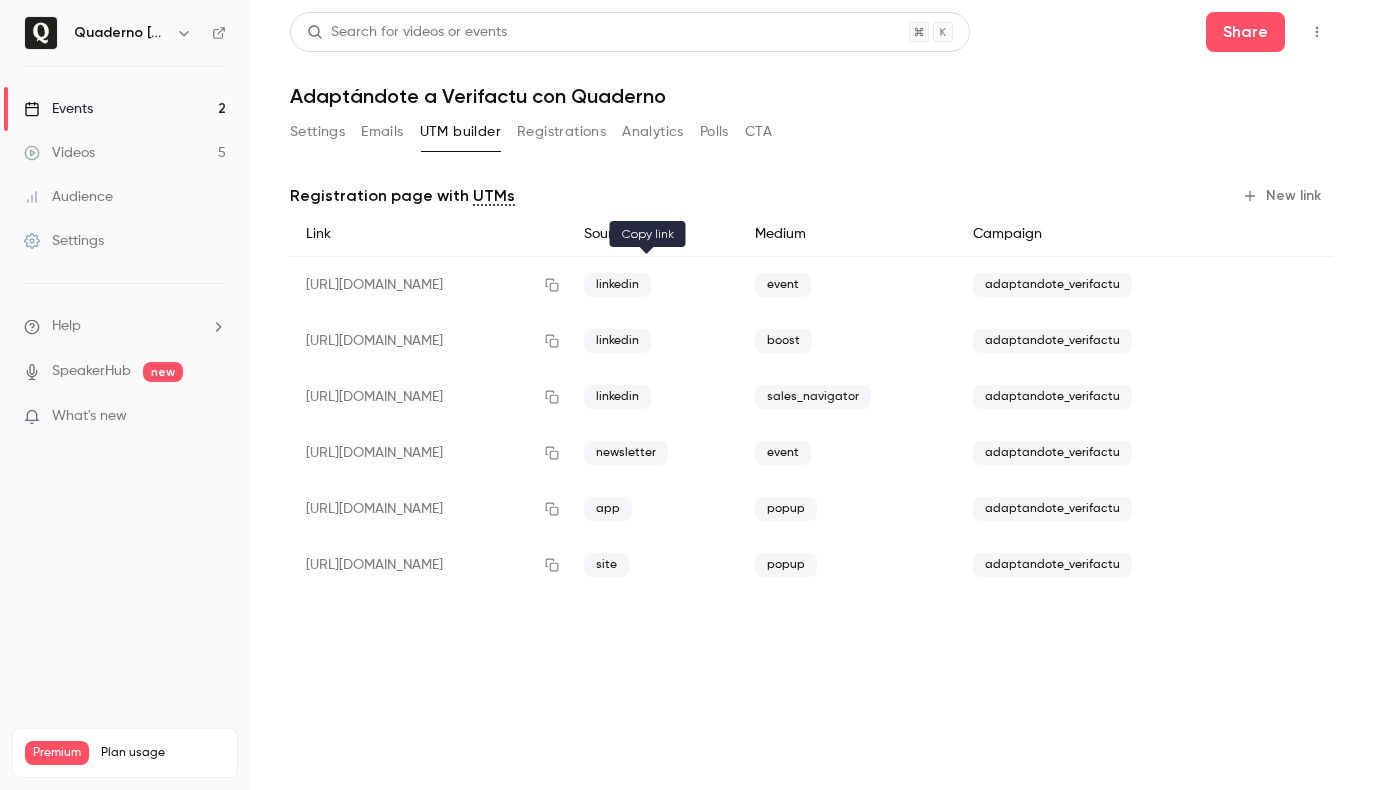 click 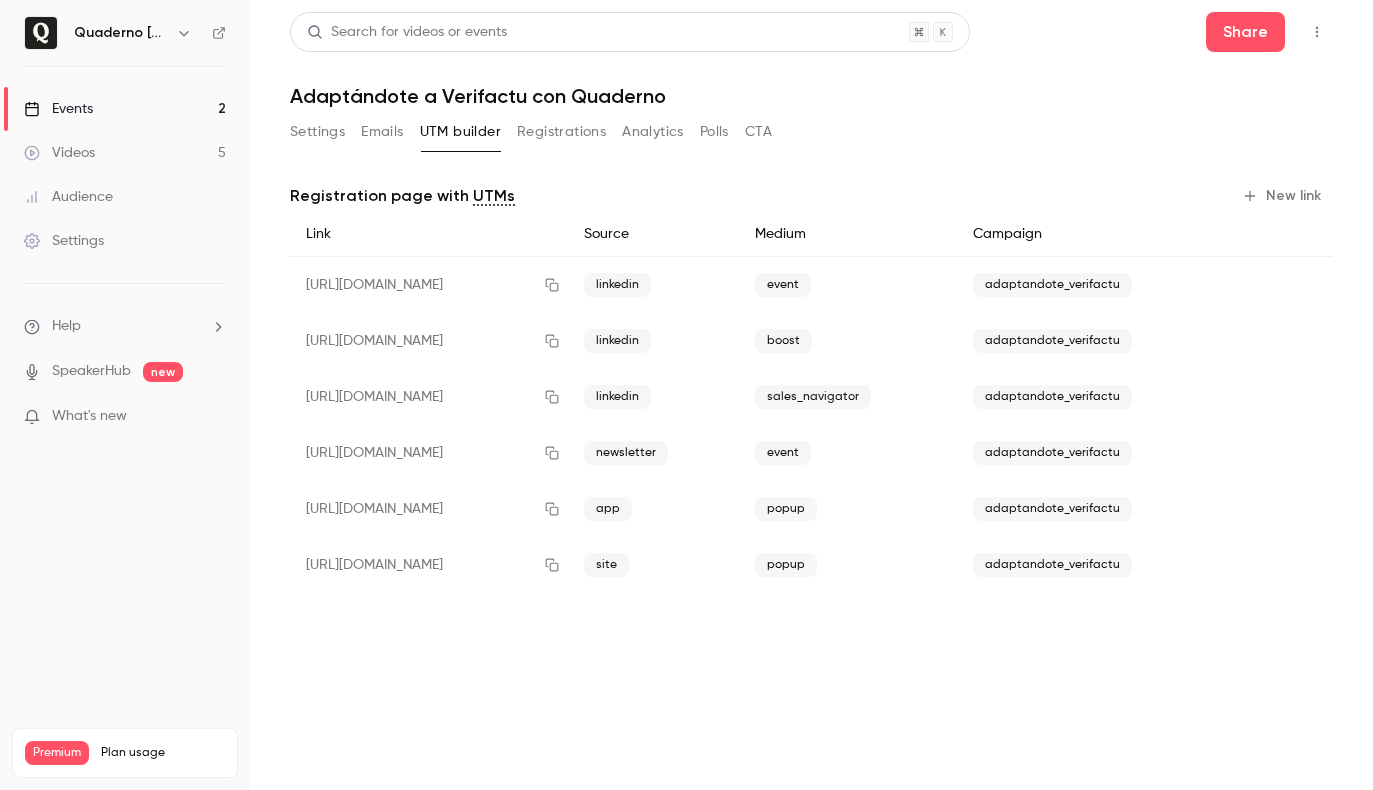 click on "Settings" at bounding box center (317, 132) 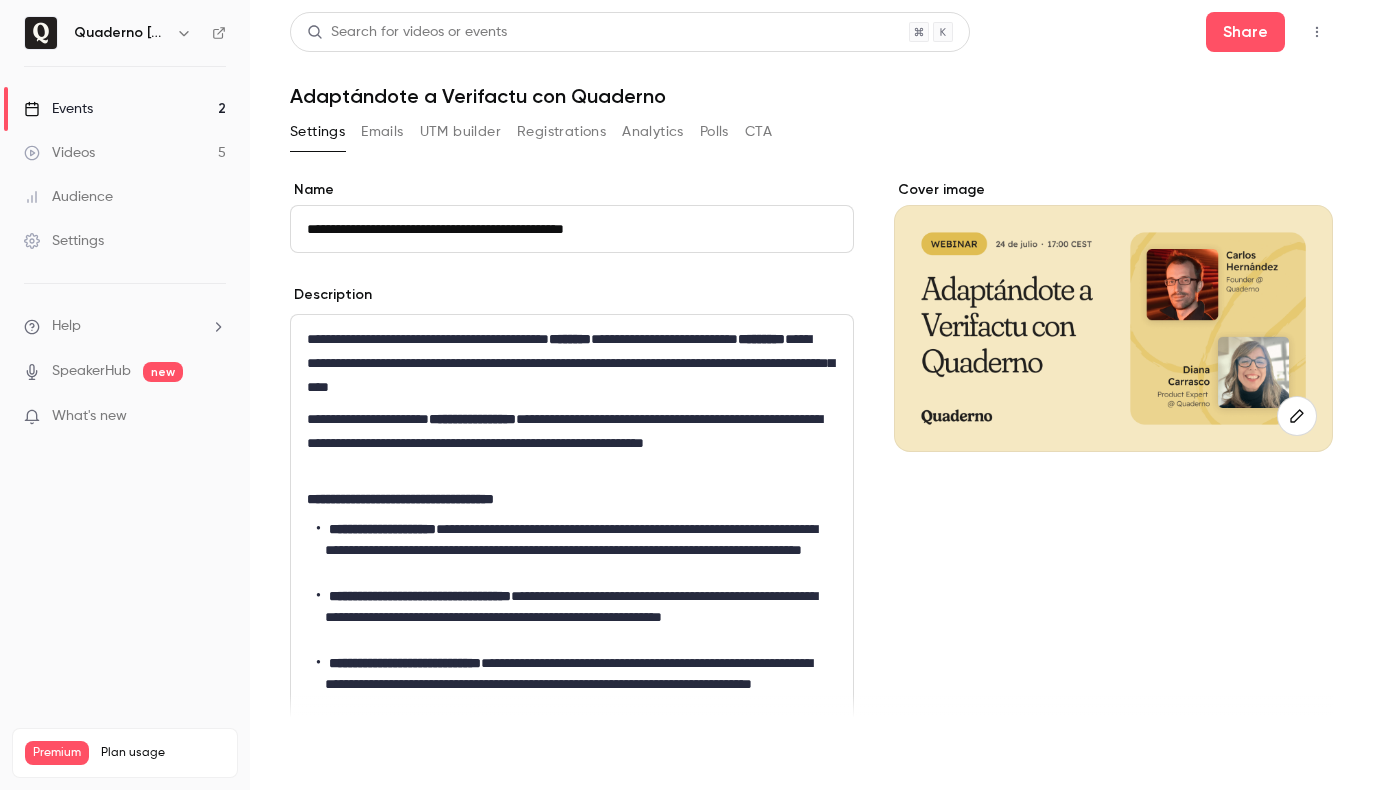 click on "Save" at bounding box center (326, 754) 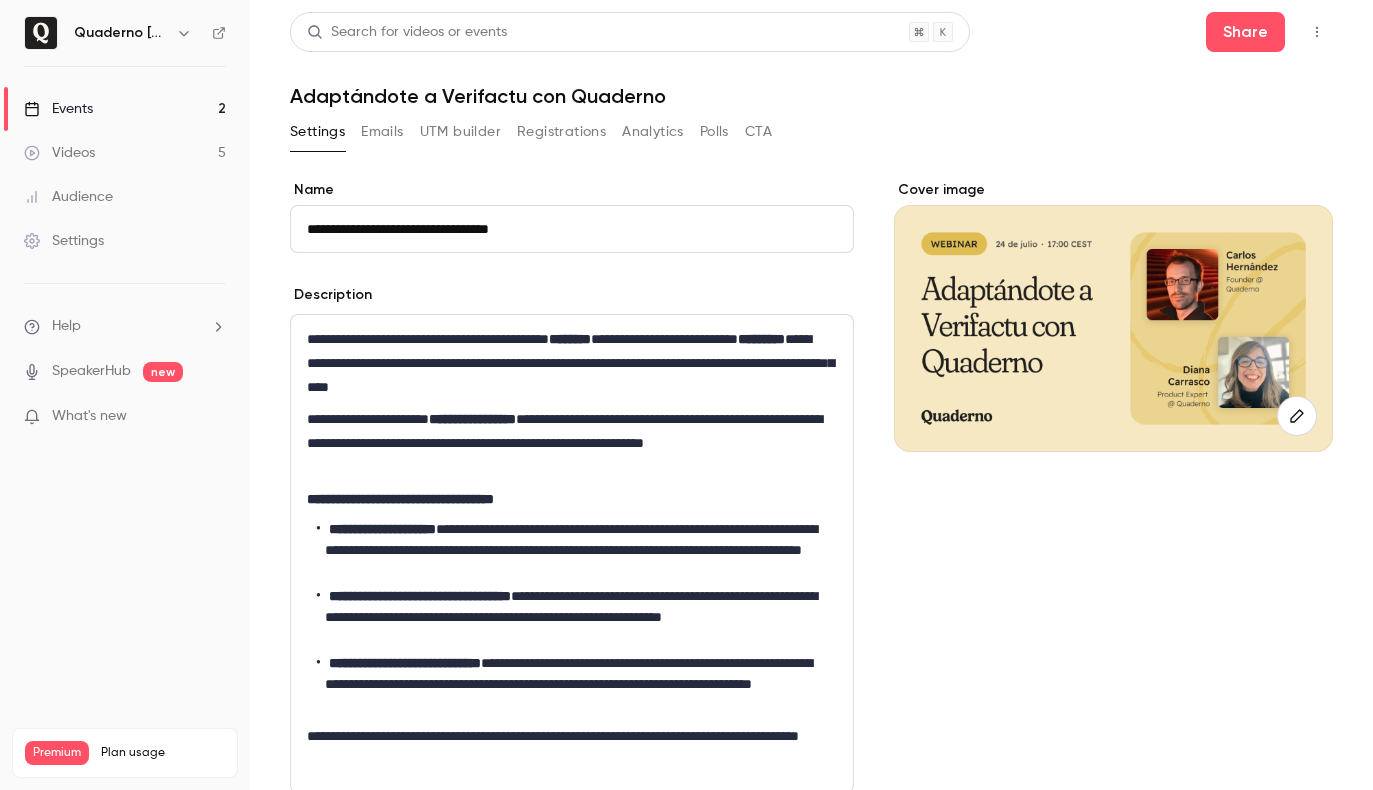 type on "**********" 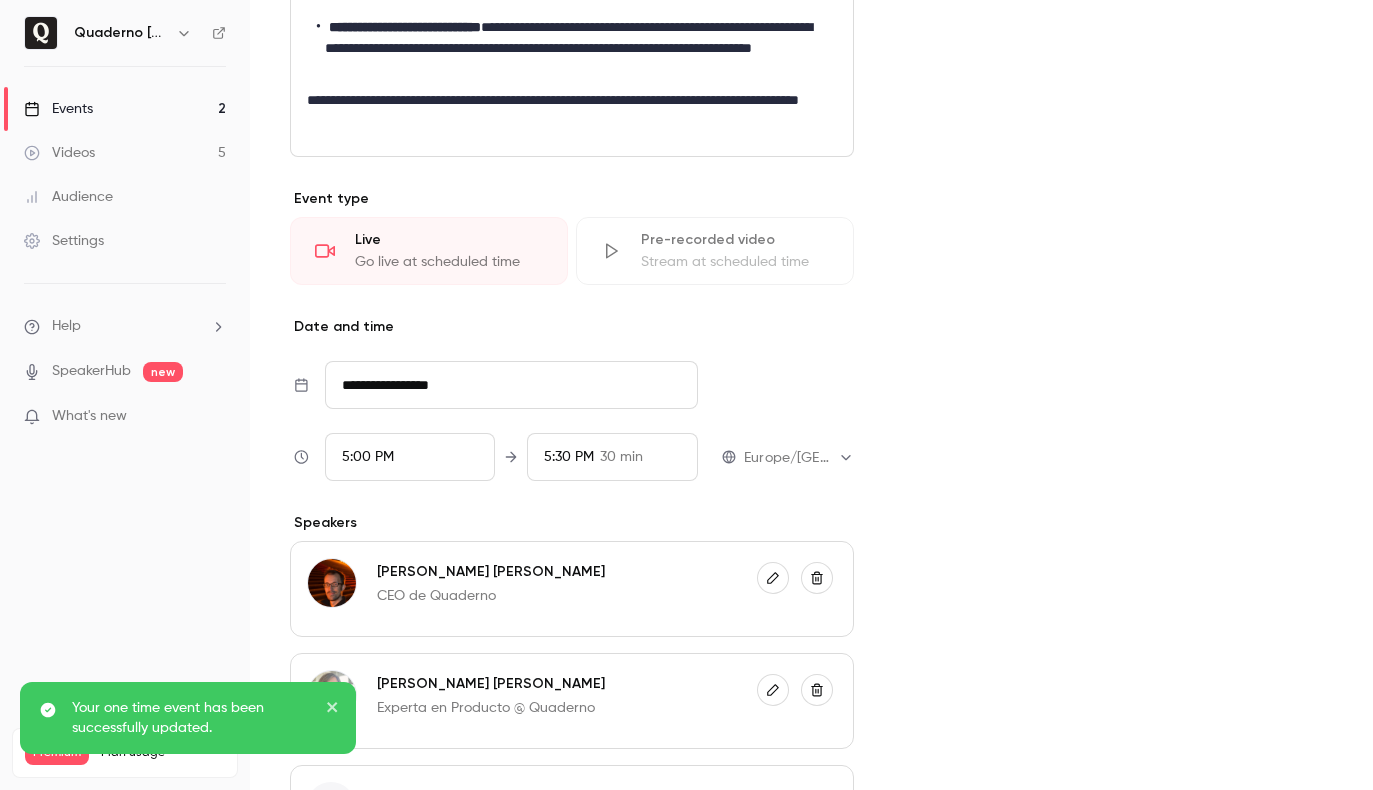 scroll, scrollTop: 861, scrollLeft: 0, axis: vertical 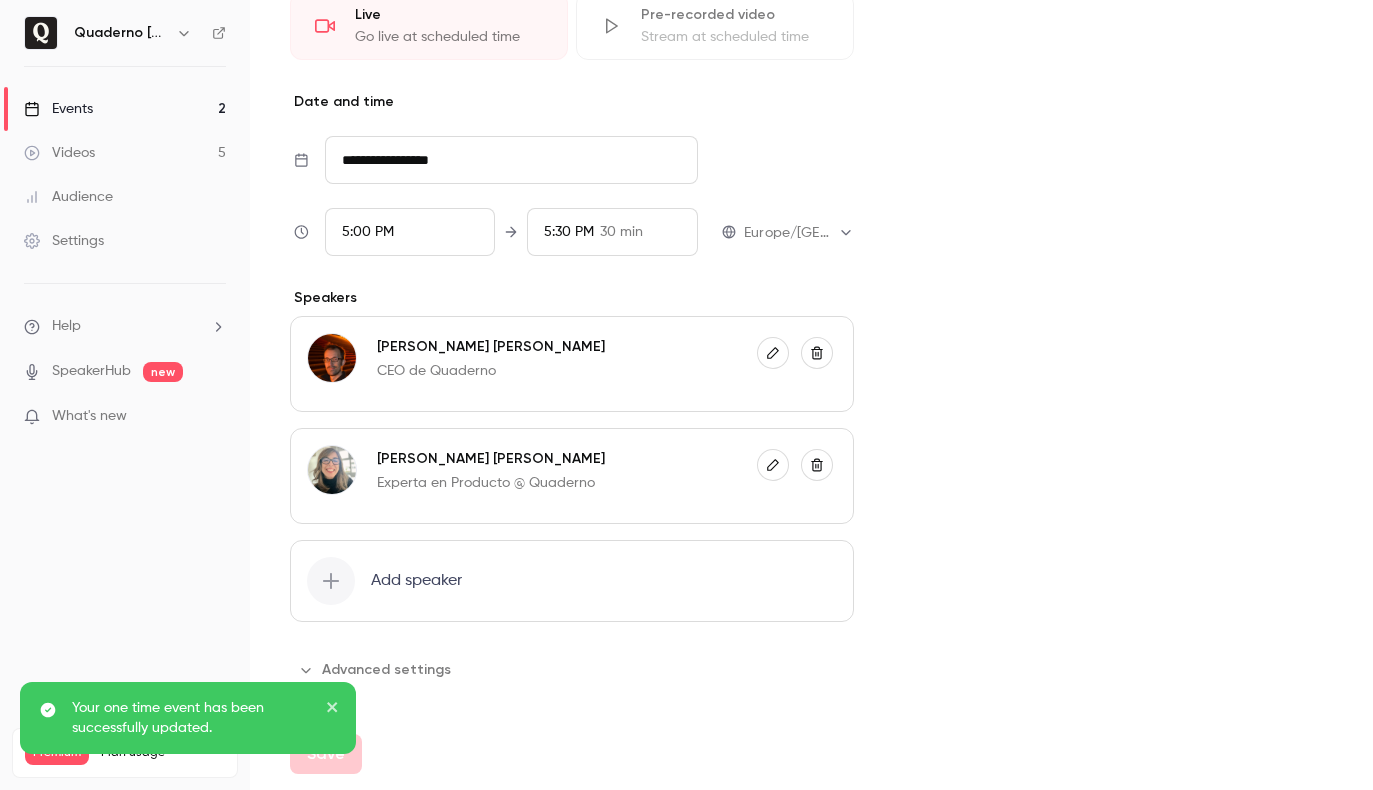 click on "Advanced settings" at bounding box center [572, 670] 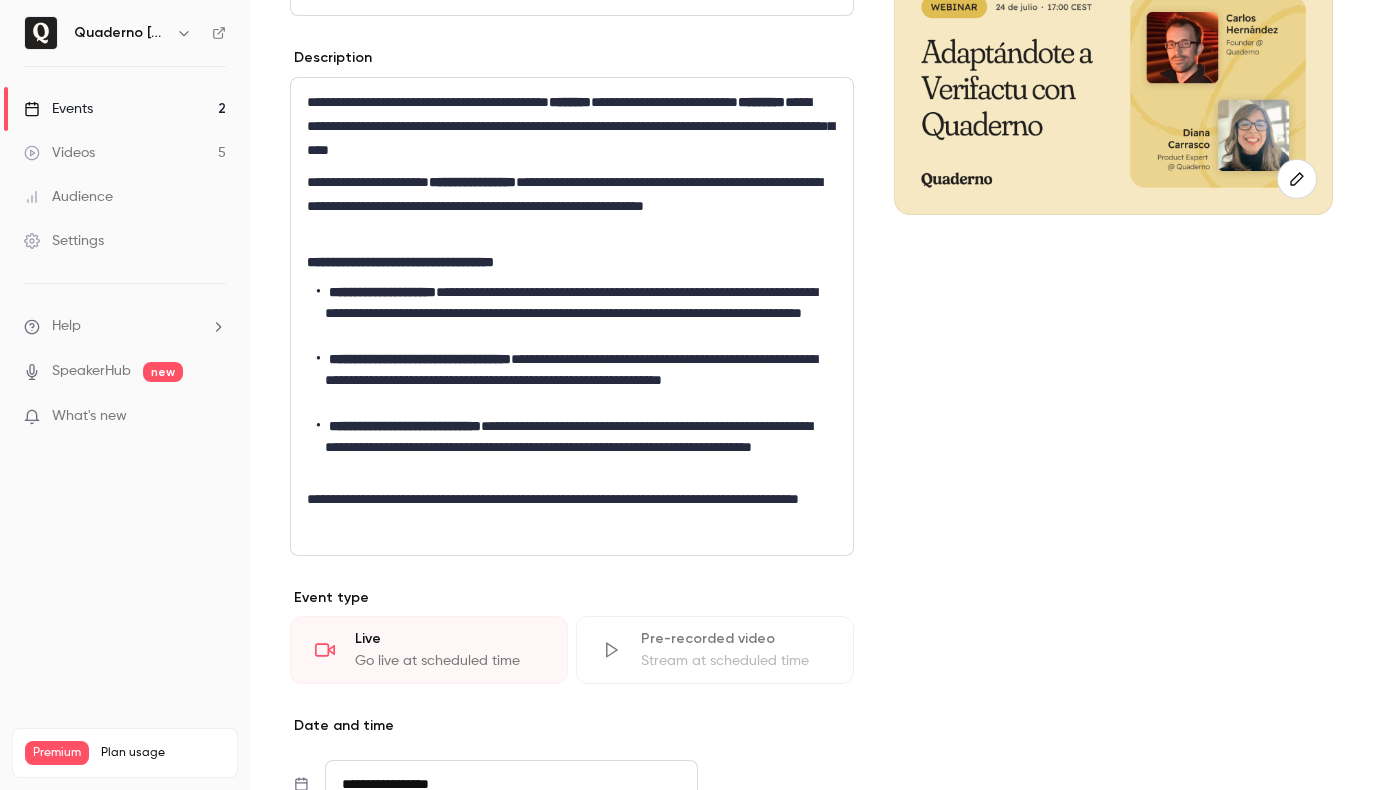 scroll, scrollTop: 0, scrollLeft: 0, axis: both 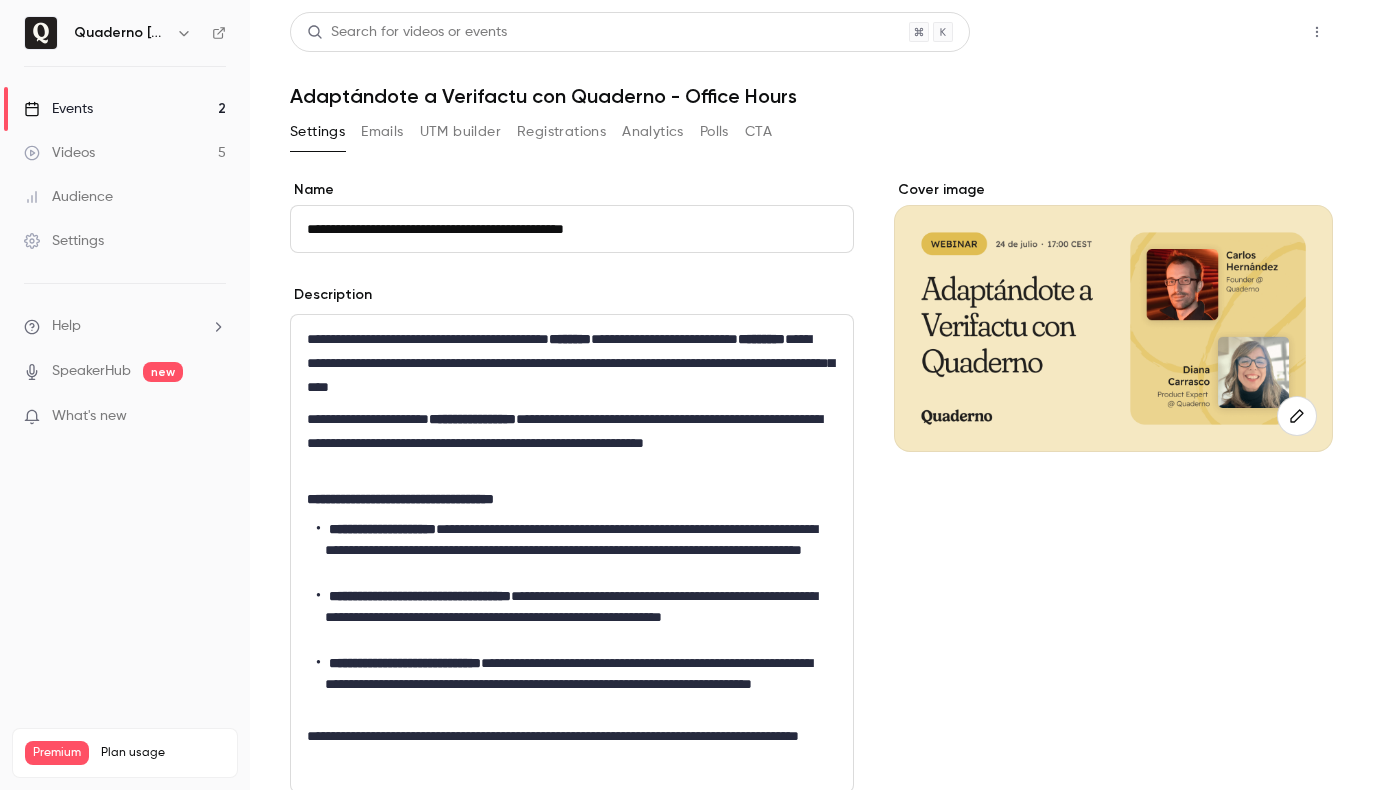 click on "Share" at bounding box center (1245, 32) 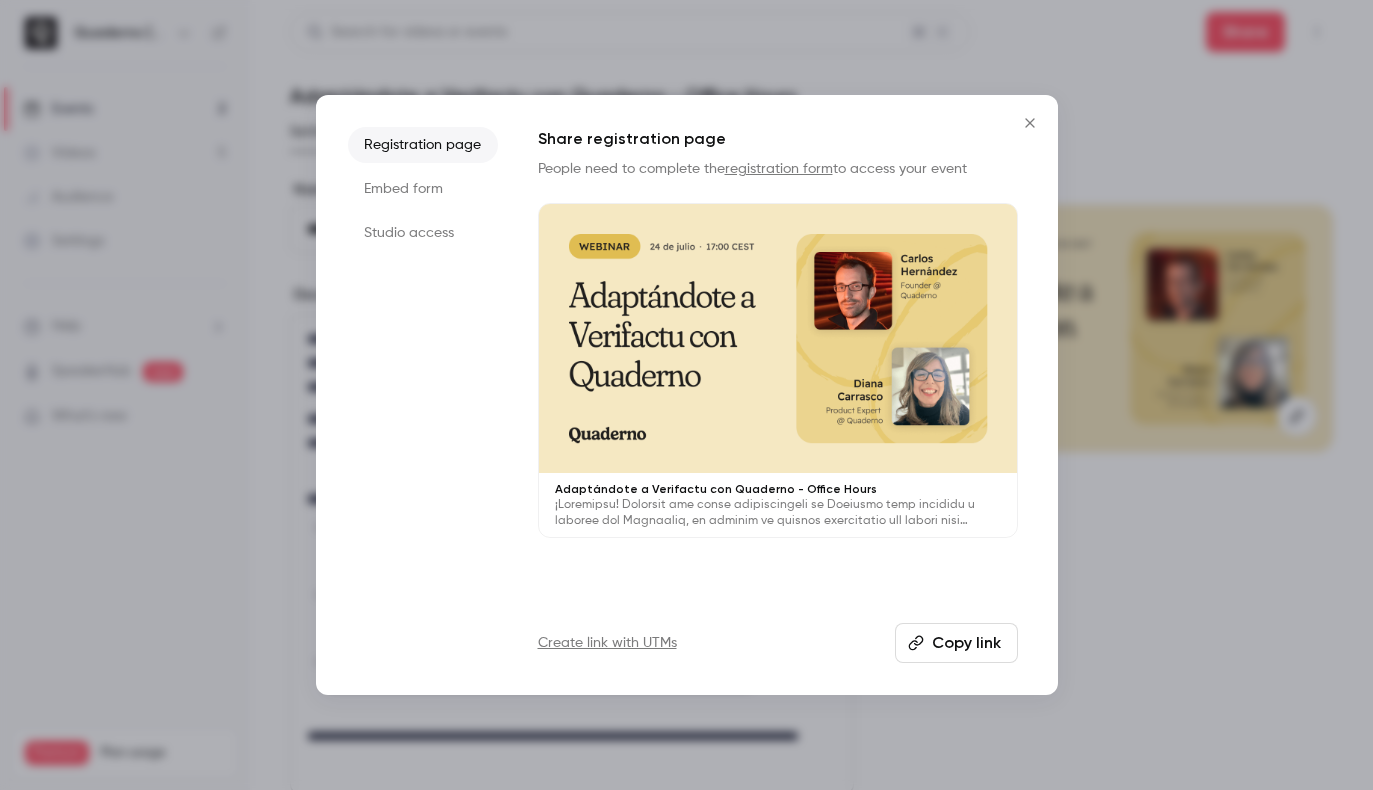 click 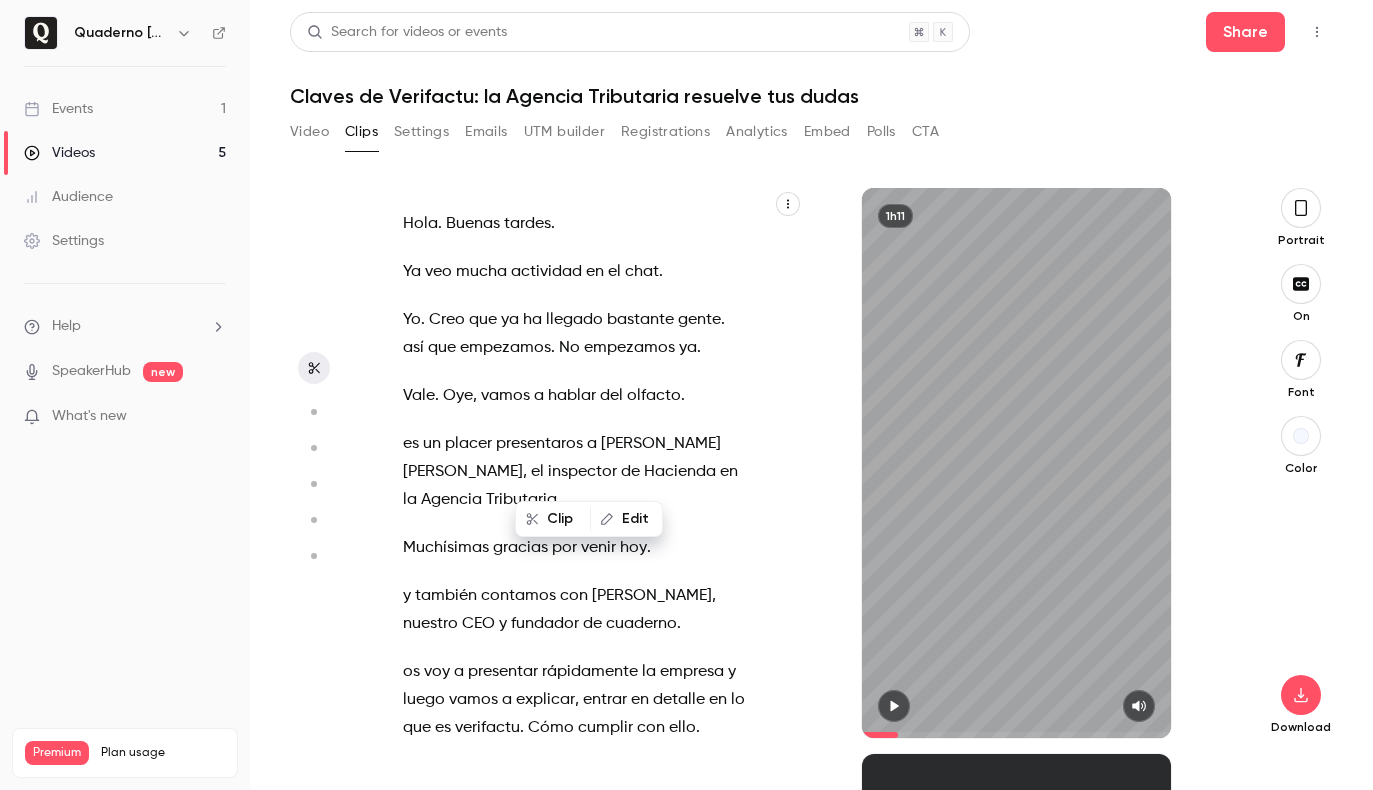 scroll, scrollTop: 0, scrollLeft: 0, axis: both 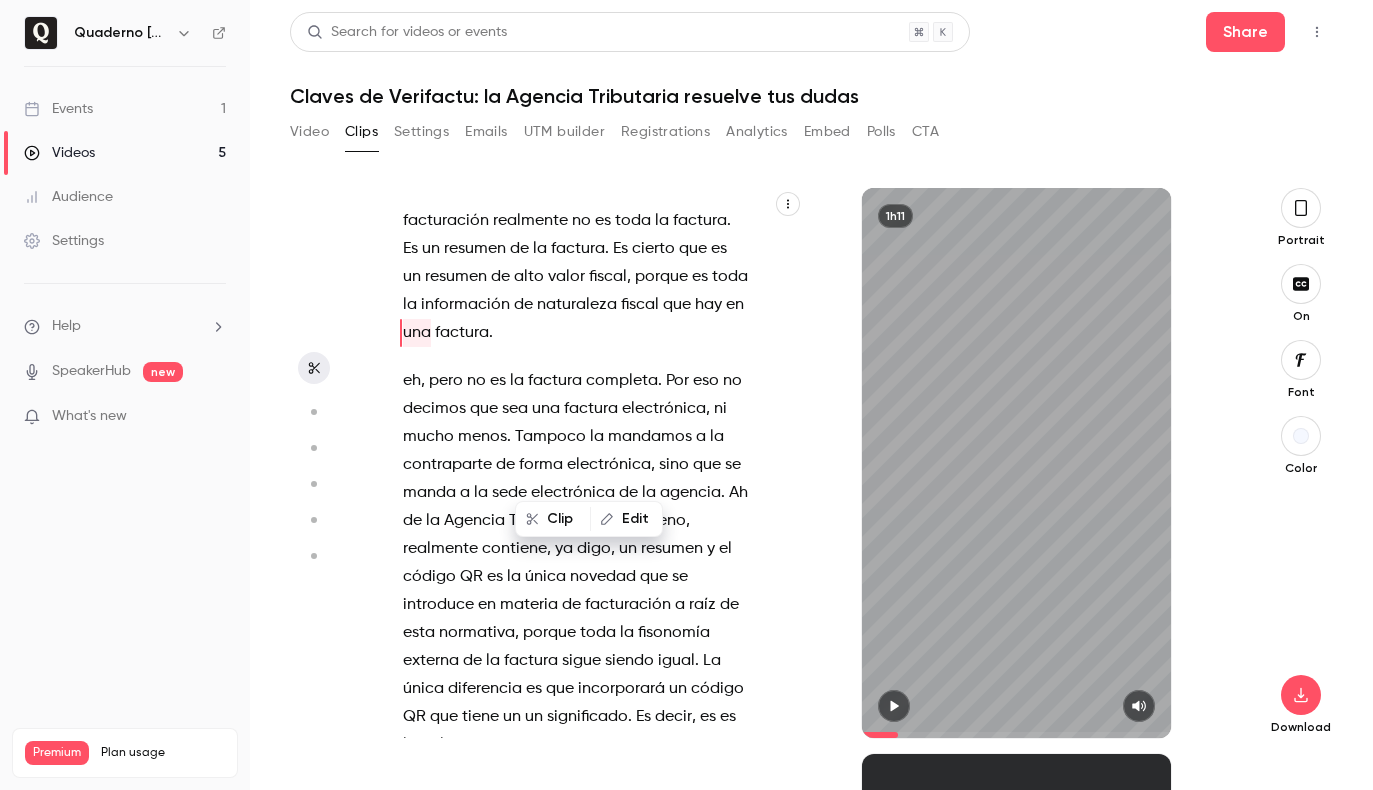 type on "*****" 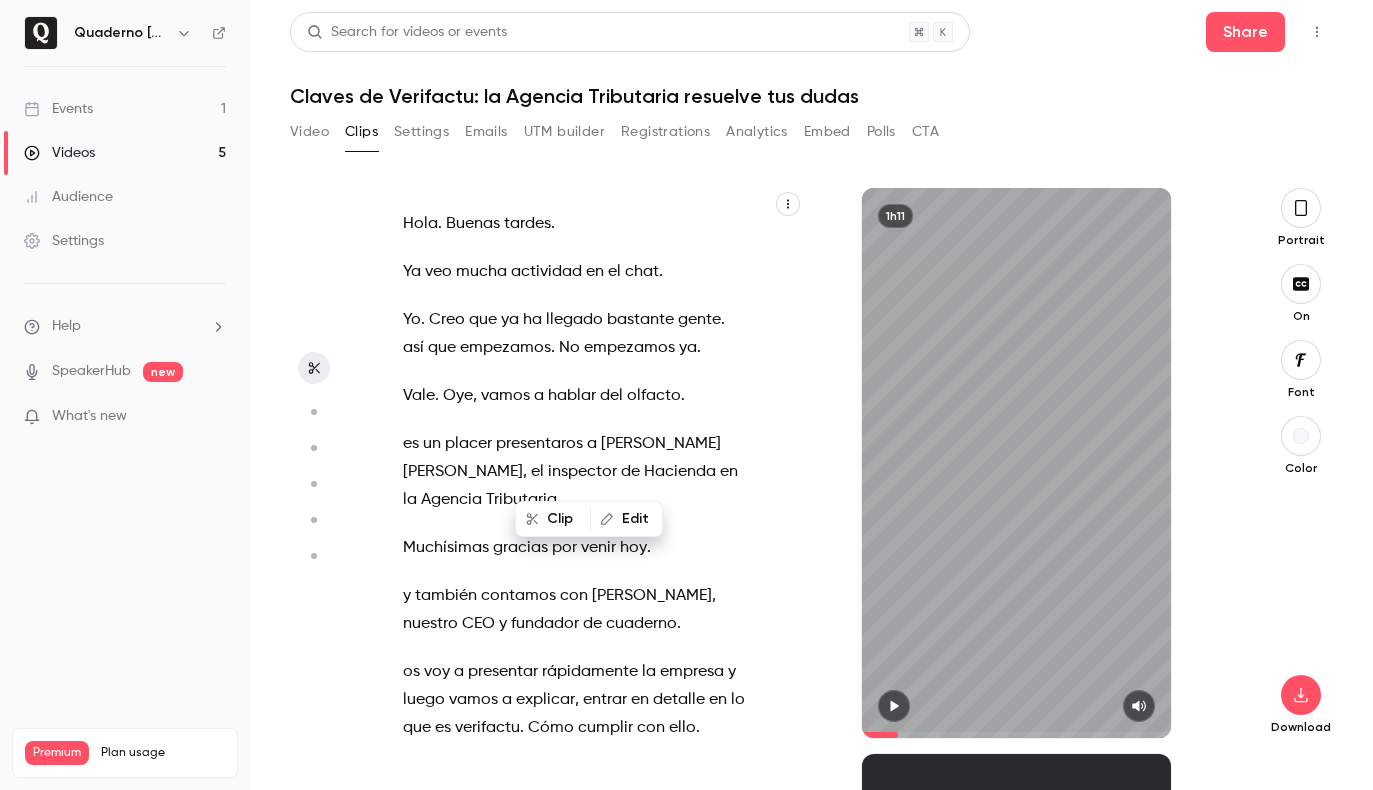 click on "Events 1" at bounding box center [125, 109] 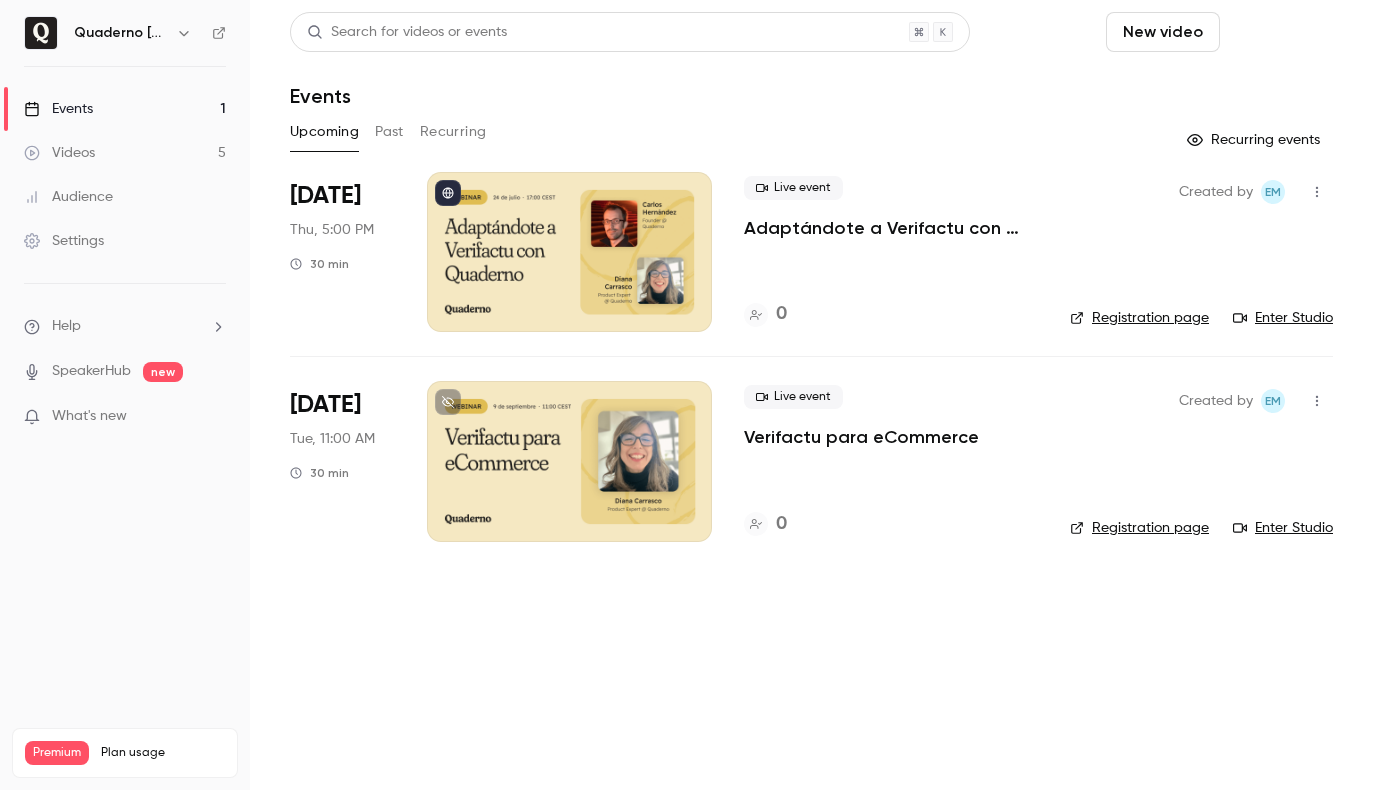 click on "Schedule" at bounding box center (1280, 32) 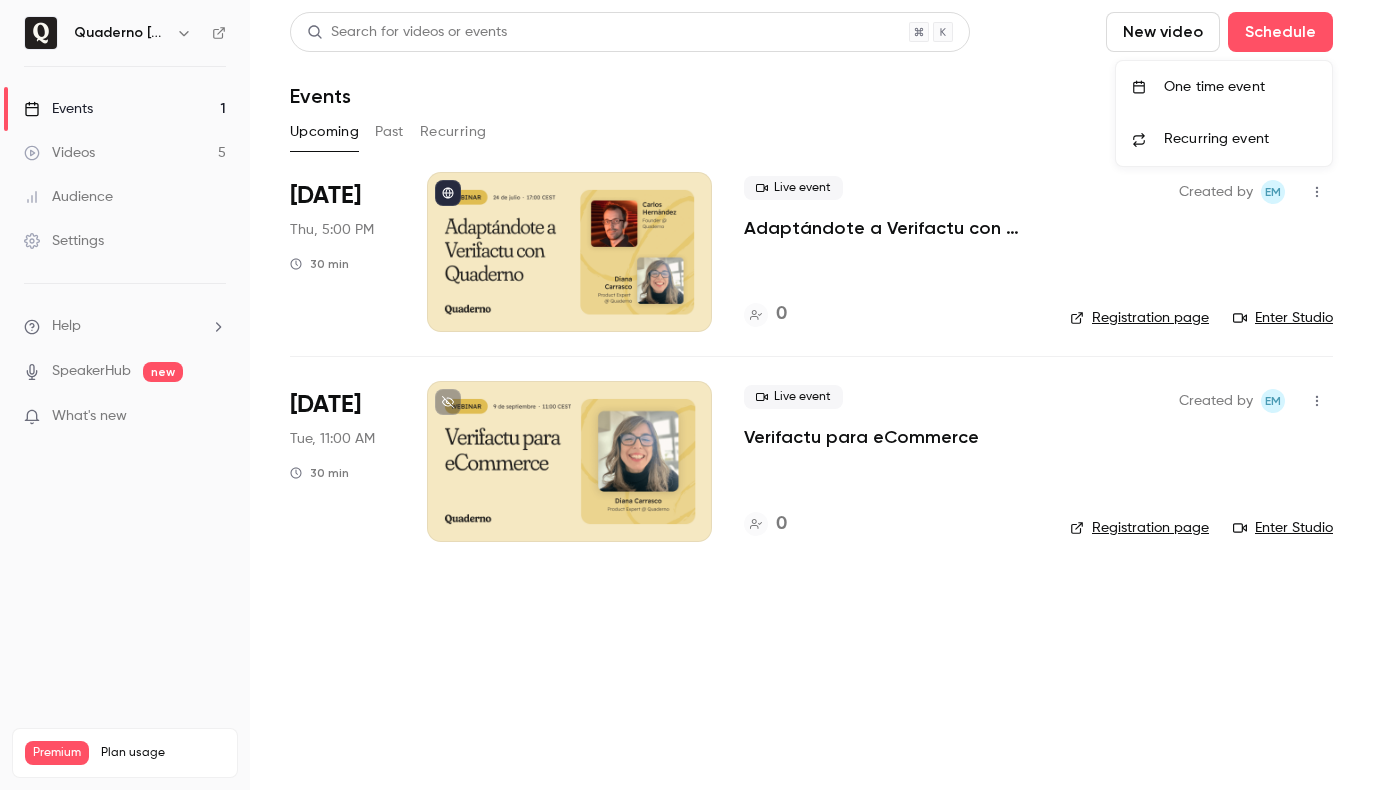 click on "One time event" at bounding box center (1240, 87) 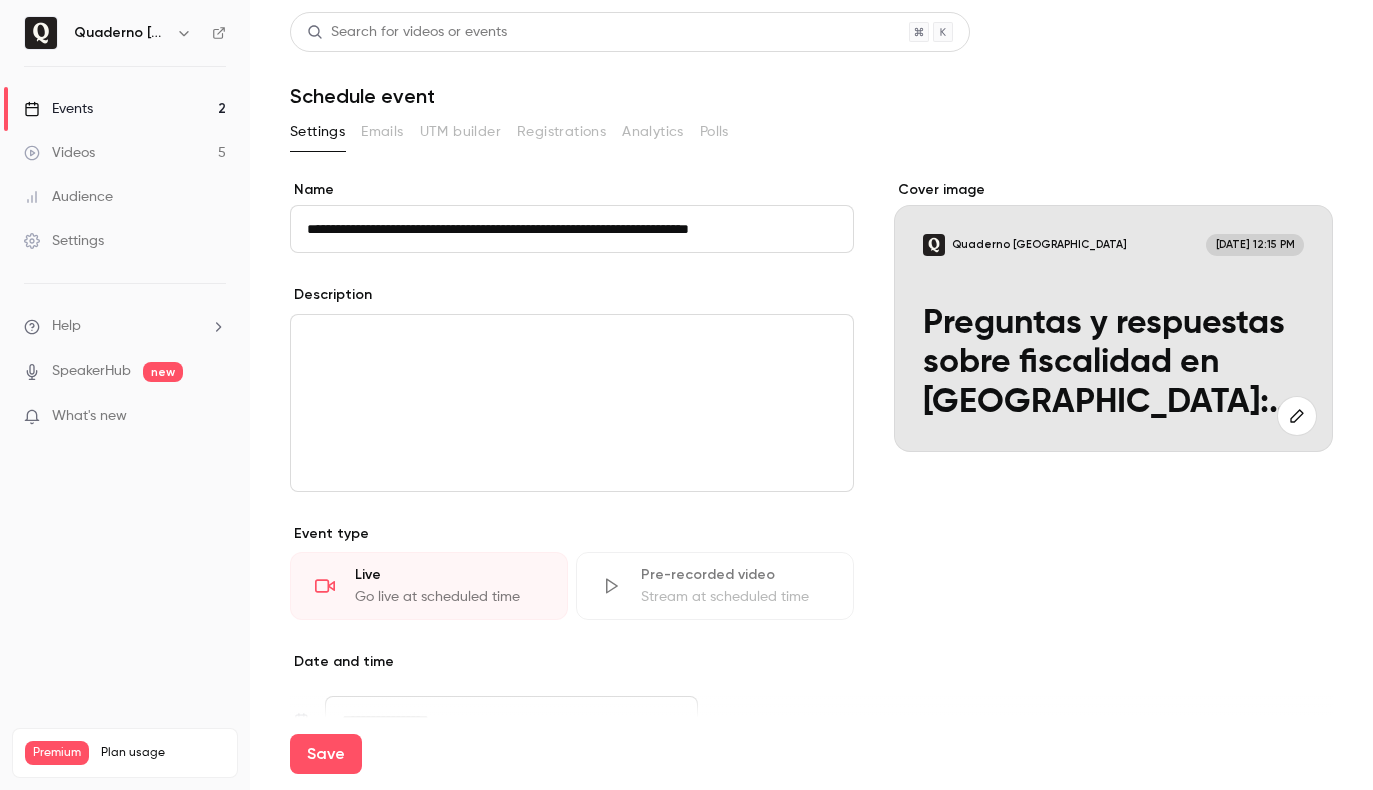 type on "**********" 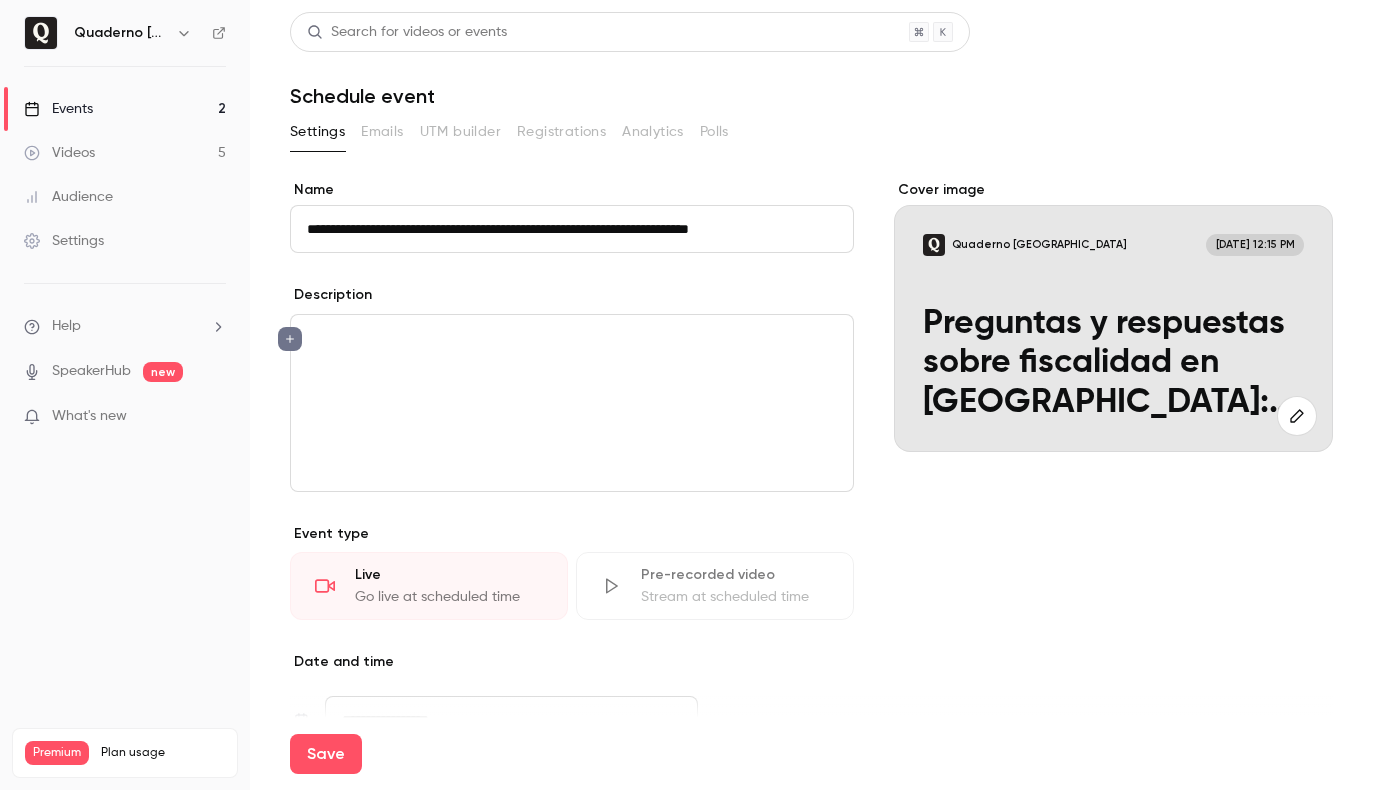 scroll, scrollTop: 0, scrollLeft: 0, axis: both 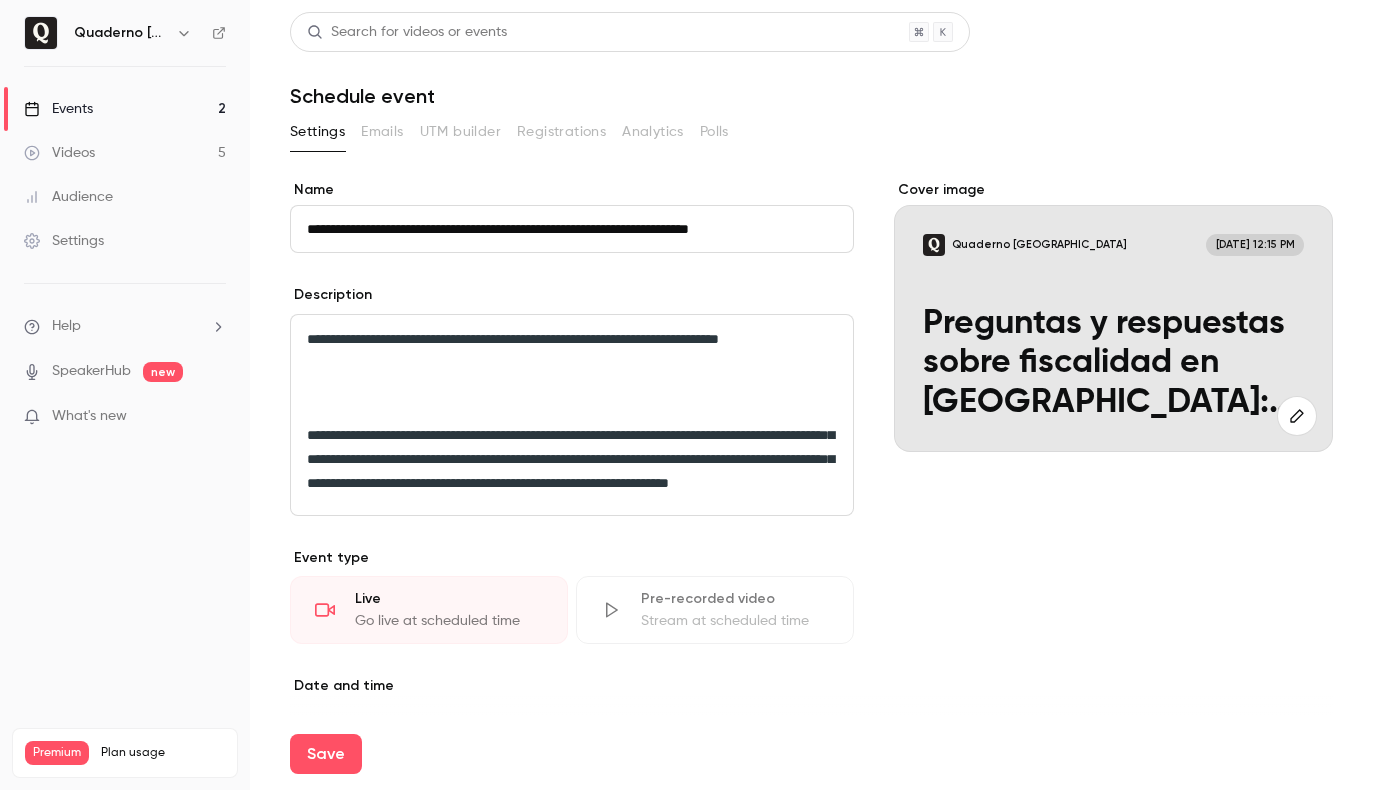 click at bounding box center (572, 403) 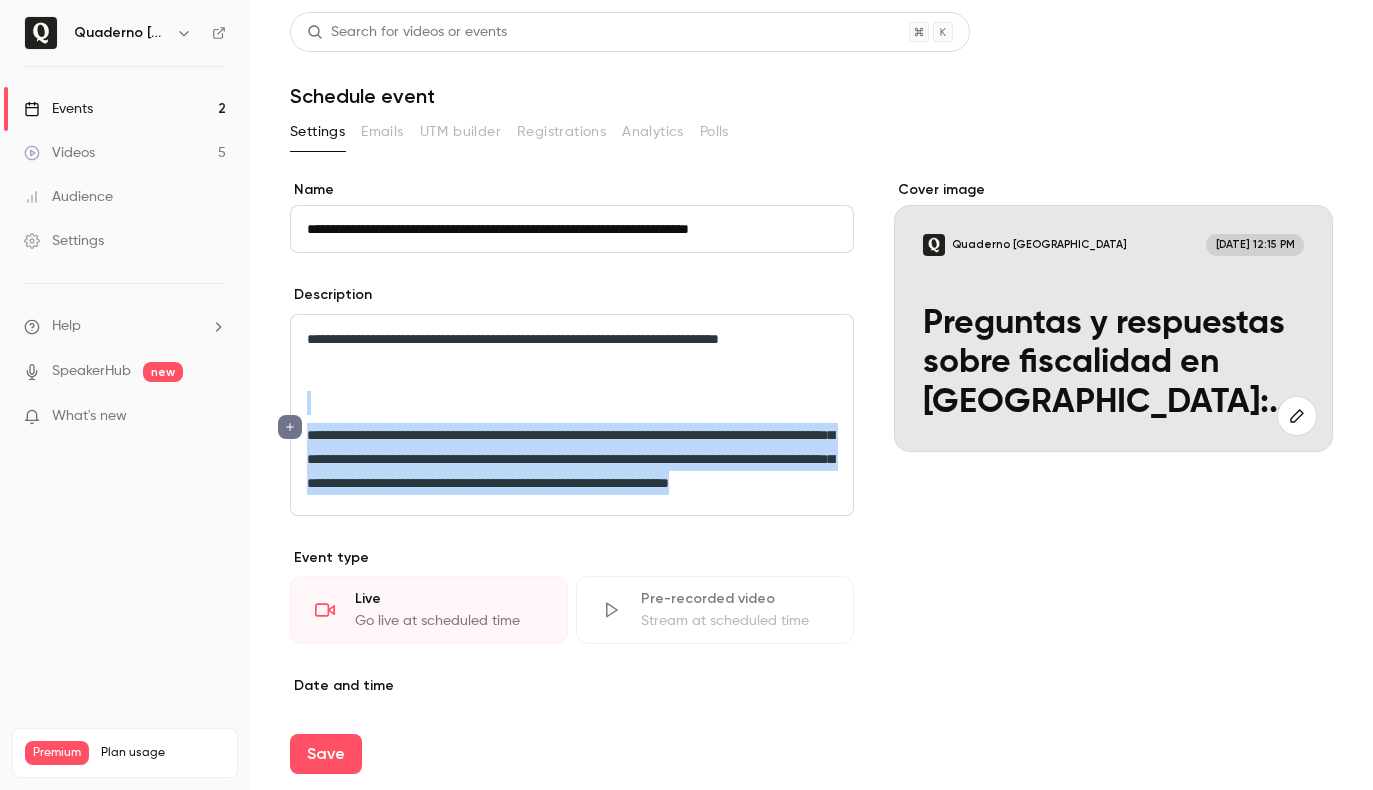 drag, startPoint x: 583, startPoint y: 537, endPoint x: 290, endPoint y: 436, distance: 309.91934 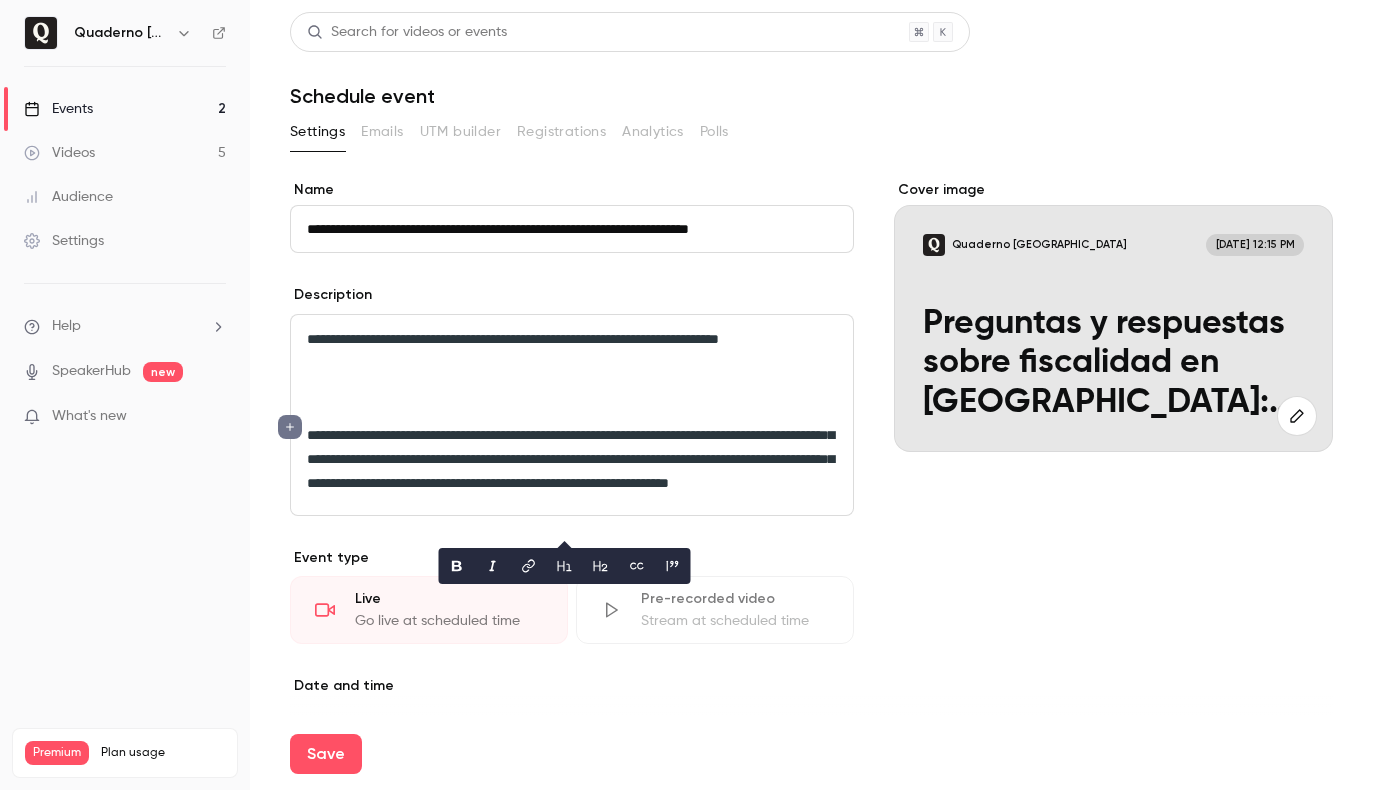 click at bounding box center (572, 371) 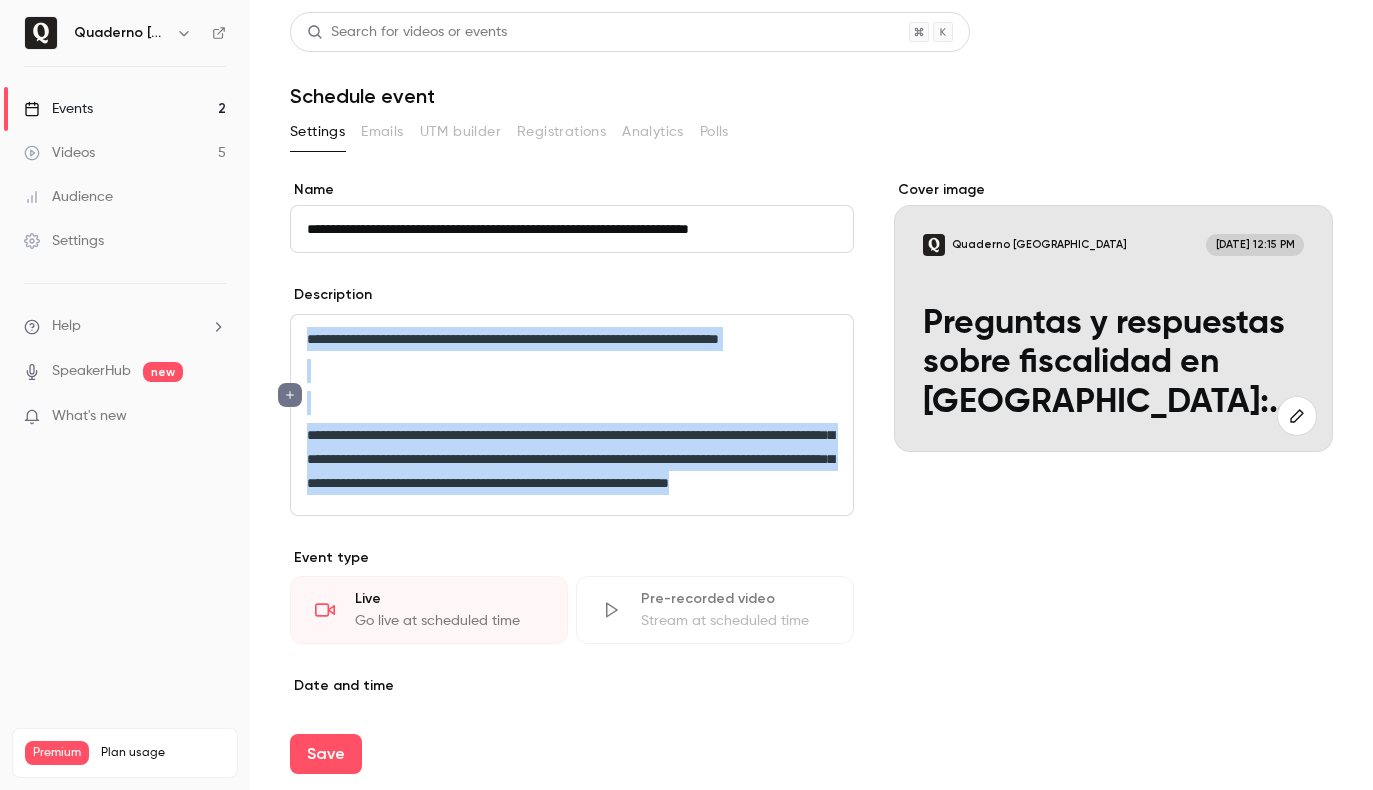 drag, startPoint x: 626, startPoint y: 545, endPoint x: 301, endPoint y: 326, distance: 391.9005 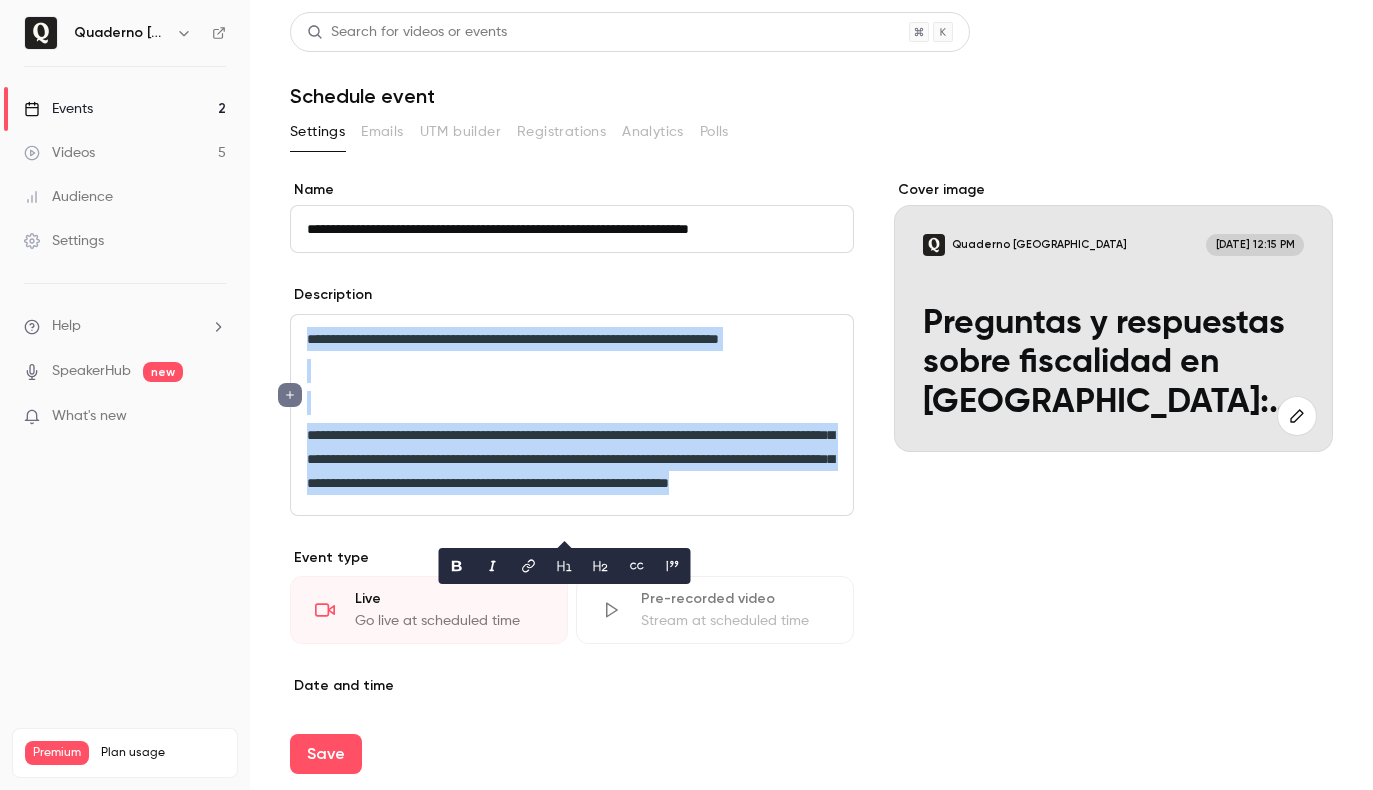 click on "**********" at bounding box center [572, 459] 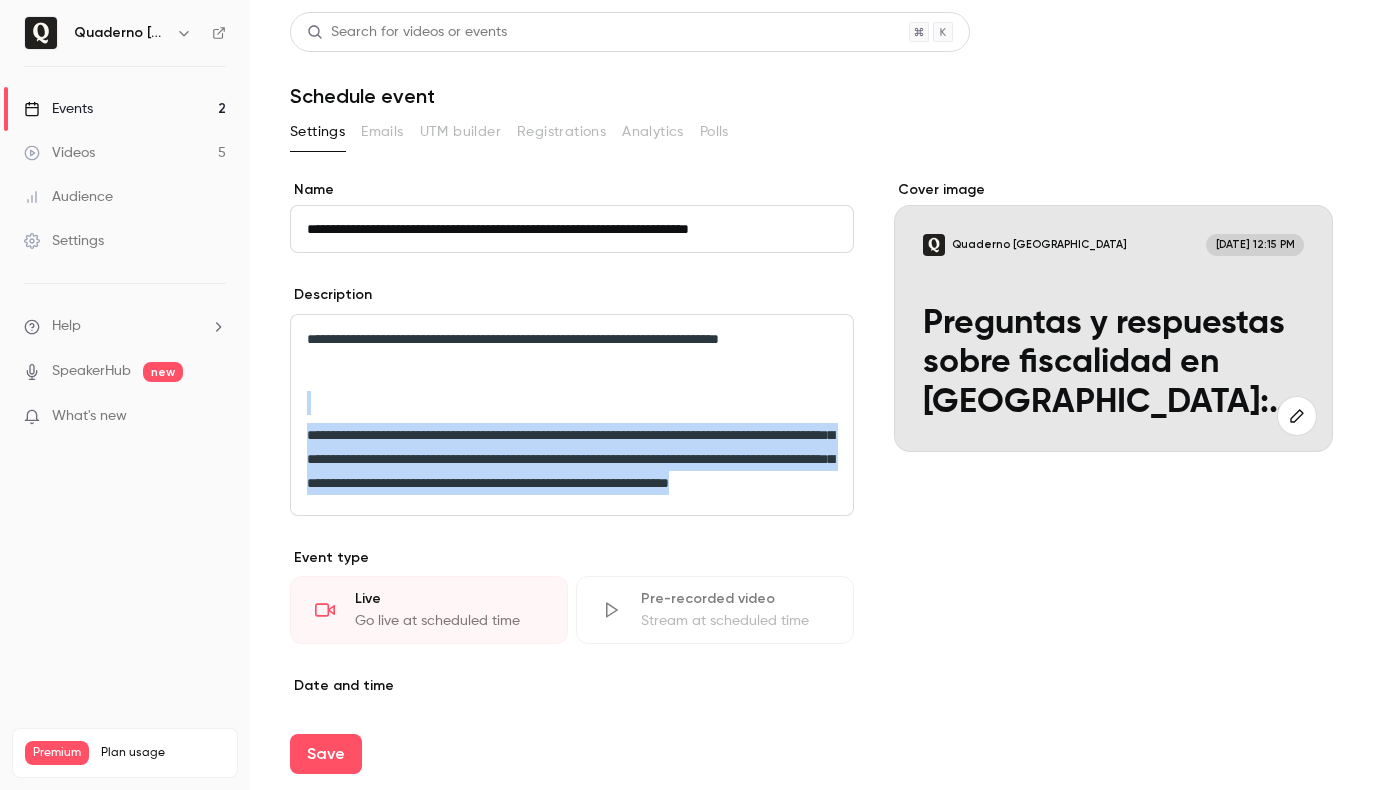 drag, startPoint x: 618, startPoint y: 523, endPoint x: 313, endPoint y: 422, distance: 321.28802 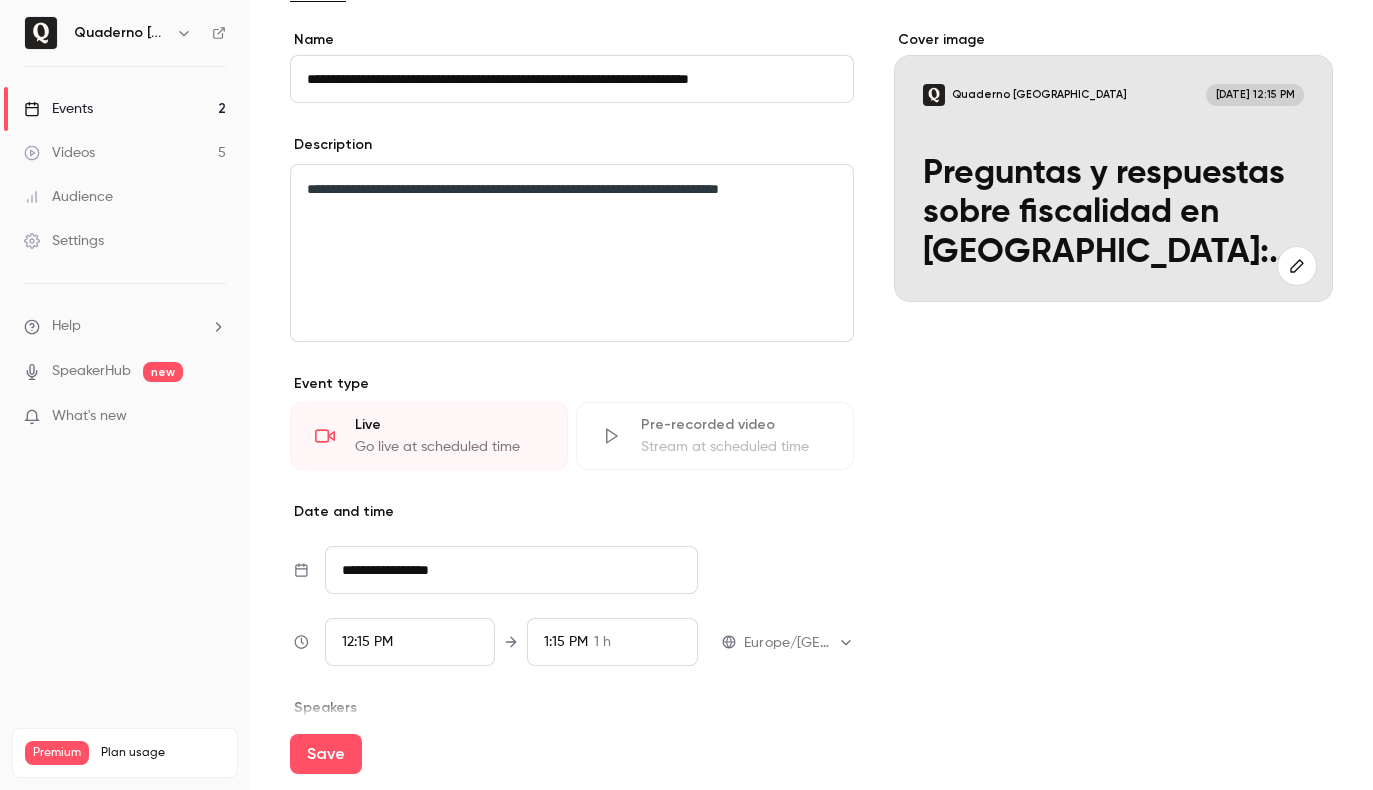 scroll, scrollTop: 221, scrollLeft: 0, axis: vertical 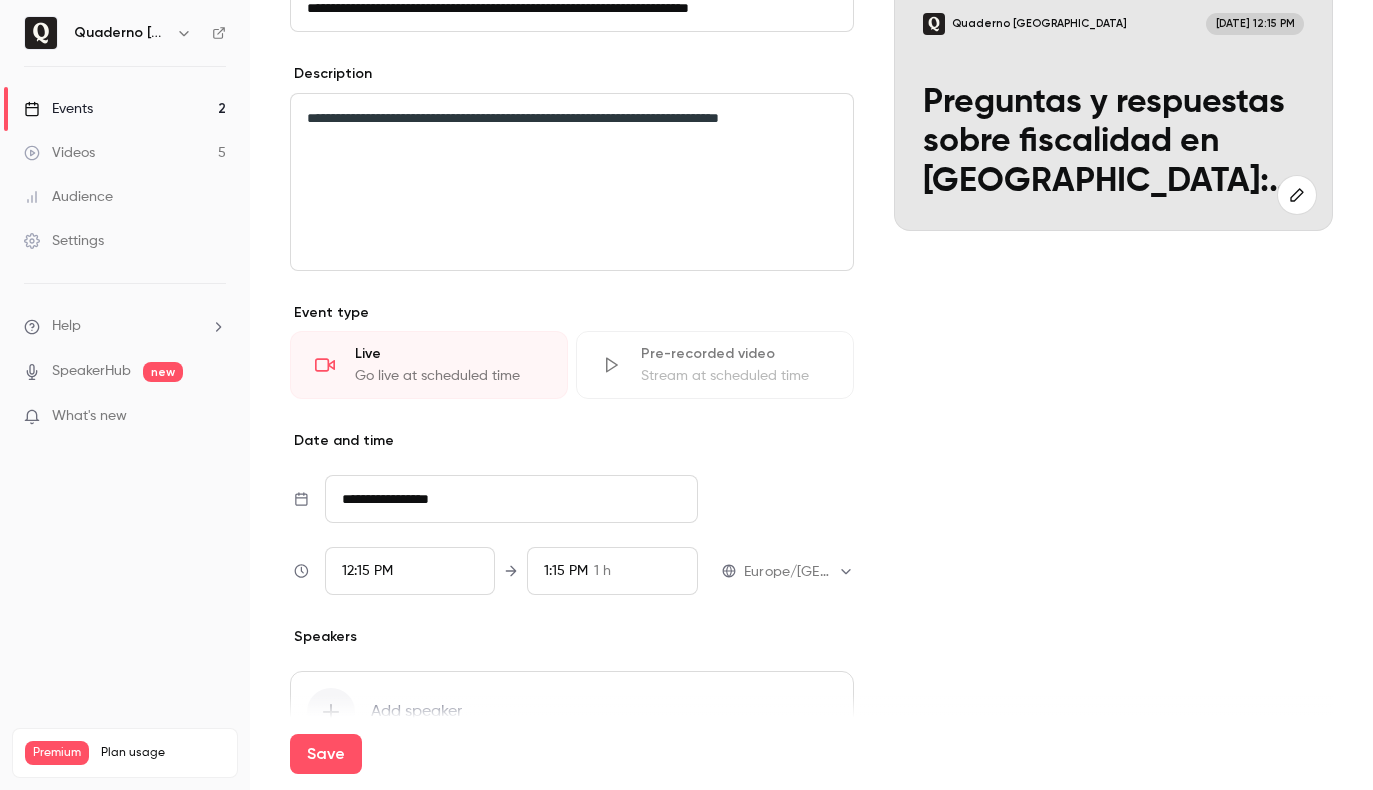 click on "**********" at bounding box center [511, 499] 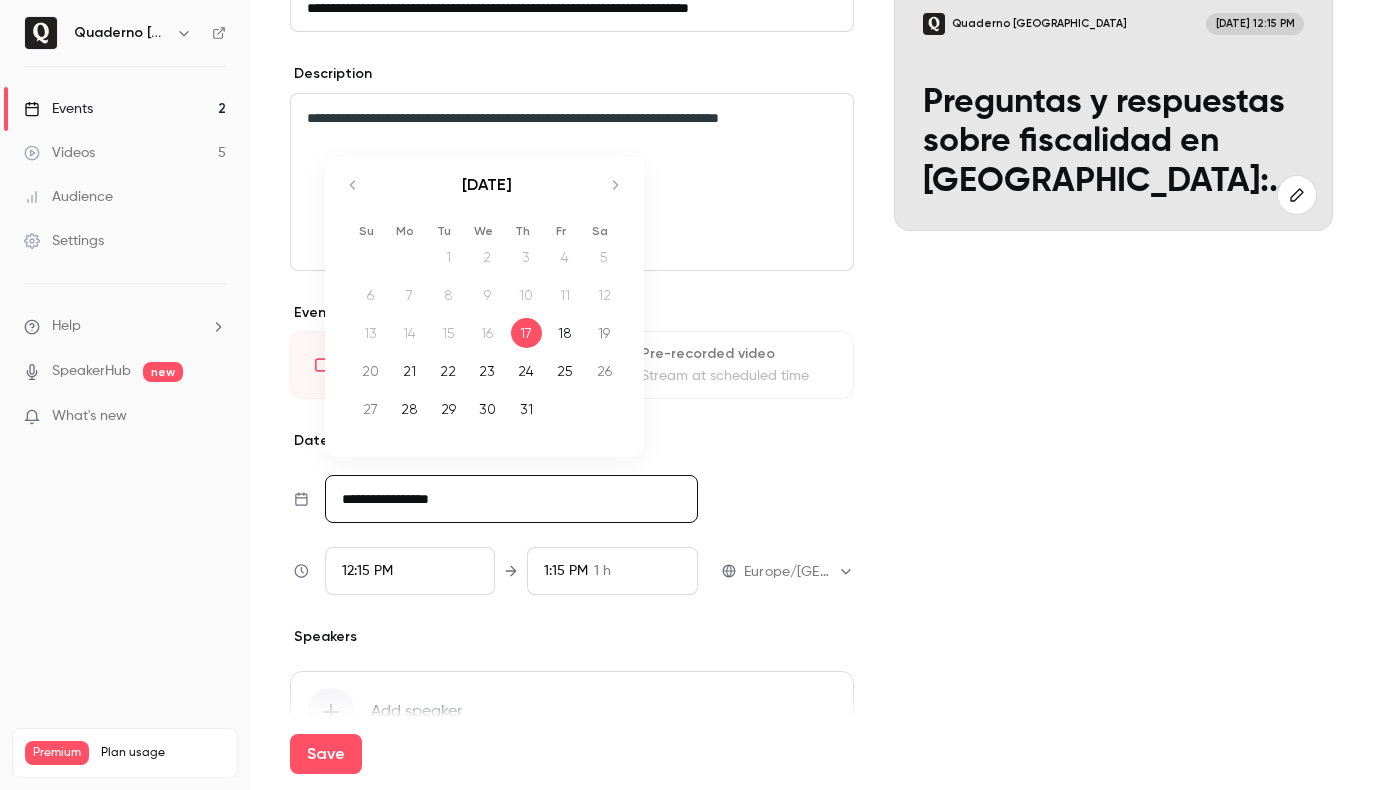 click 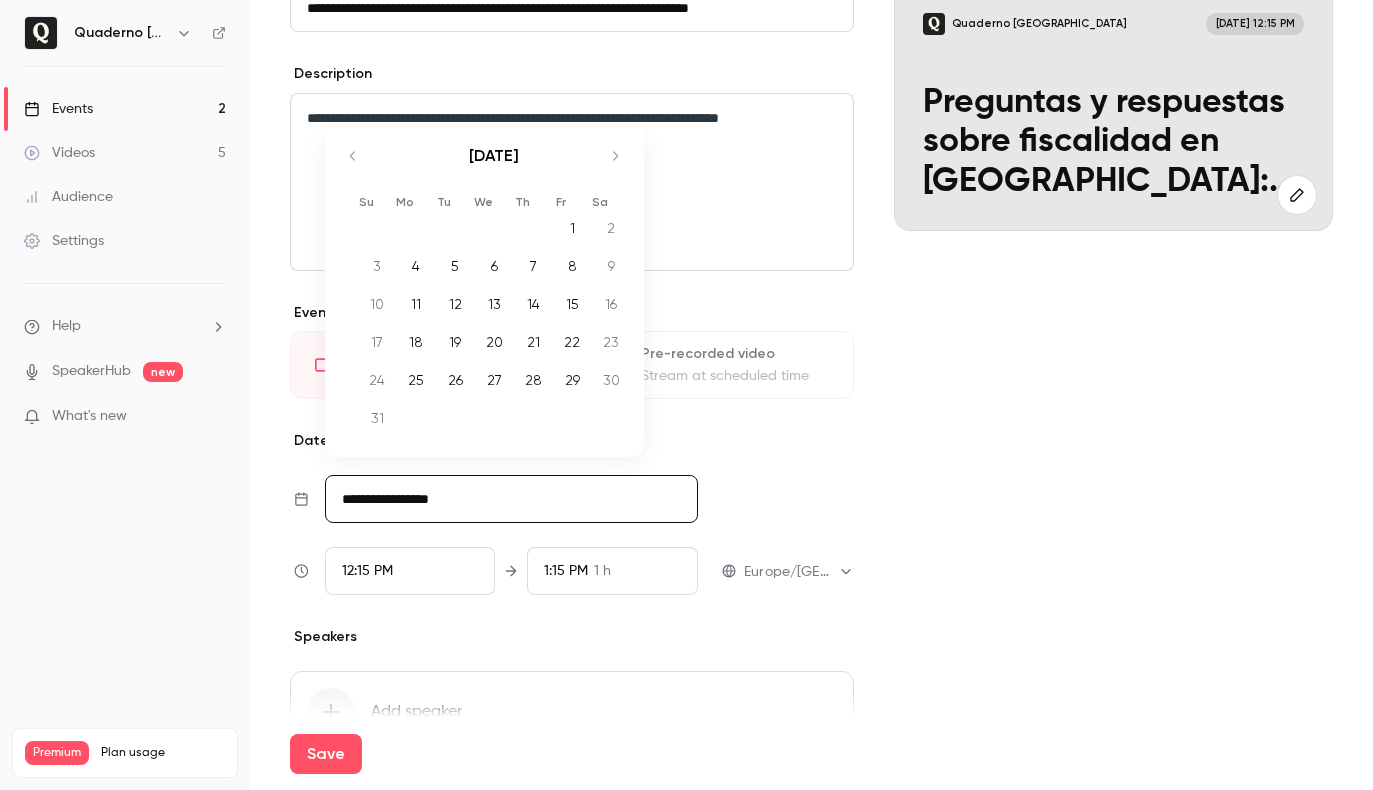 click on "June 2025 1 2 3 4 5 6 7 8 9 10 11 12 13 14 15 16 17 18 19 20 21 22 23 24 25 26 27 28 29 30 July 2025 1 2 3 4 5 6 7 8 9 10 11 12 13 14 15 16 17 18 19 20 21 22 23 24 25 26 27 28 29 30 31 August 2025 1 2 3 4 5 6 7 8 9 10 11 12 13 14 15 16 17 18 19 20 21 22 23 24 25 26 27 28 29 30 31" at bounding box center [484, 292] 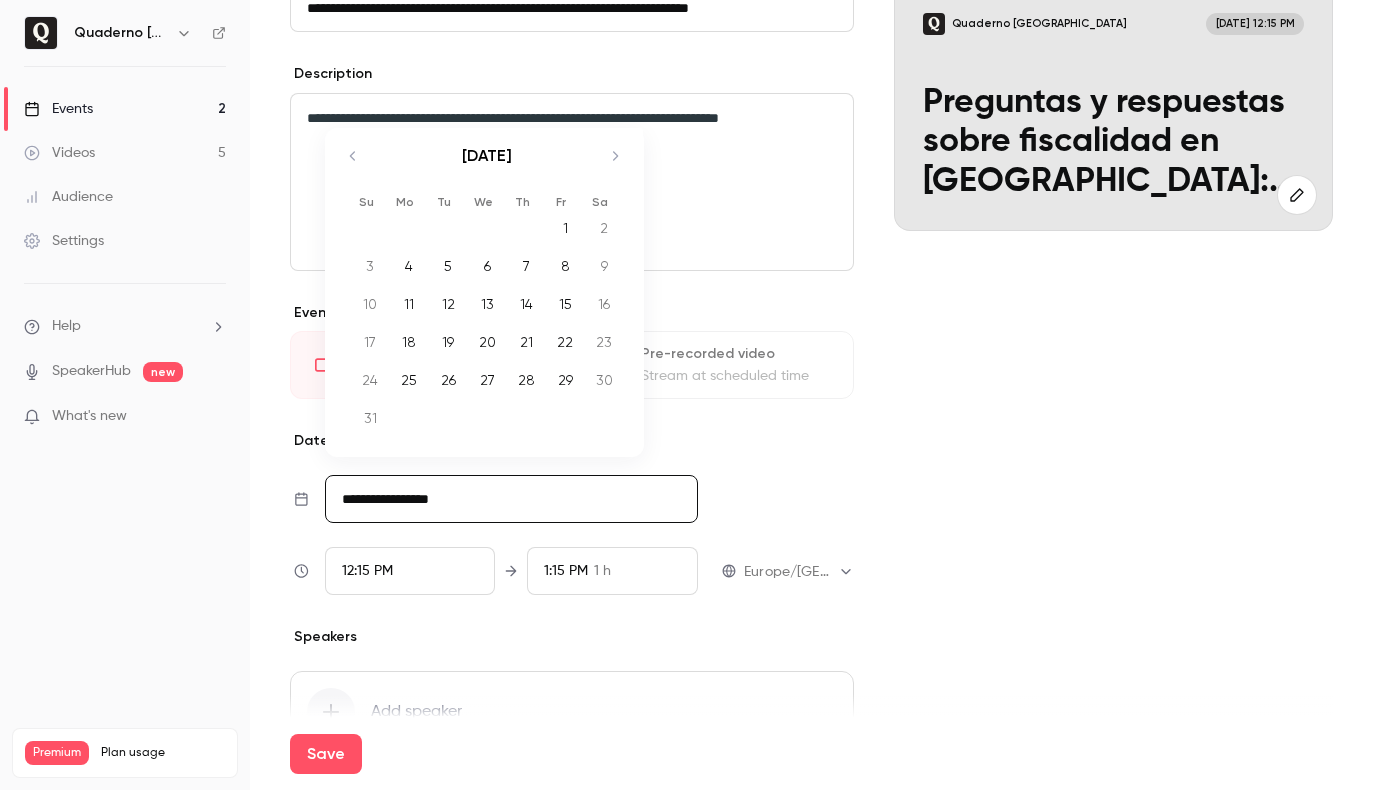 click on "August 2025" at bounding box center [487, 166] 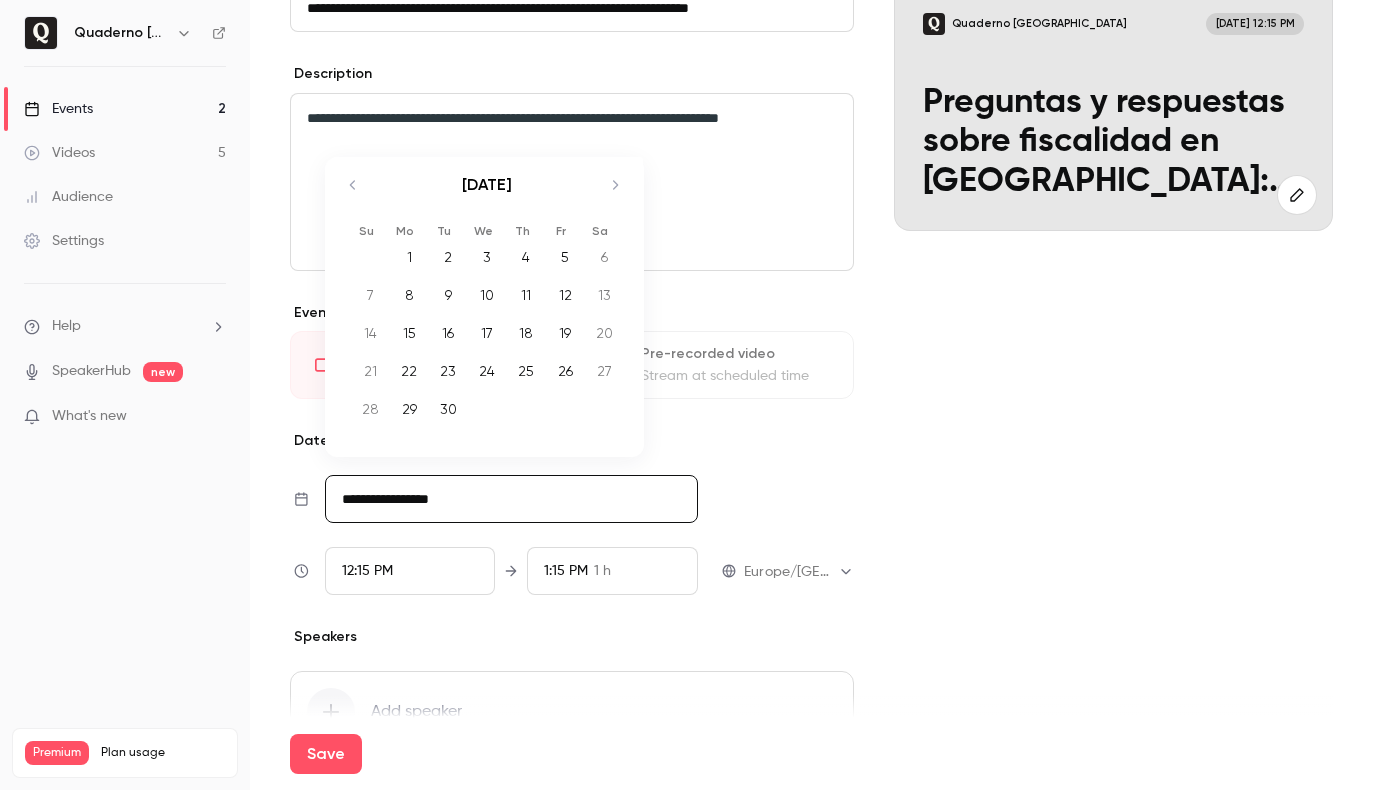 click on "15" at bounding box center [409, 333] 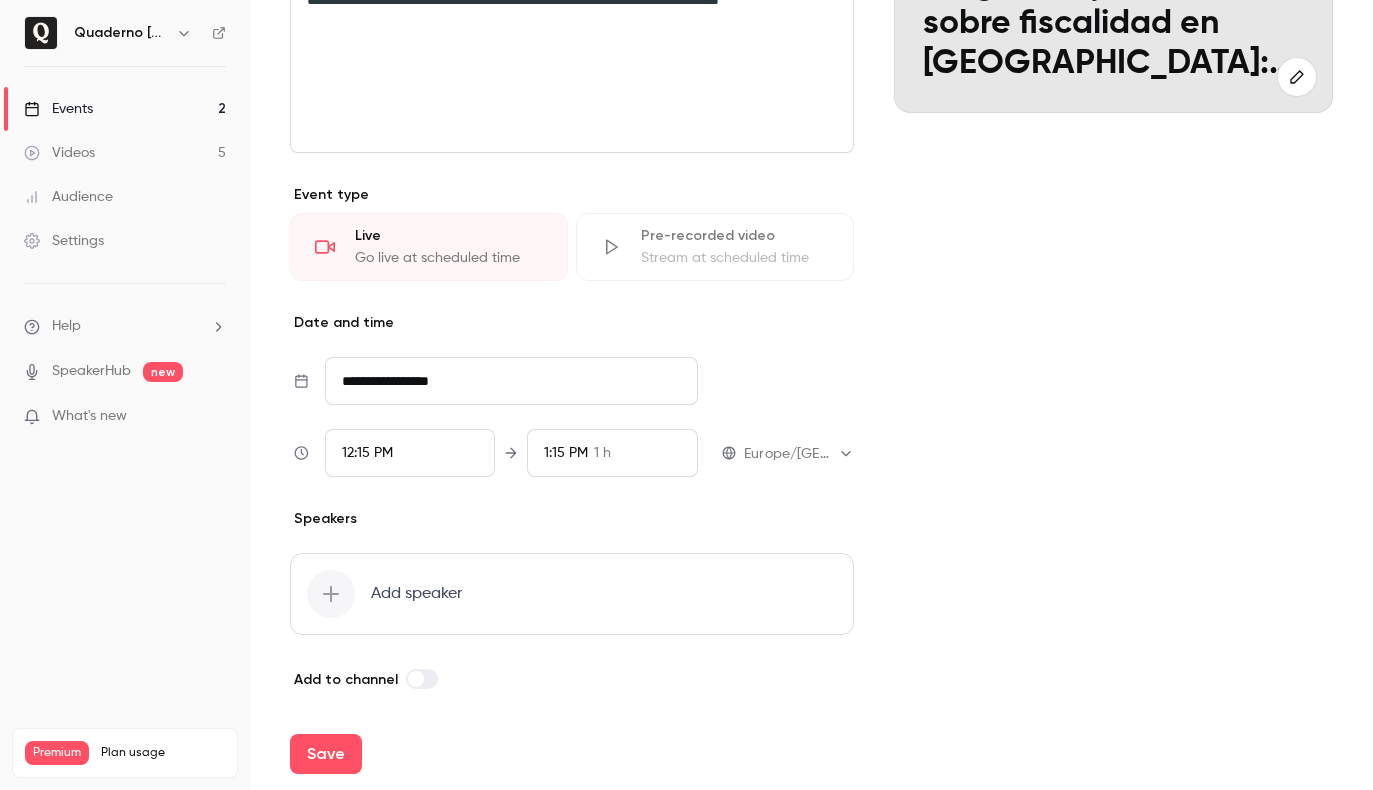 scroll, scrollTop: 344, scrollLeft: 0, axis: vertical 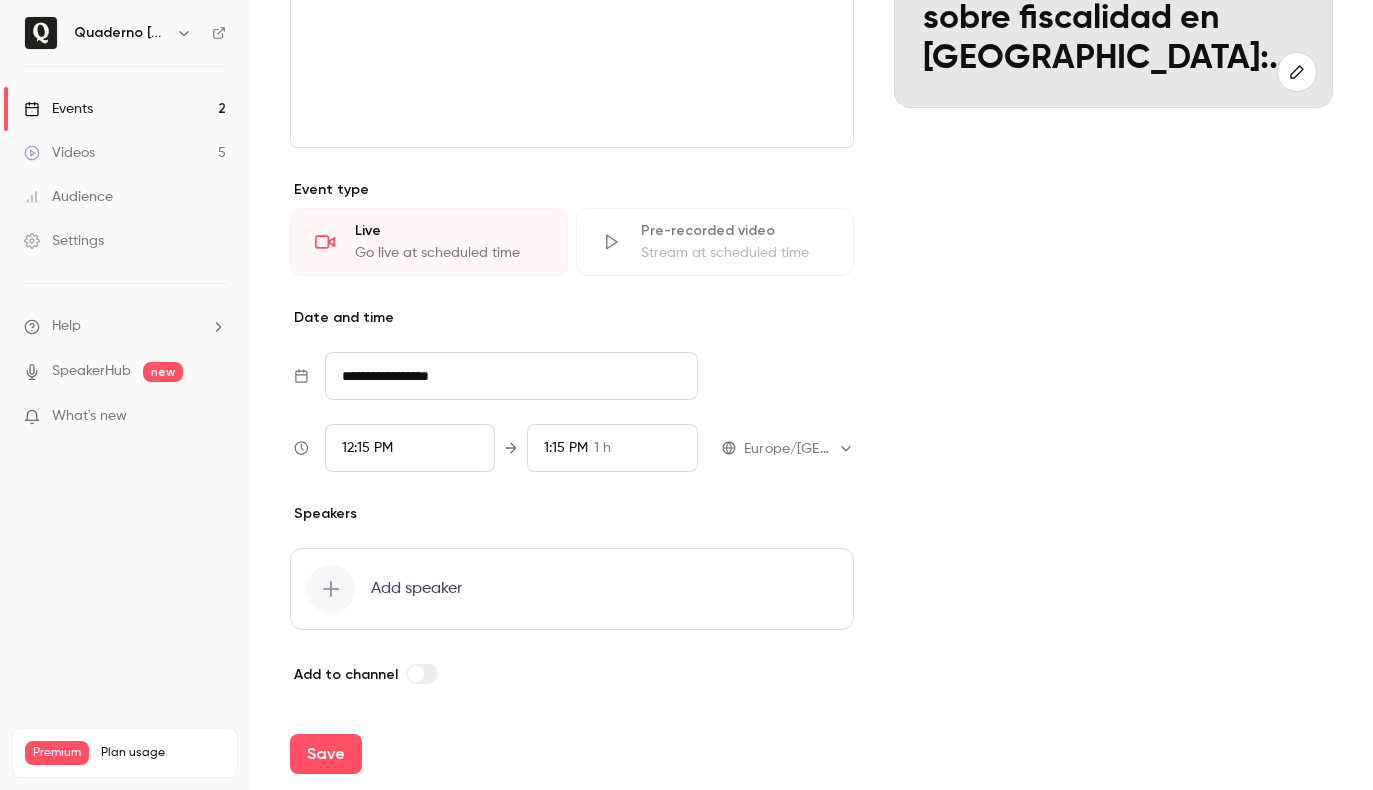 click on "12:15 PM" at bounding box center (367, 448) 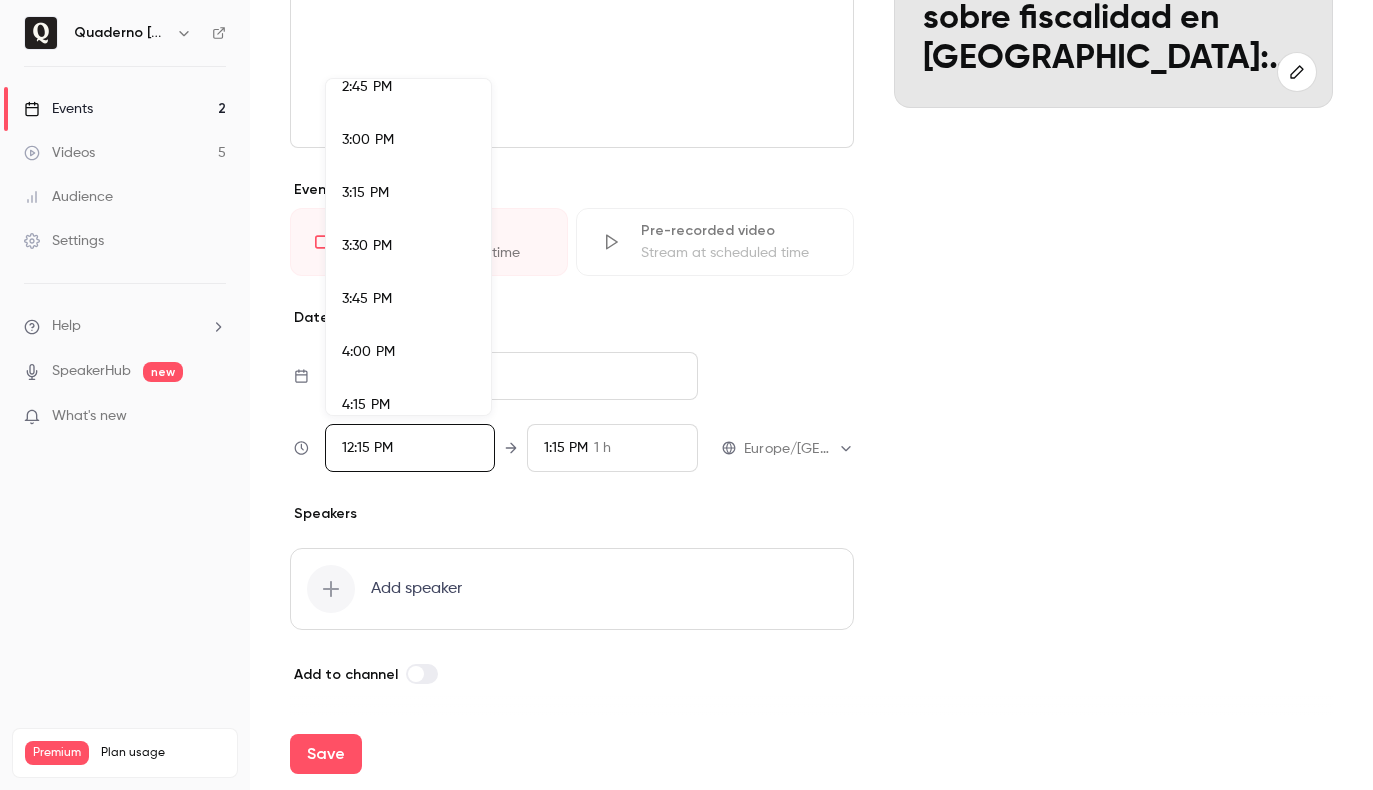 scroll, scrollTop: 3301, scrollLeft: 0, axis: vertical 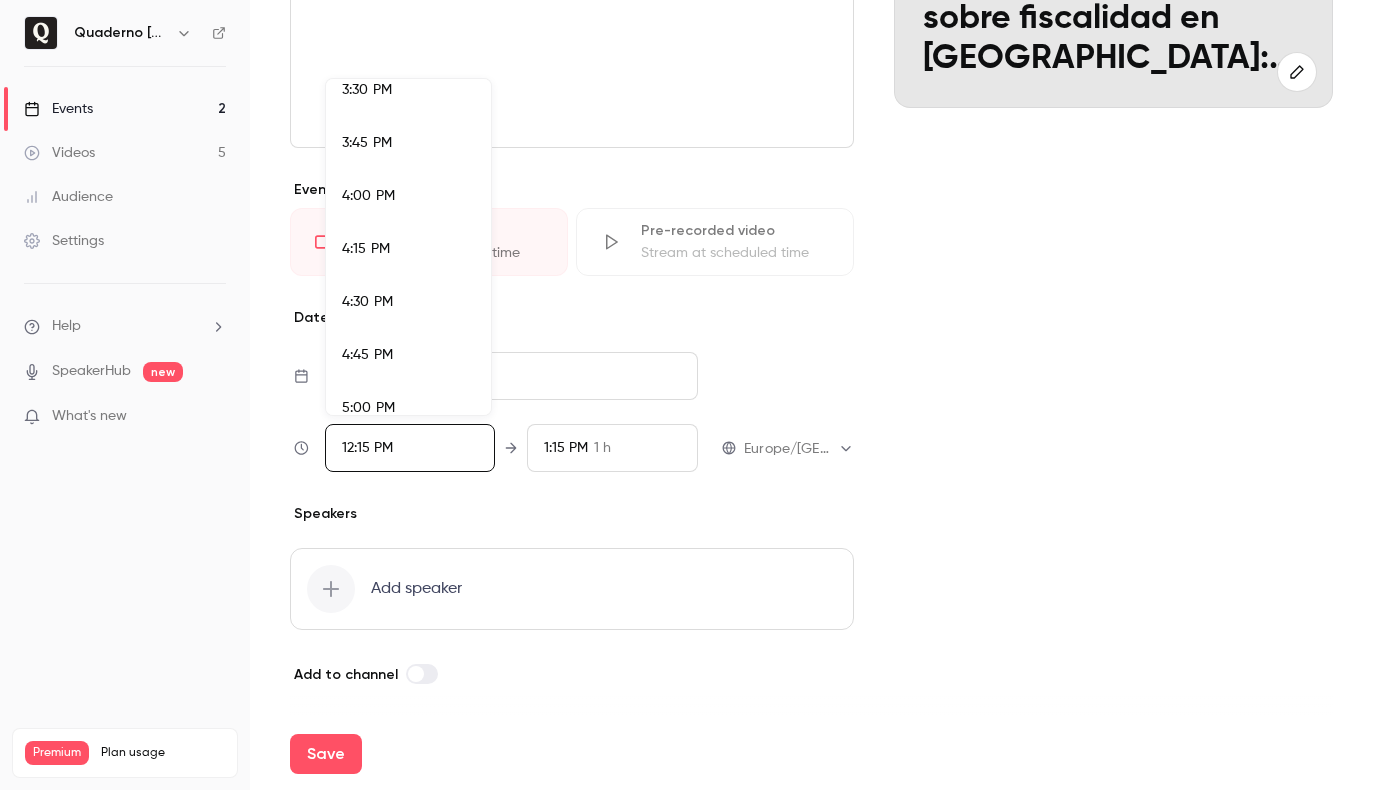 click on "5:00 PM" at bounding box center [408, 408] 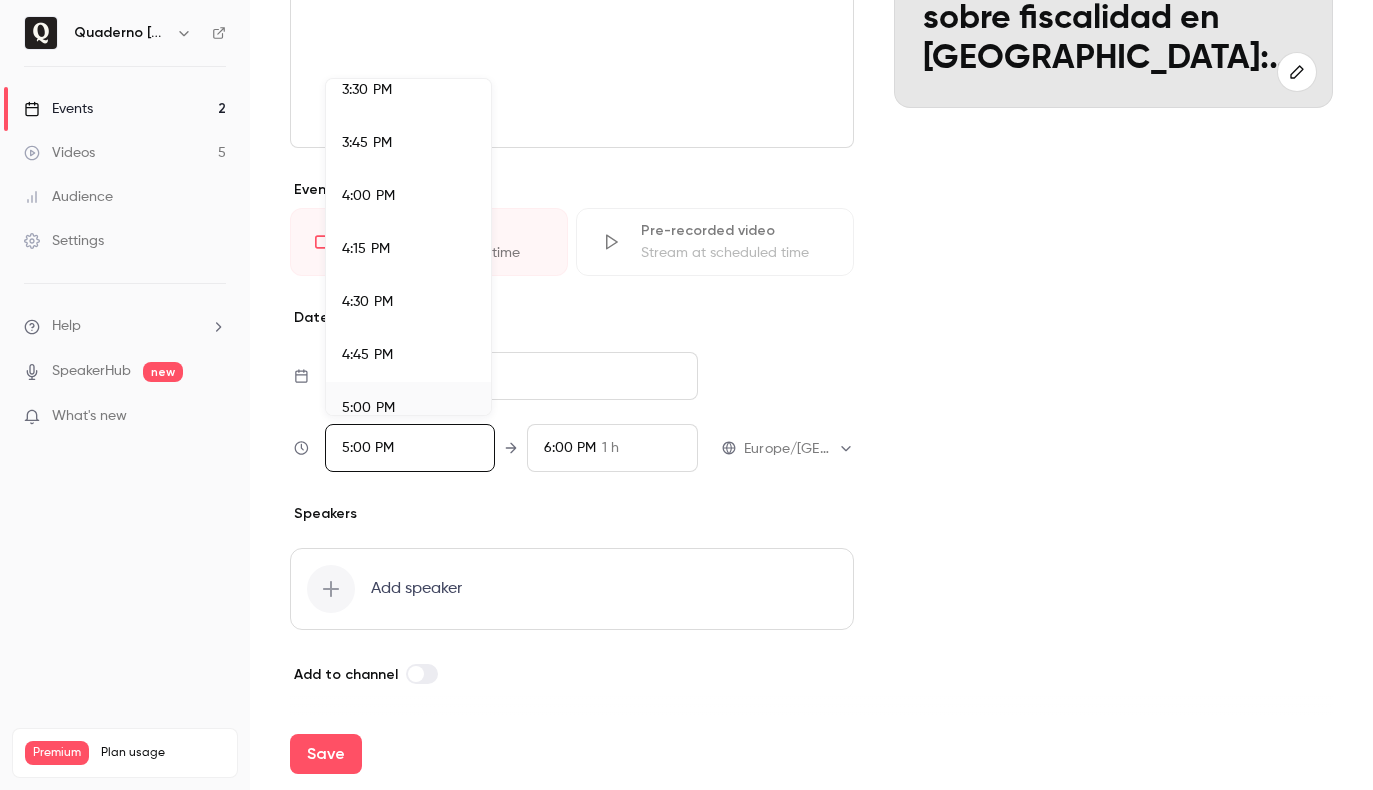 click at bounding box center [686, 395] 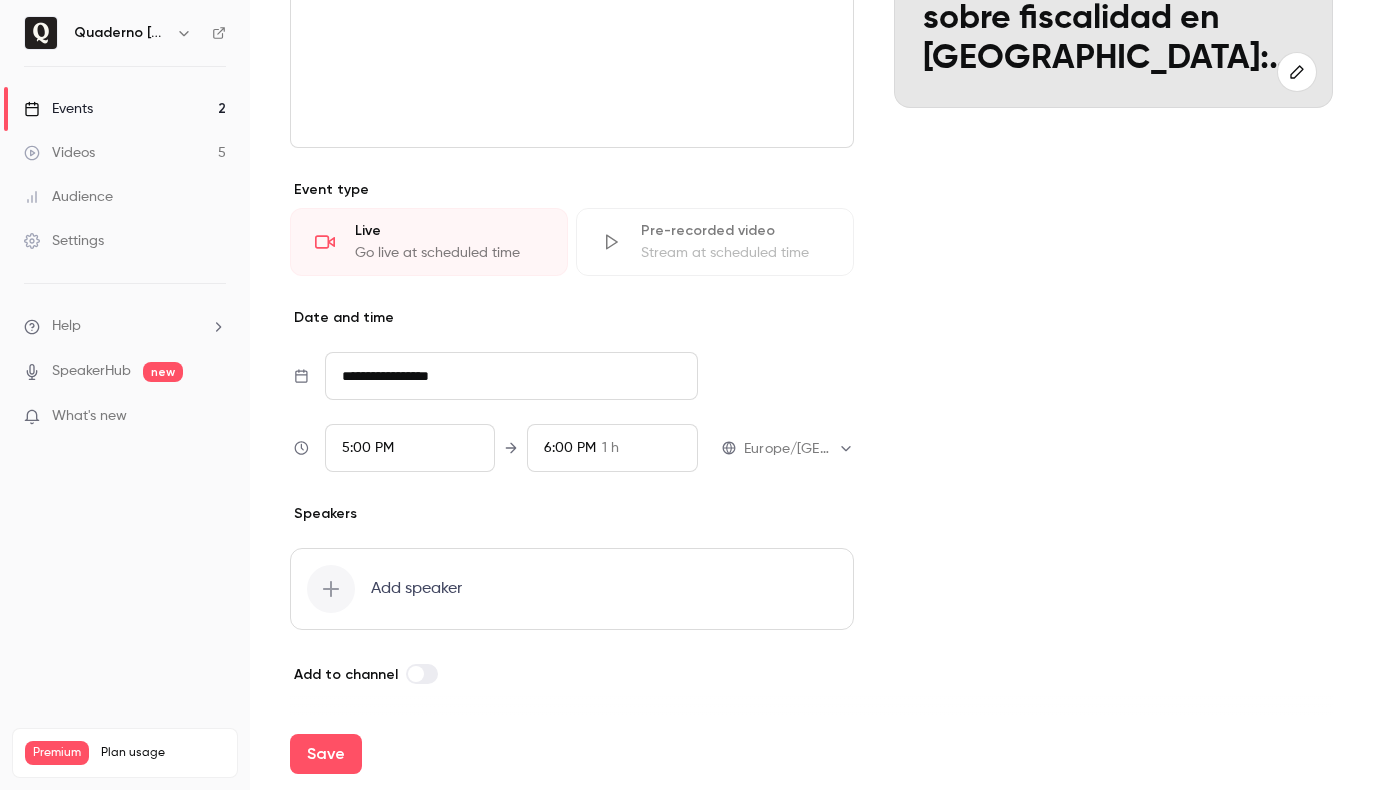 scroll, scrollTop: 2455, scrollLeft: 0, axis: vertical 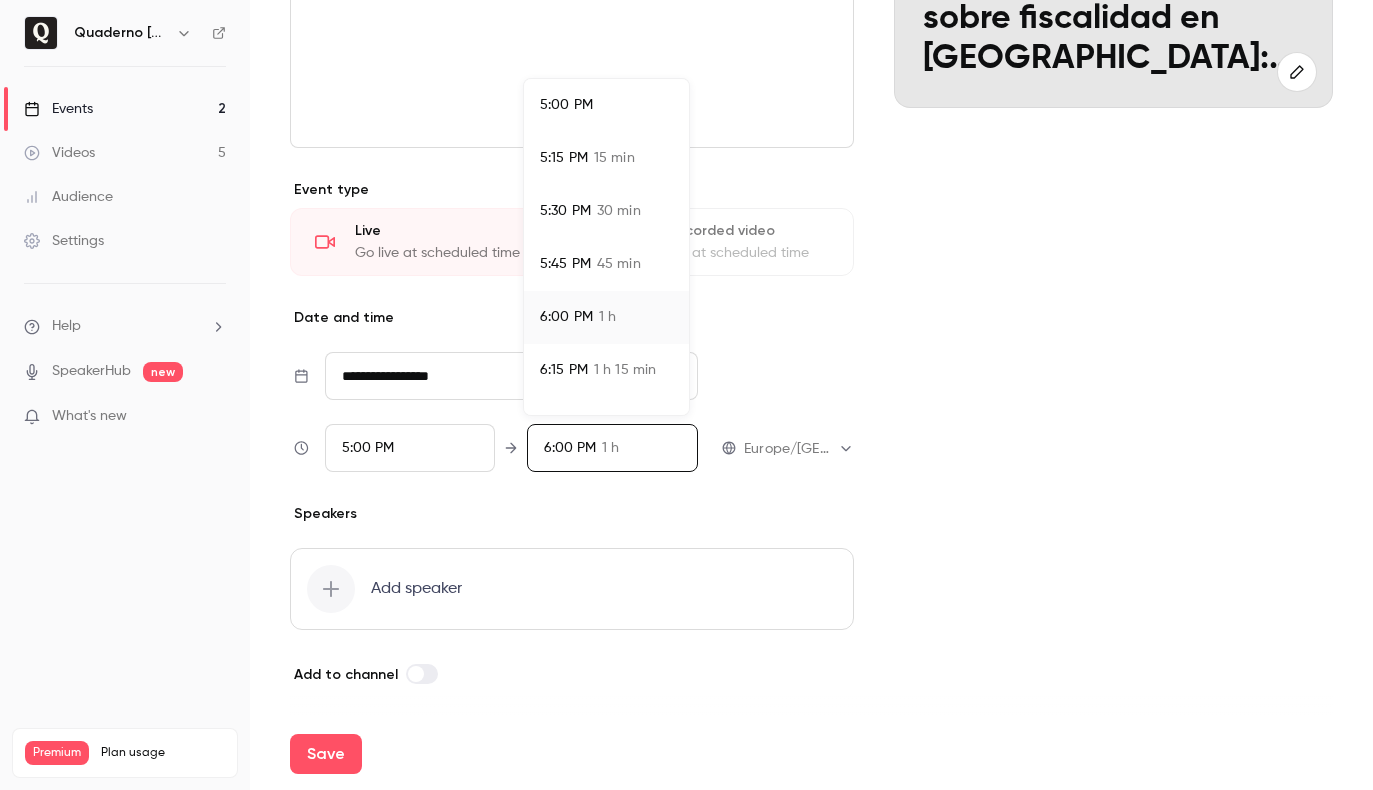 click on "45 min" at bounding box center (619, 264) 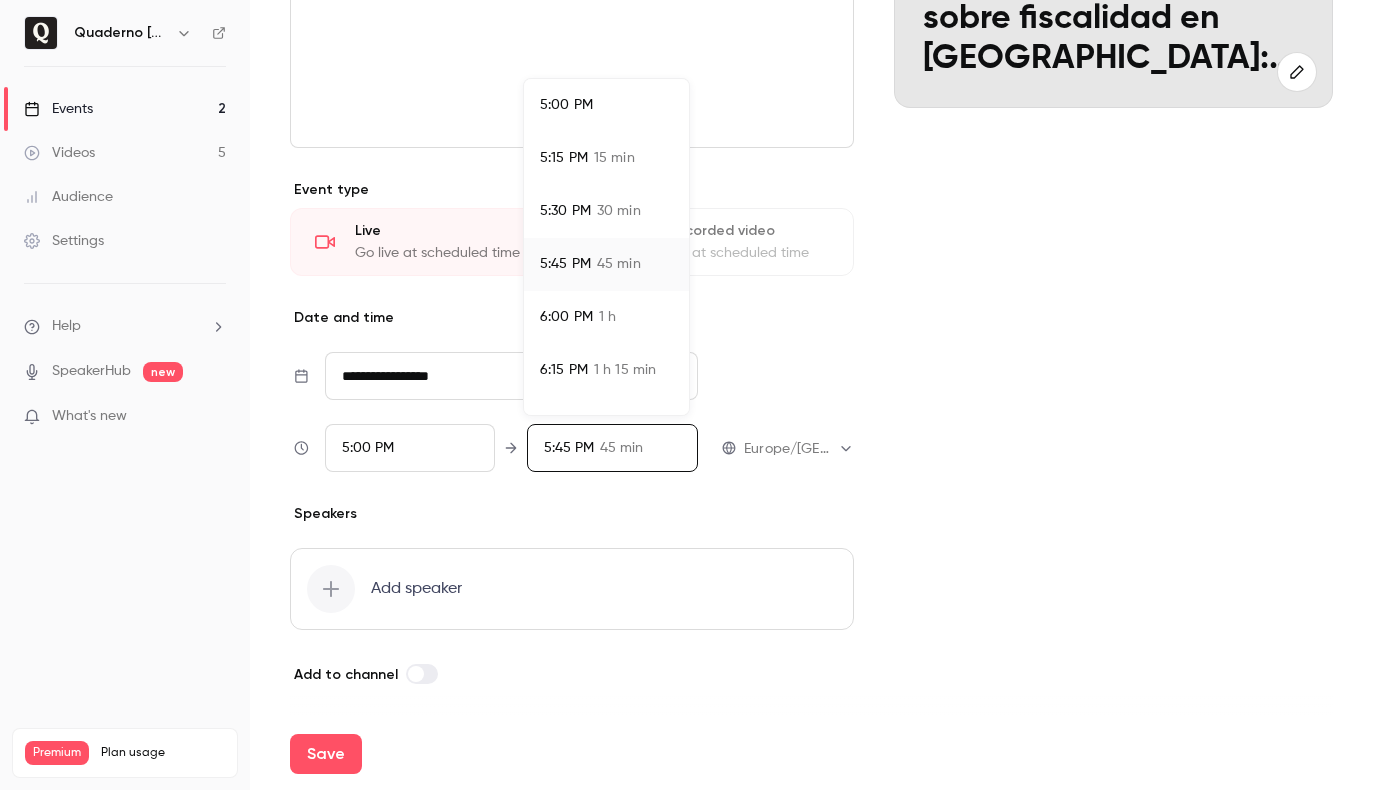 click at bounding box center (686, 395) 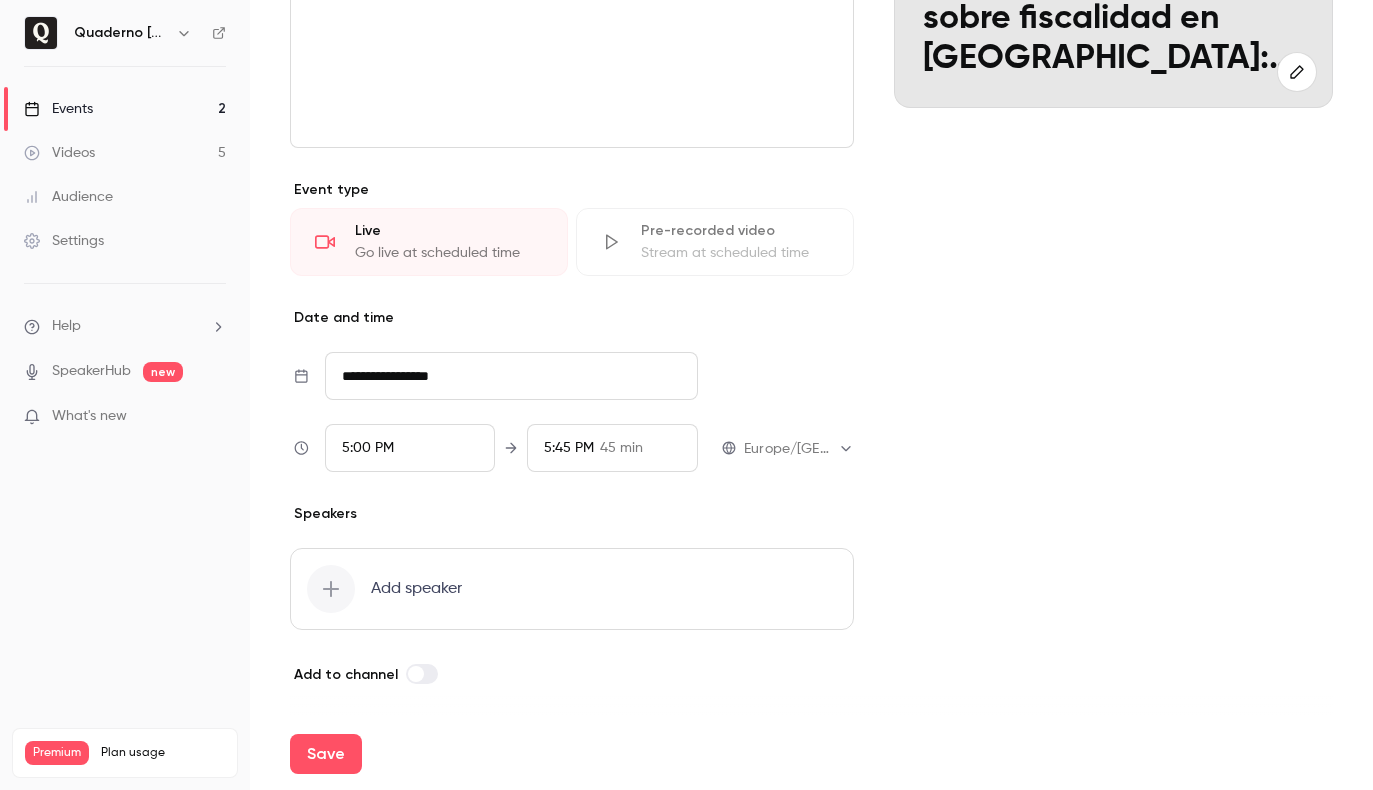 click 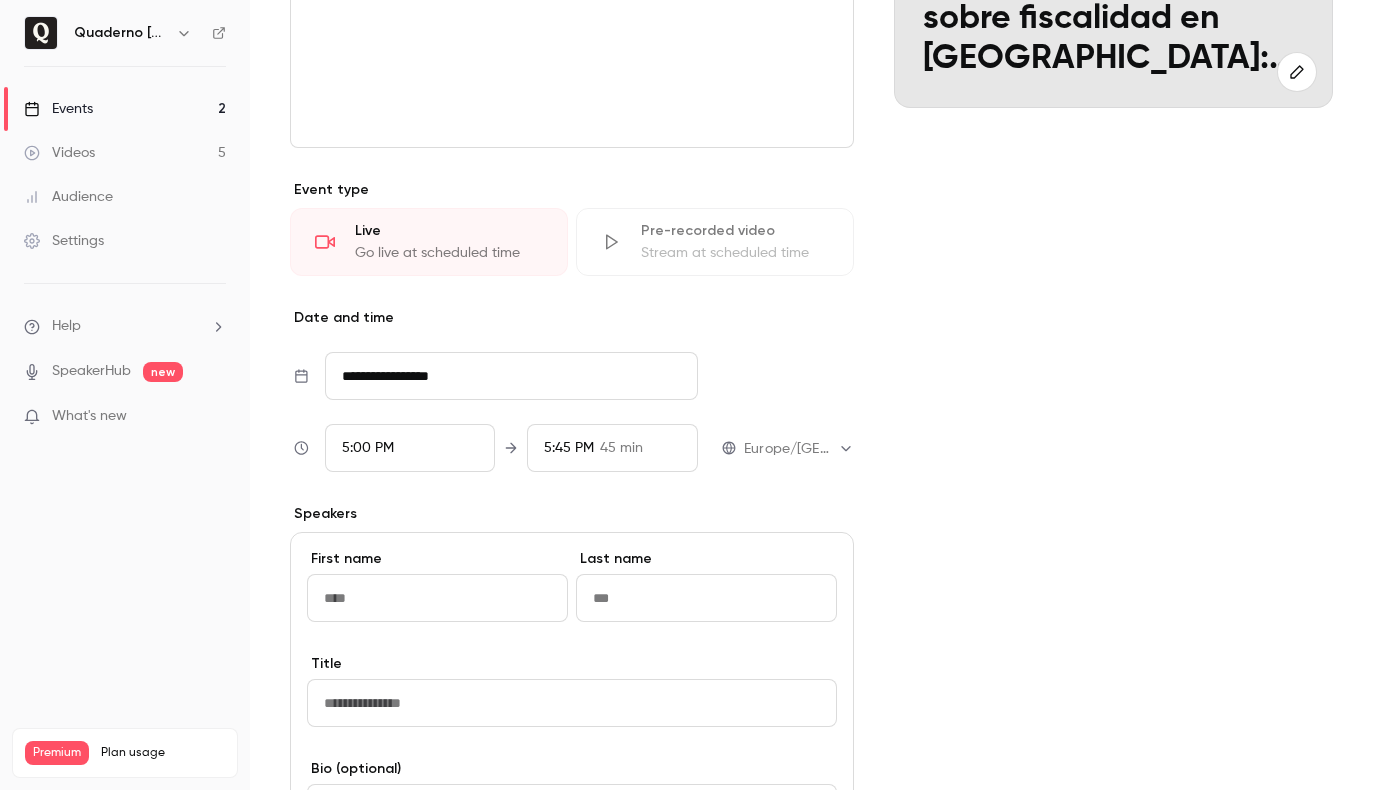click at bounding box center (437, 598) 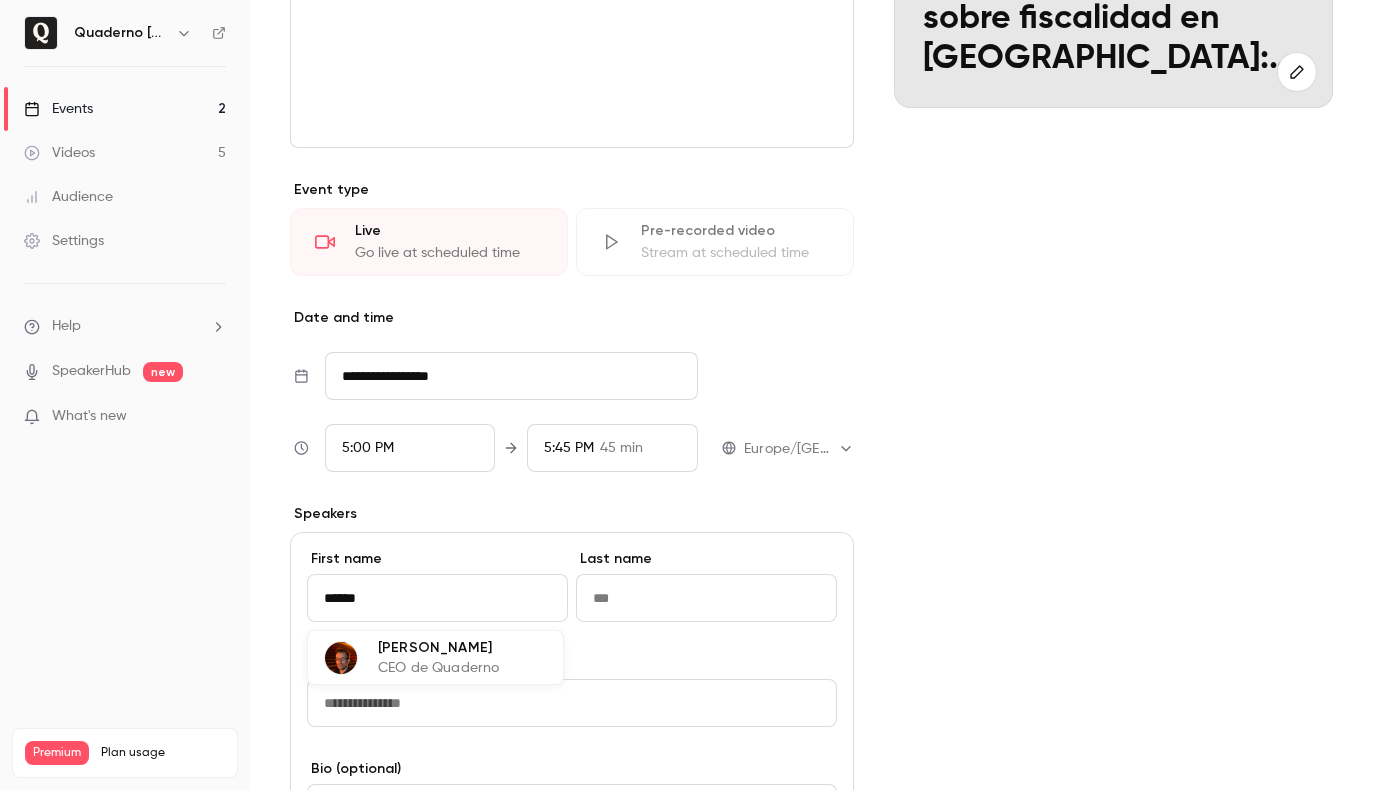 click on "Carlos Hernández" at bounding box center (438, 647) 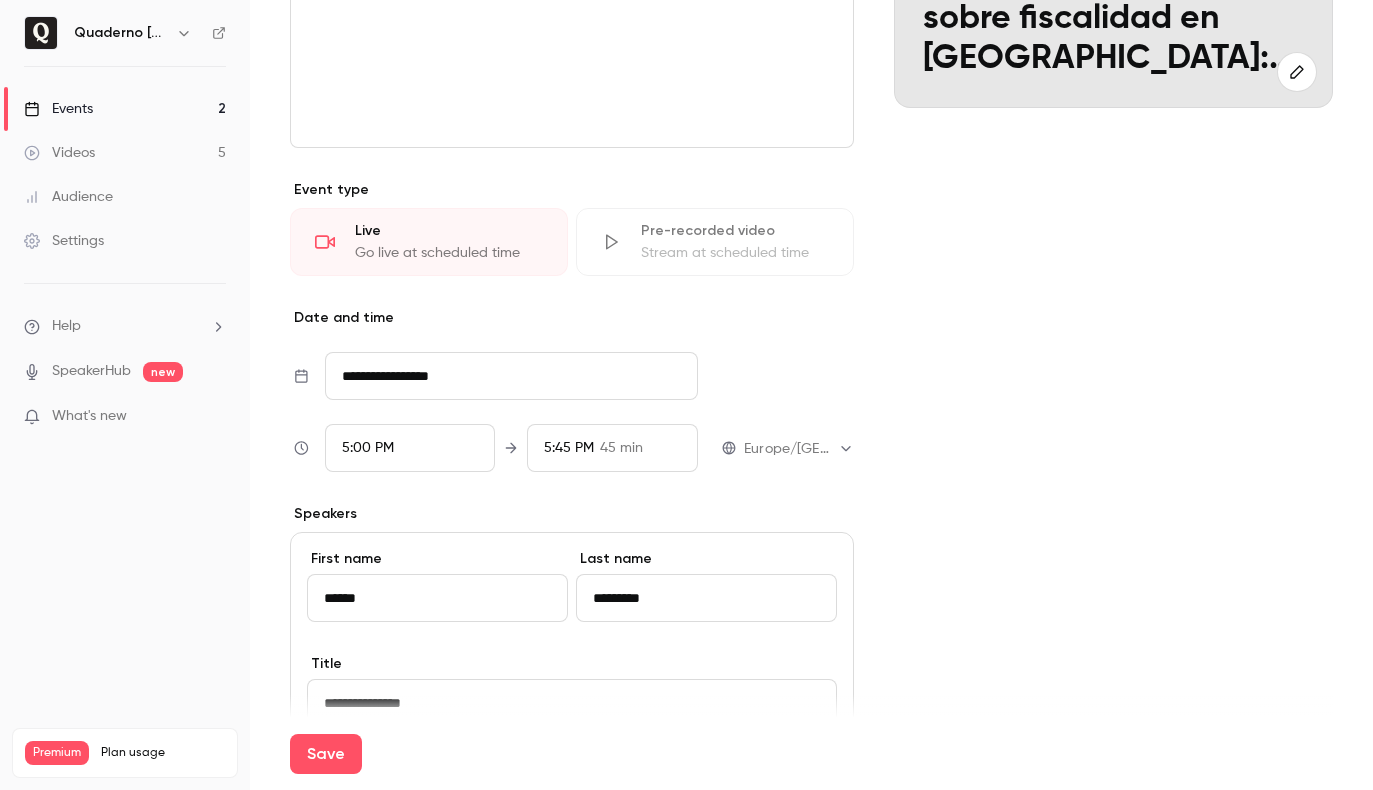 type on "******" 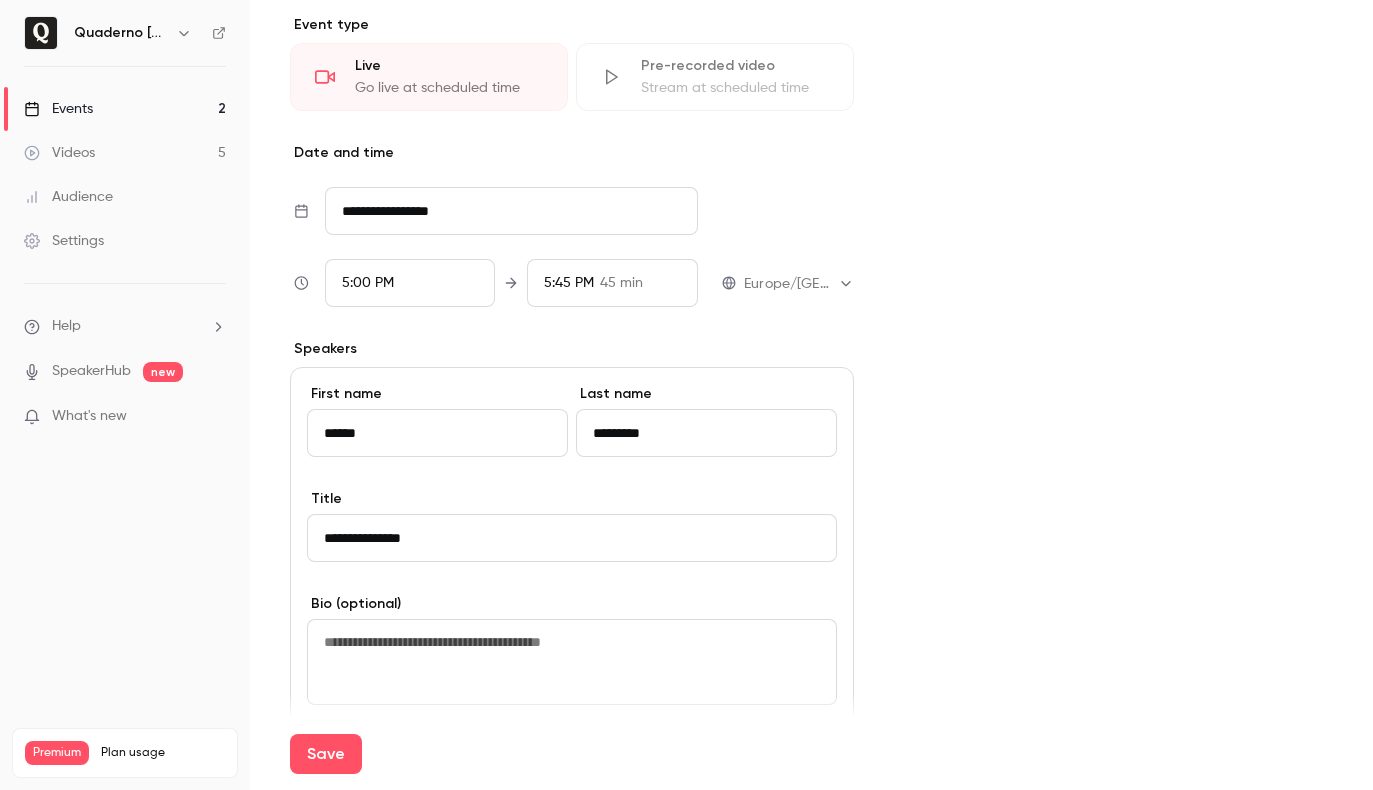 scroll, scrollTop: 883, scrollLeft: 0, axis: vertical 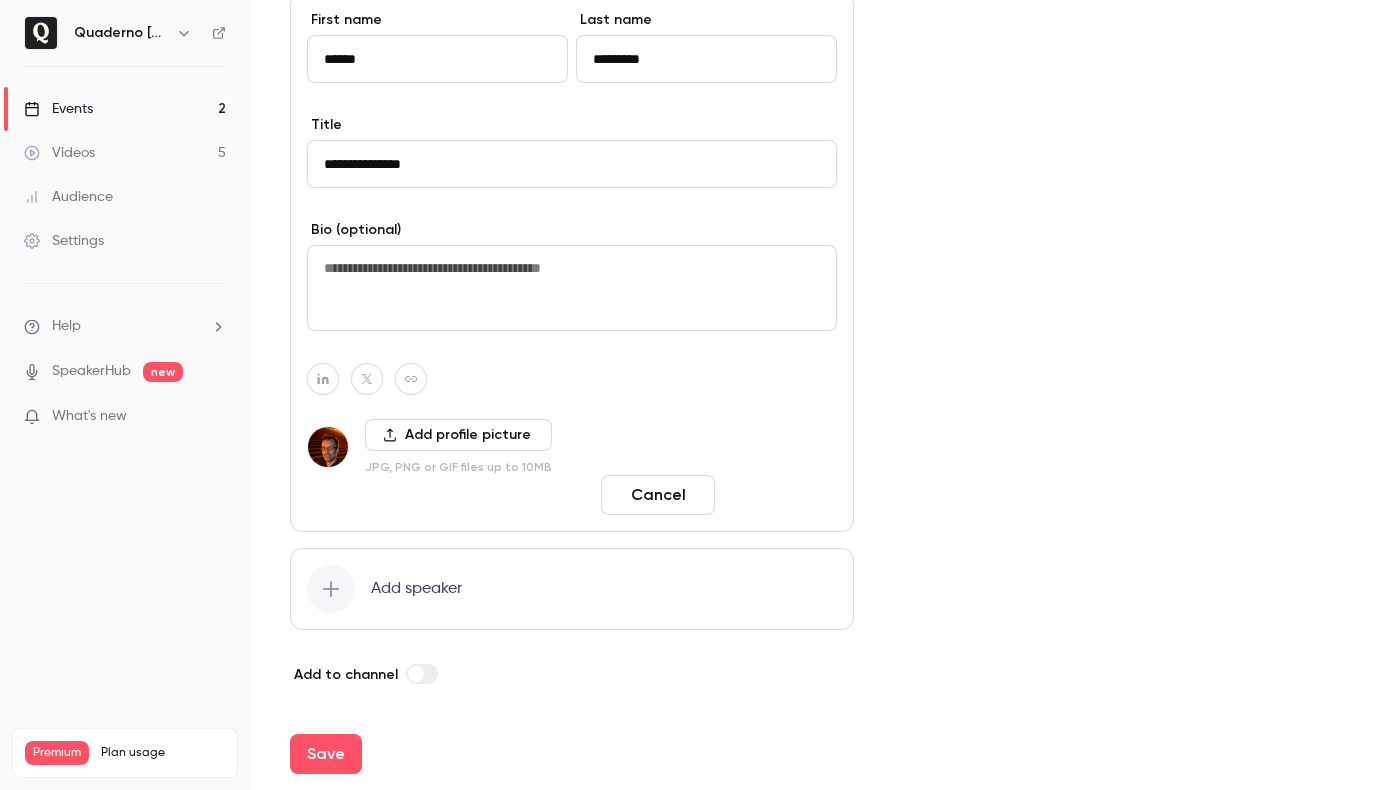 click on "Done" at bounding box center (780, 495) 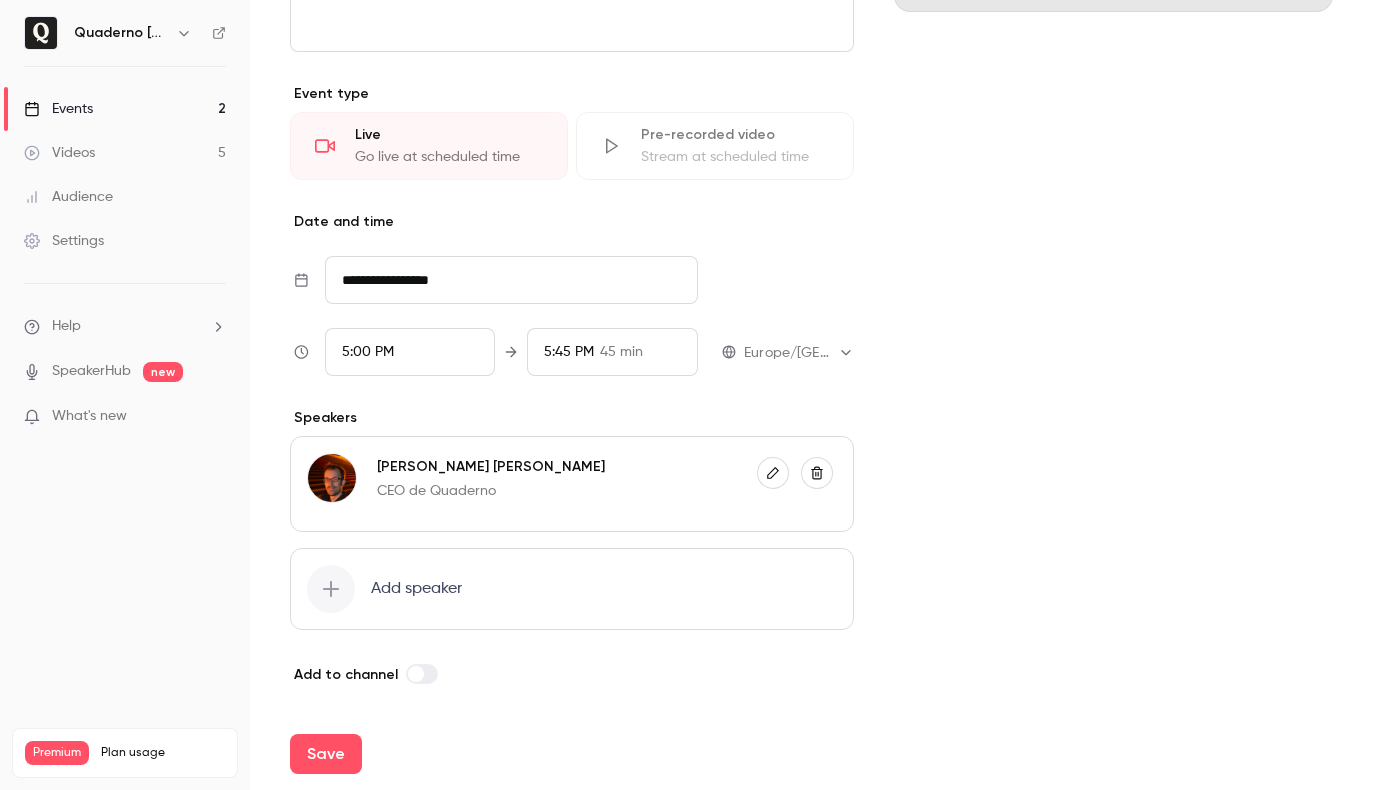 click on "Add speaker" at bounding box center [572, 589] 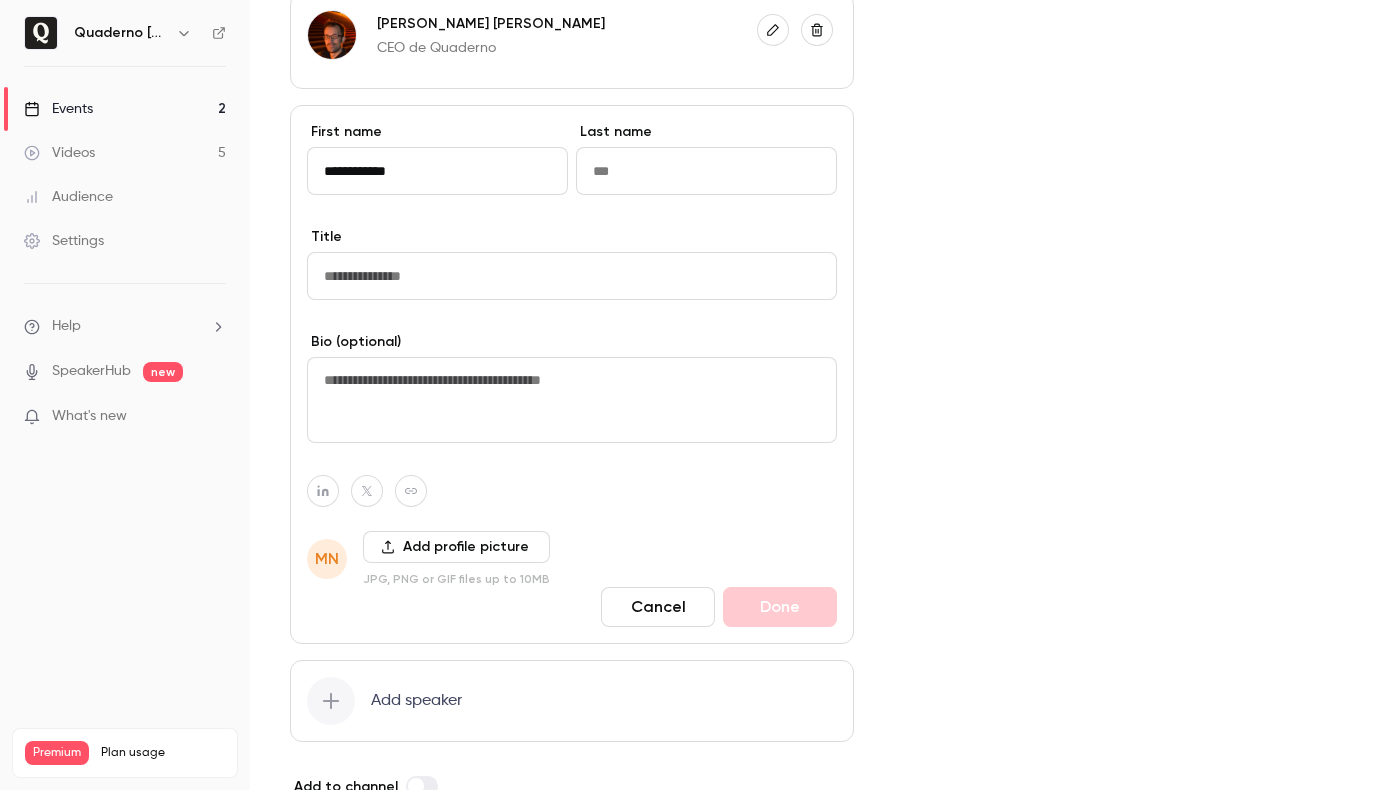 drag, startPoint x: 374, startPoint y: 169, endPoint x: 451, endPoint y: 172, distance: 77.05842 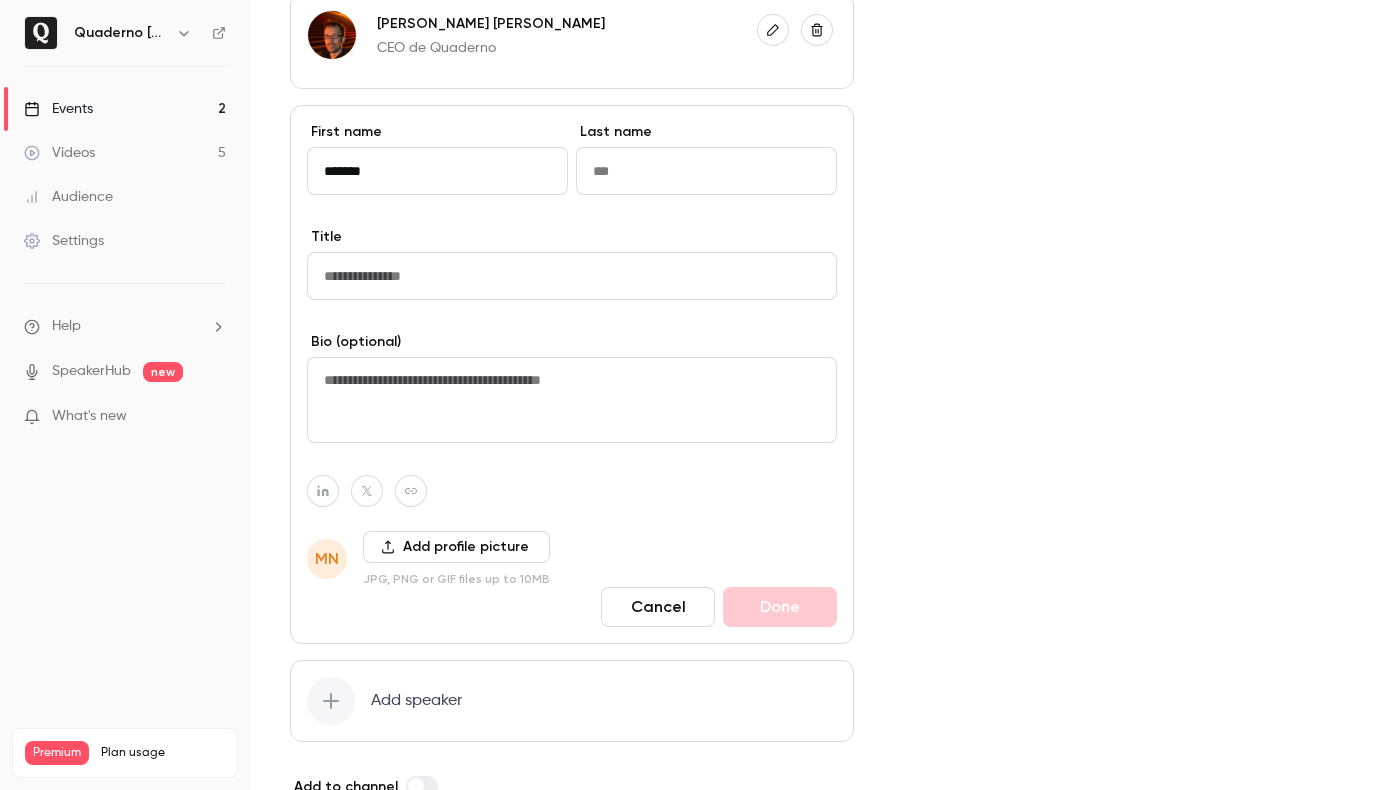 type on "******" 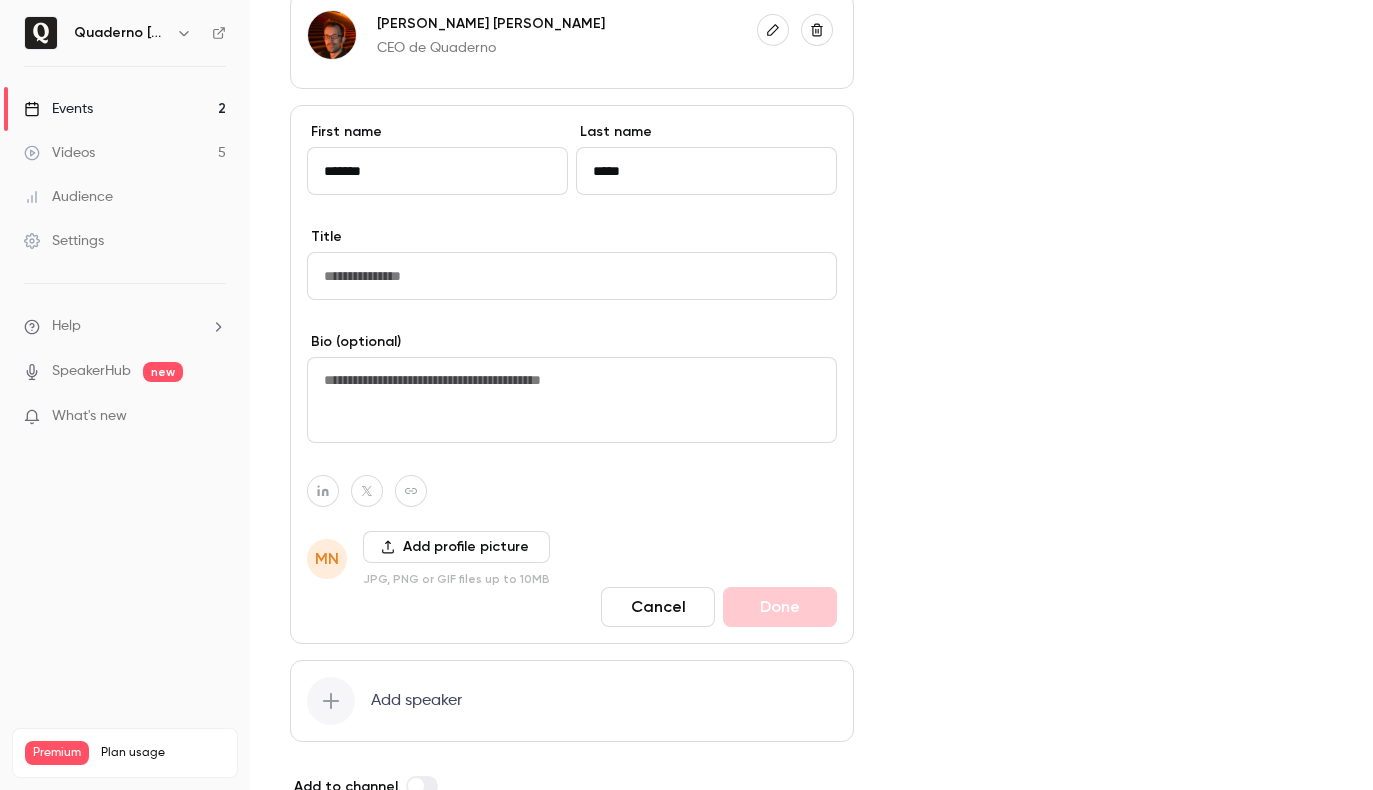 type on "*****" 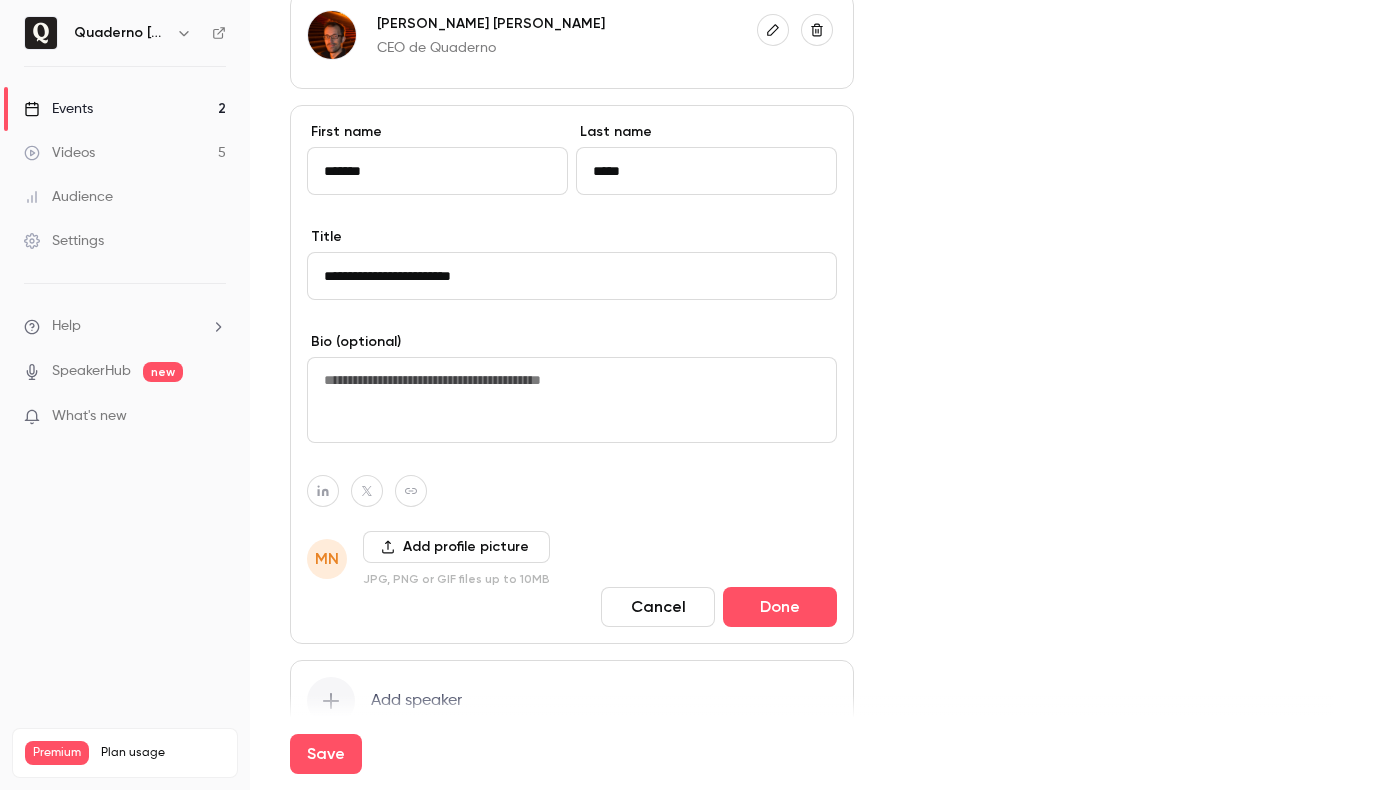 type on "**********" 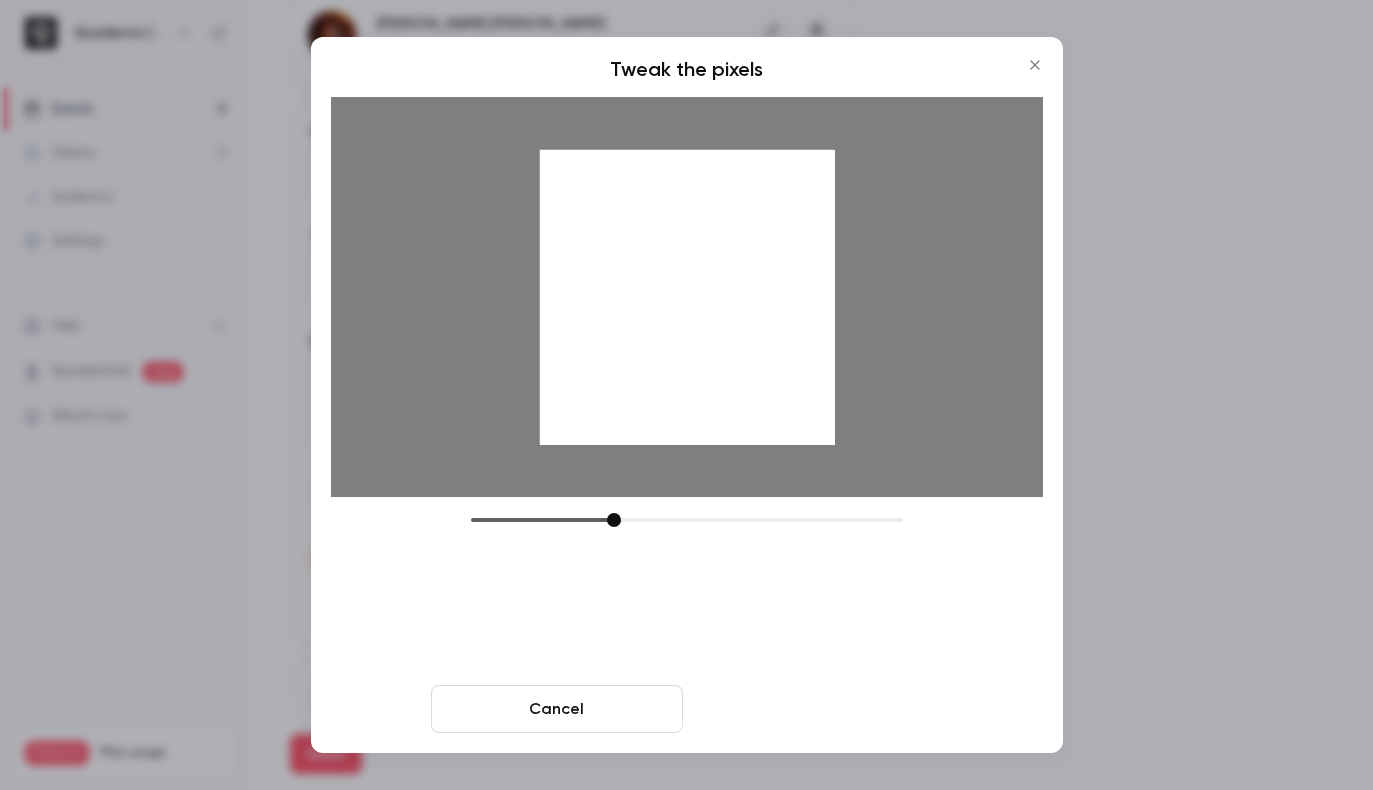 click on "Crop and save" at bounding box center (817, 709) 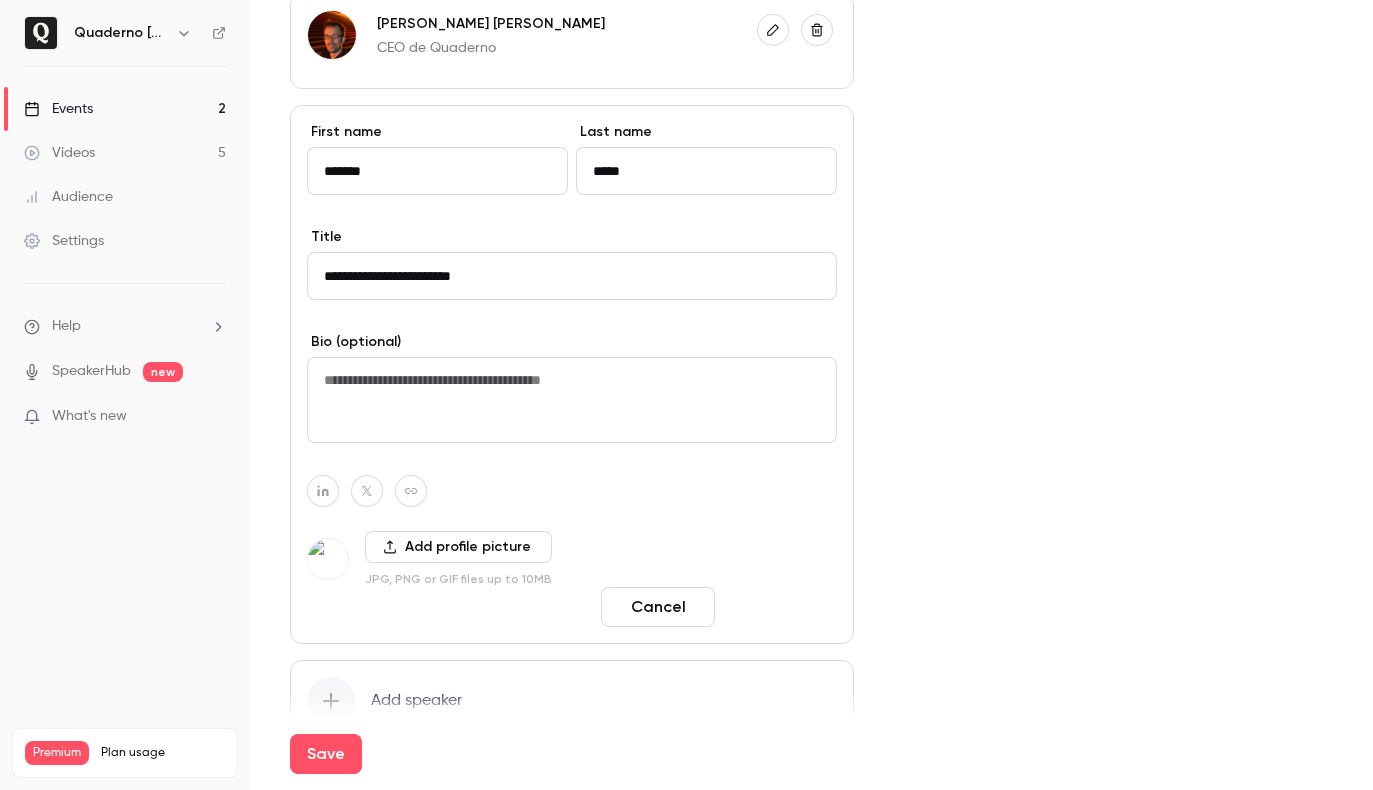 click on "Done" at bounding box center [780, 607] 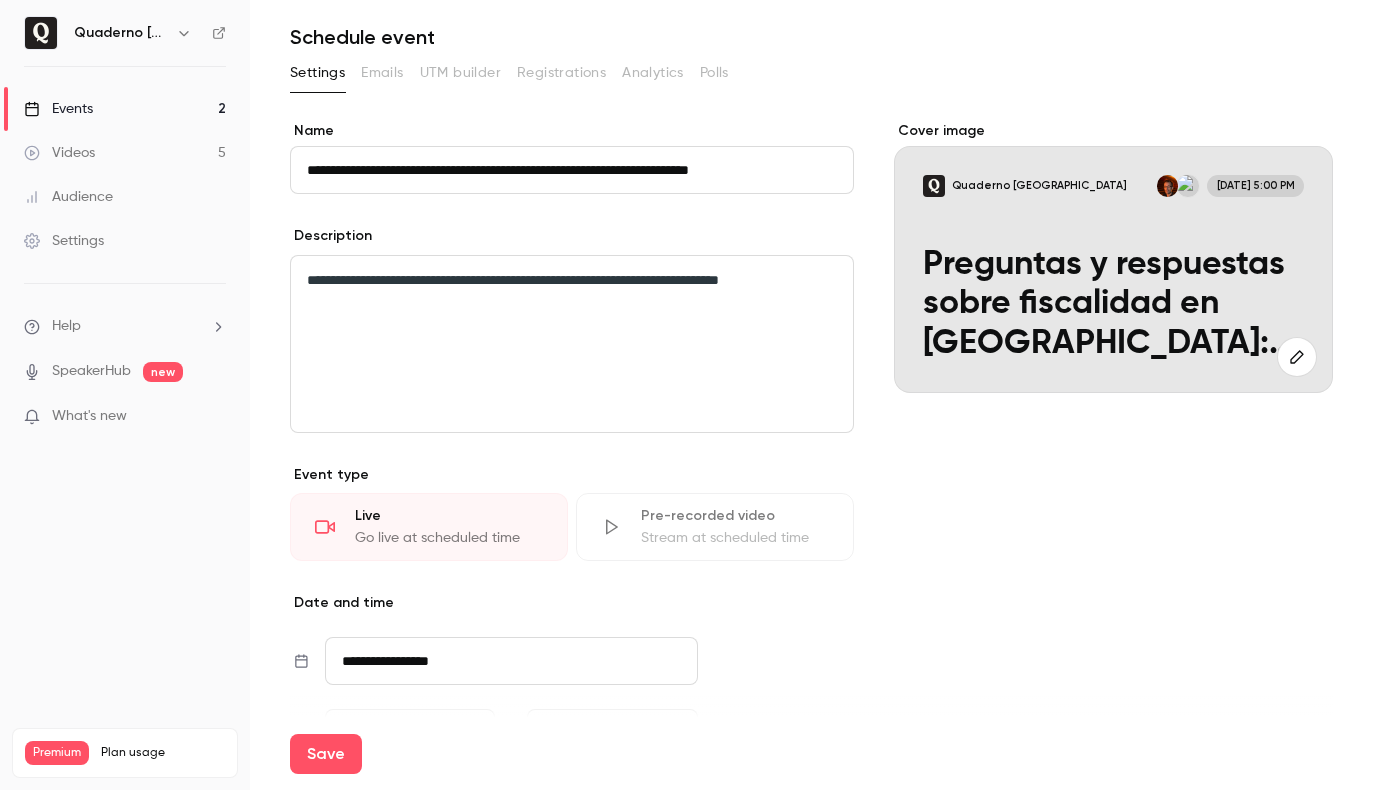 scroll, scrollTop: 0, scrollLeft: 0, axis: both 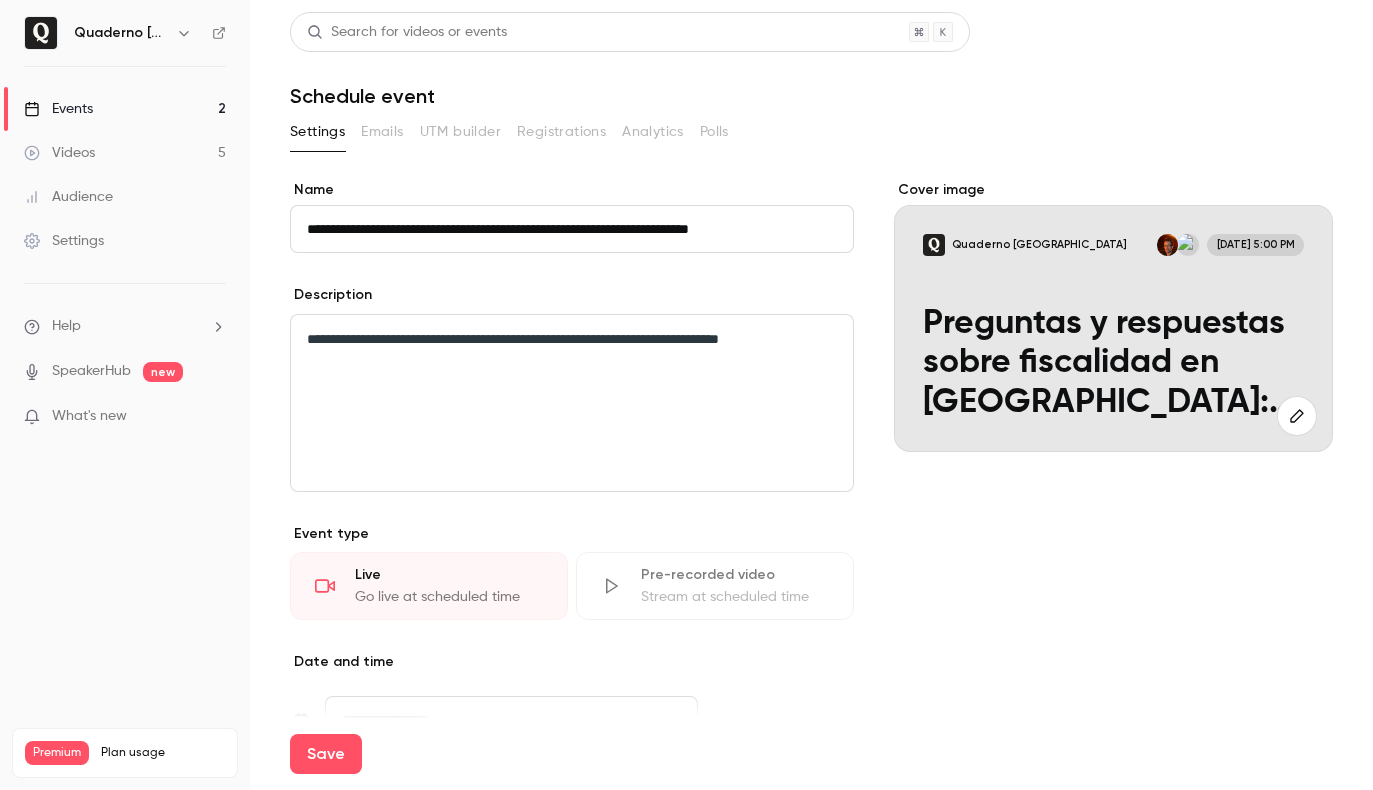 click on "Save" at bounding box center (326, 754) 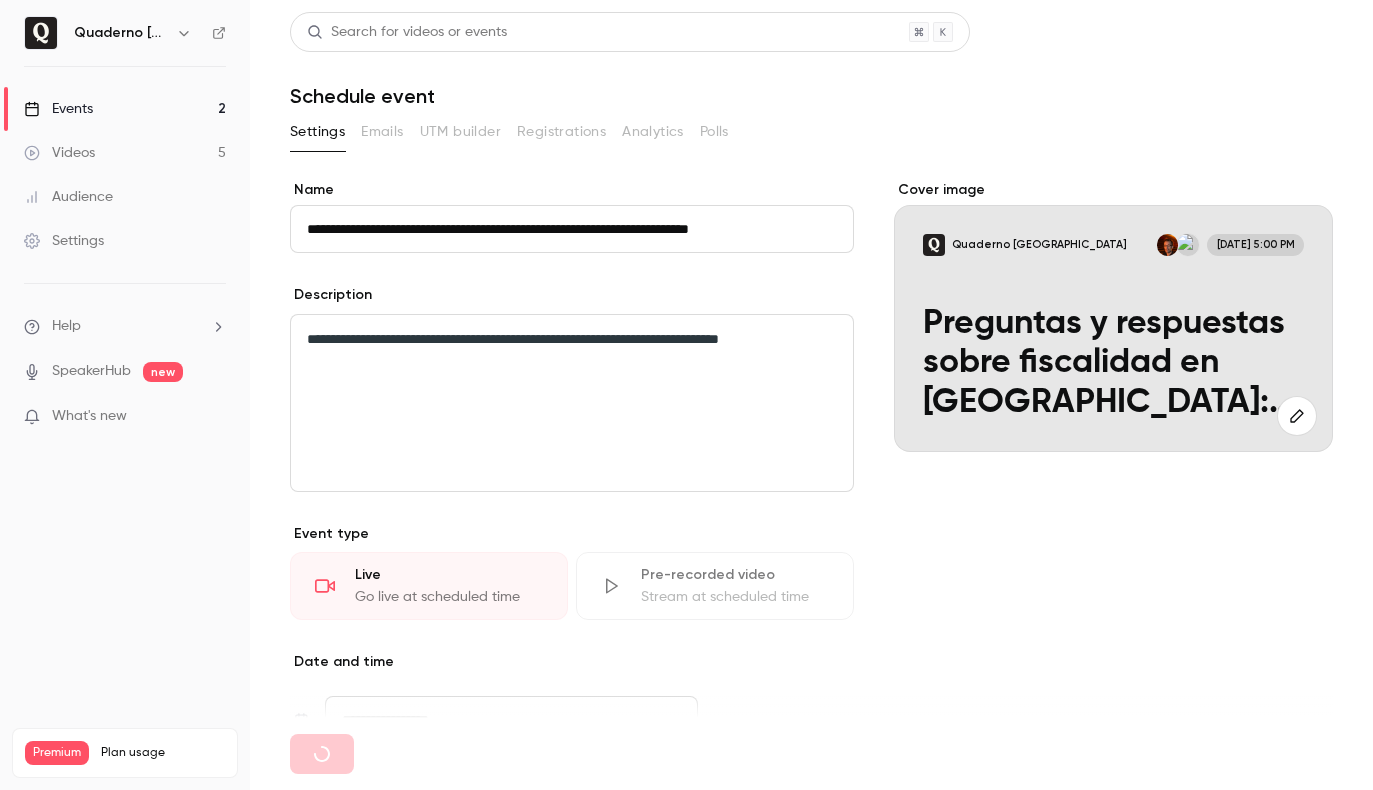 type 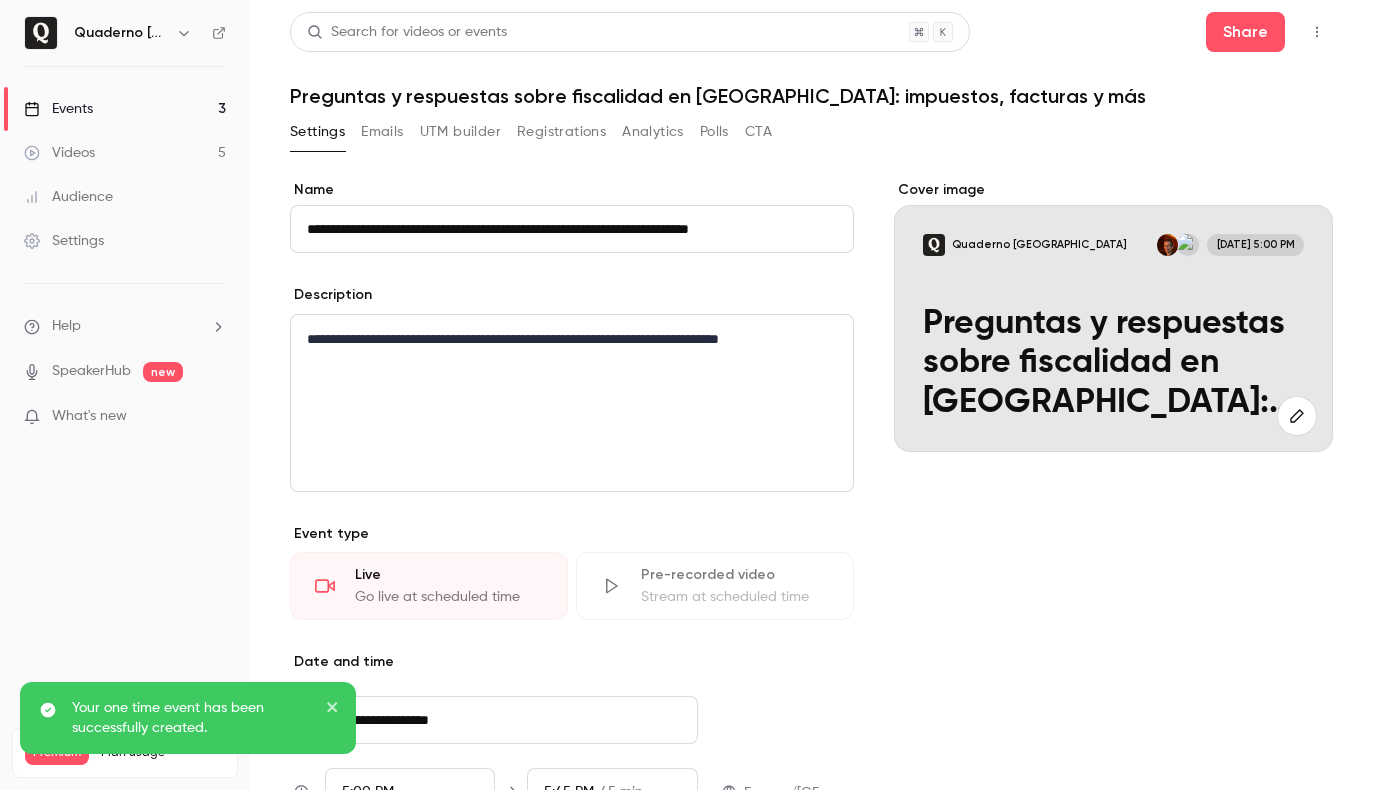 click on "UTM builder" at bounding box center (460, 132) 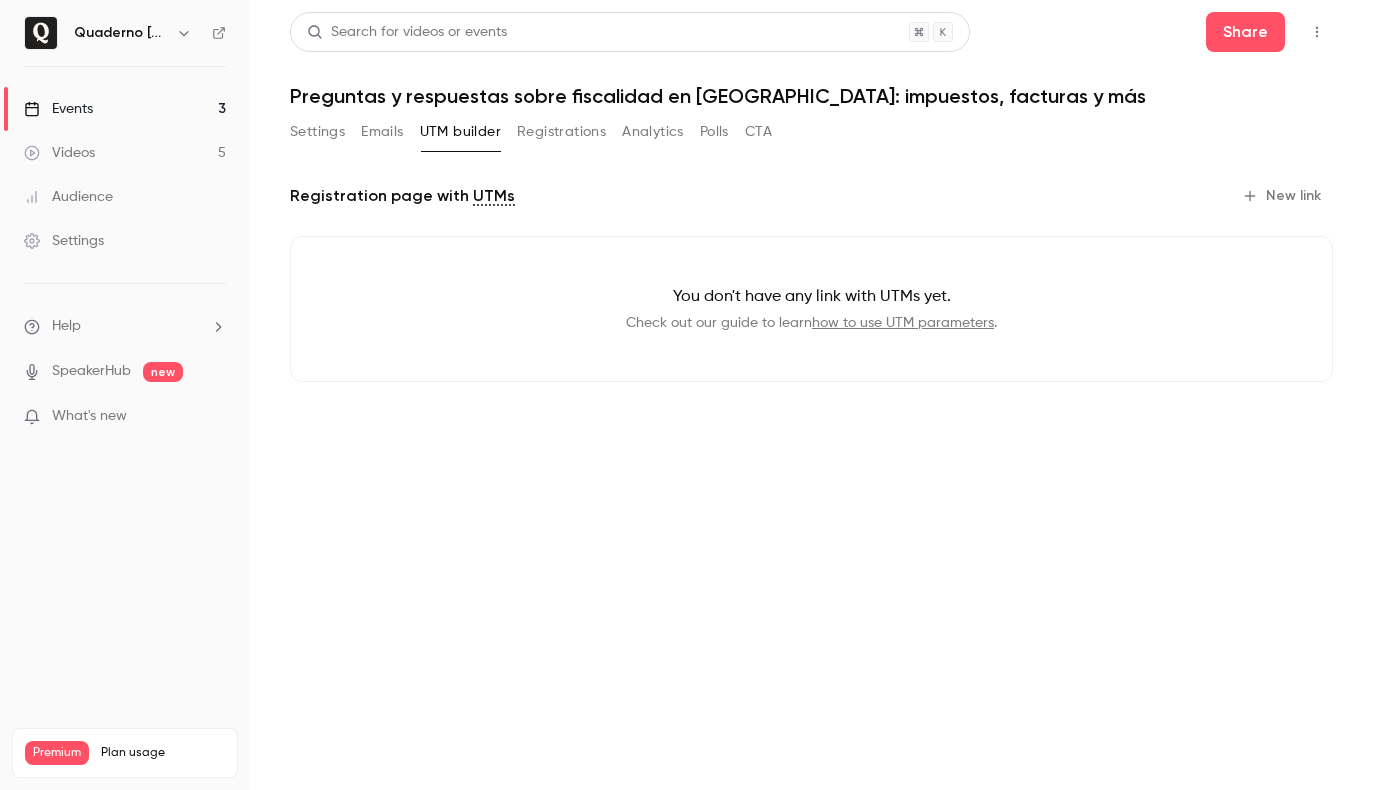 click on "New link" at bounding box center [1283, 196] 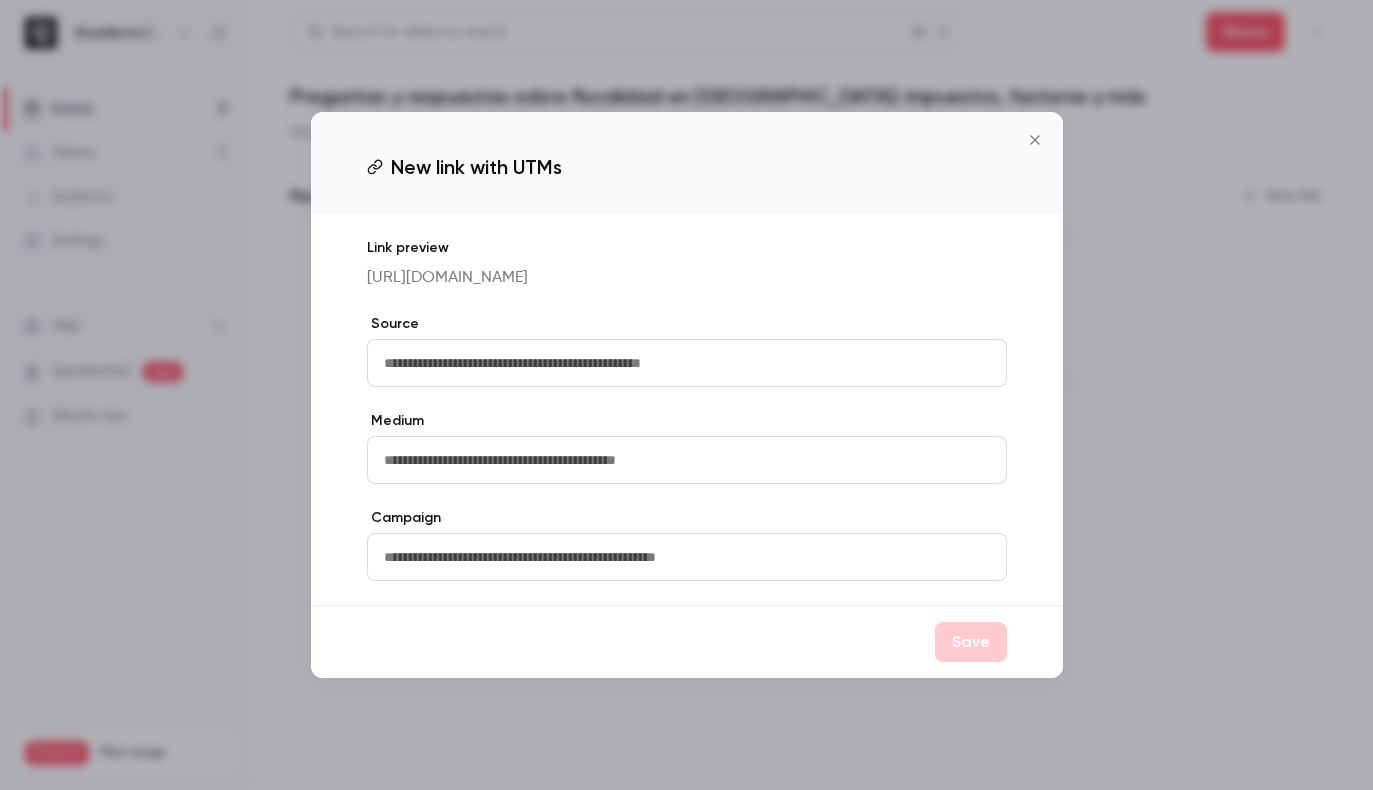 click 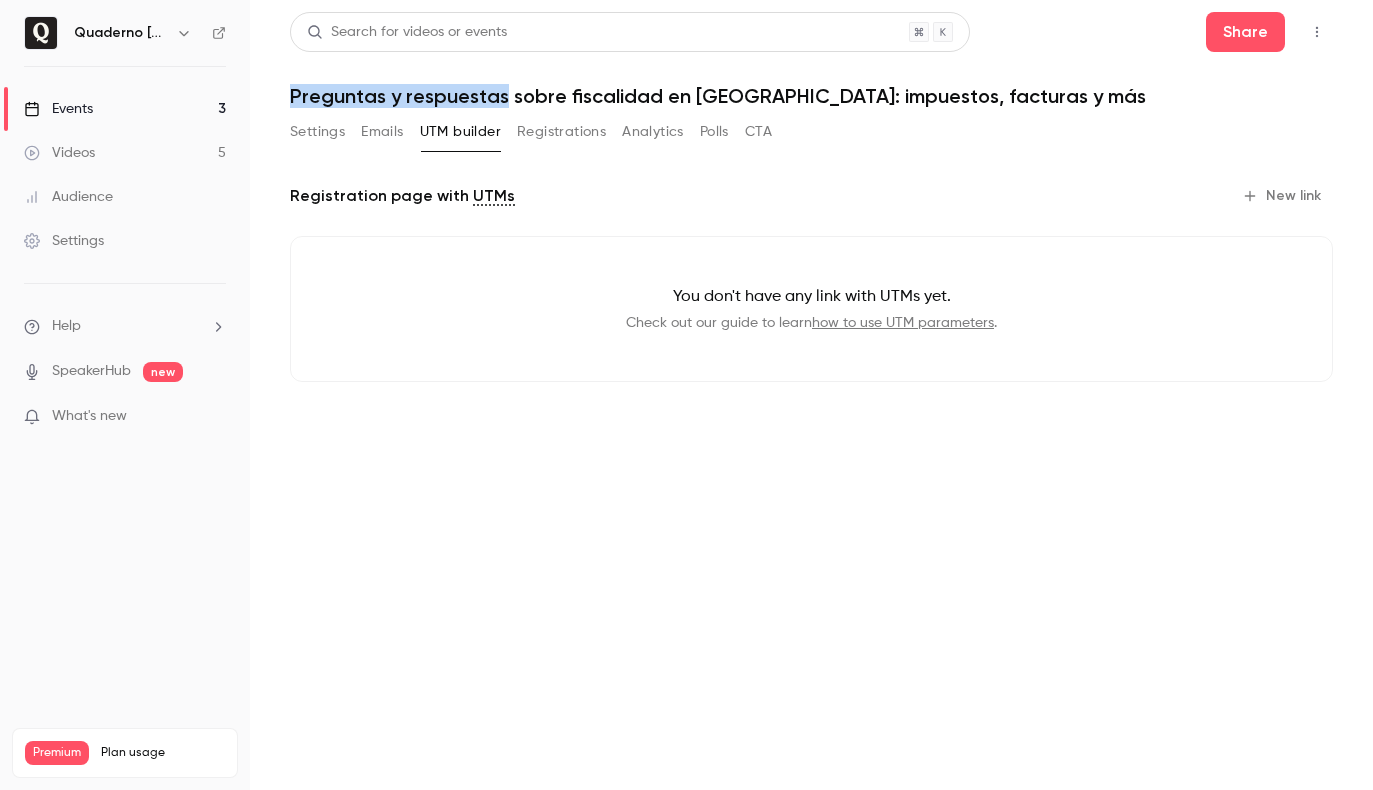drag, startPoint x: 293, startPoint y: 96, endPoint x: 504, endPoint y: 100, distance: 211.03792 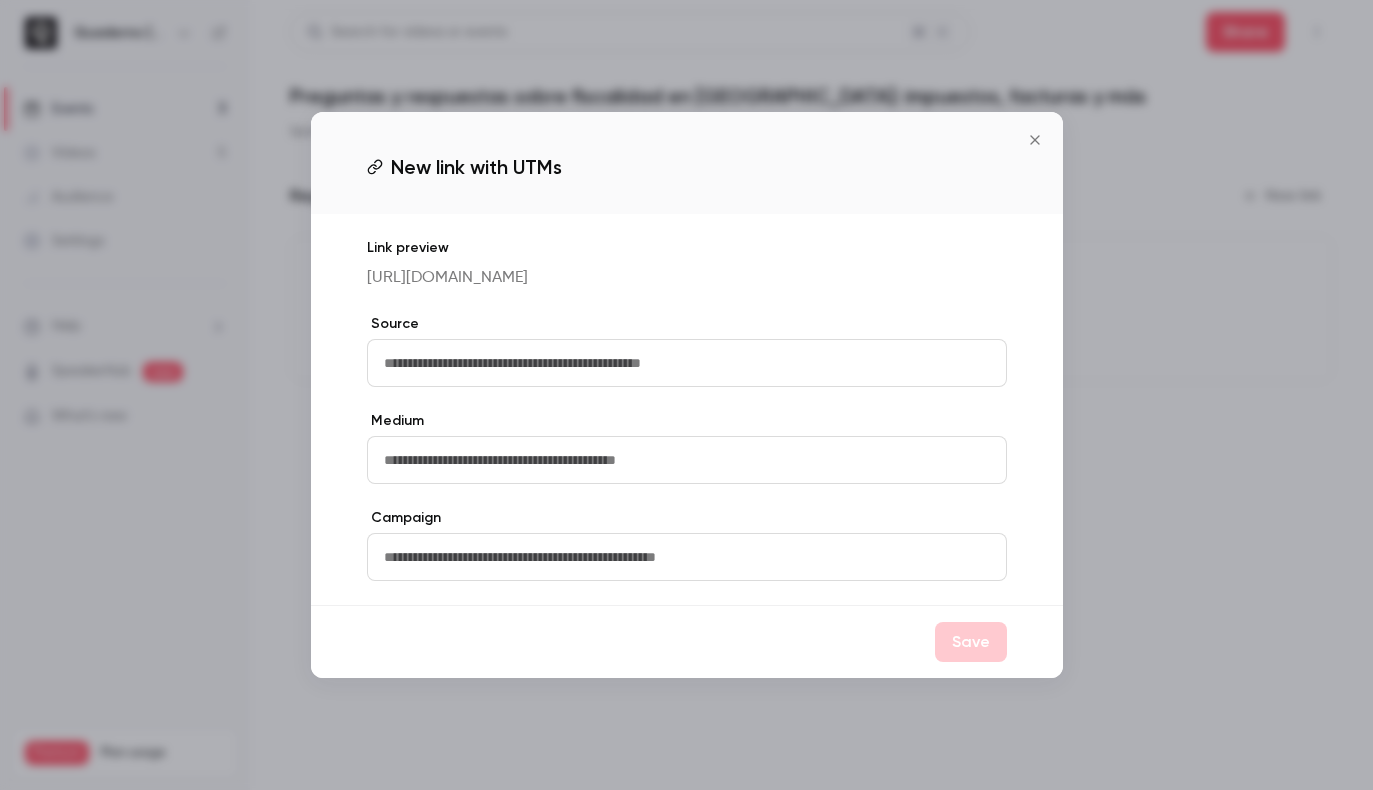 click at bounding box center (687, 363) 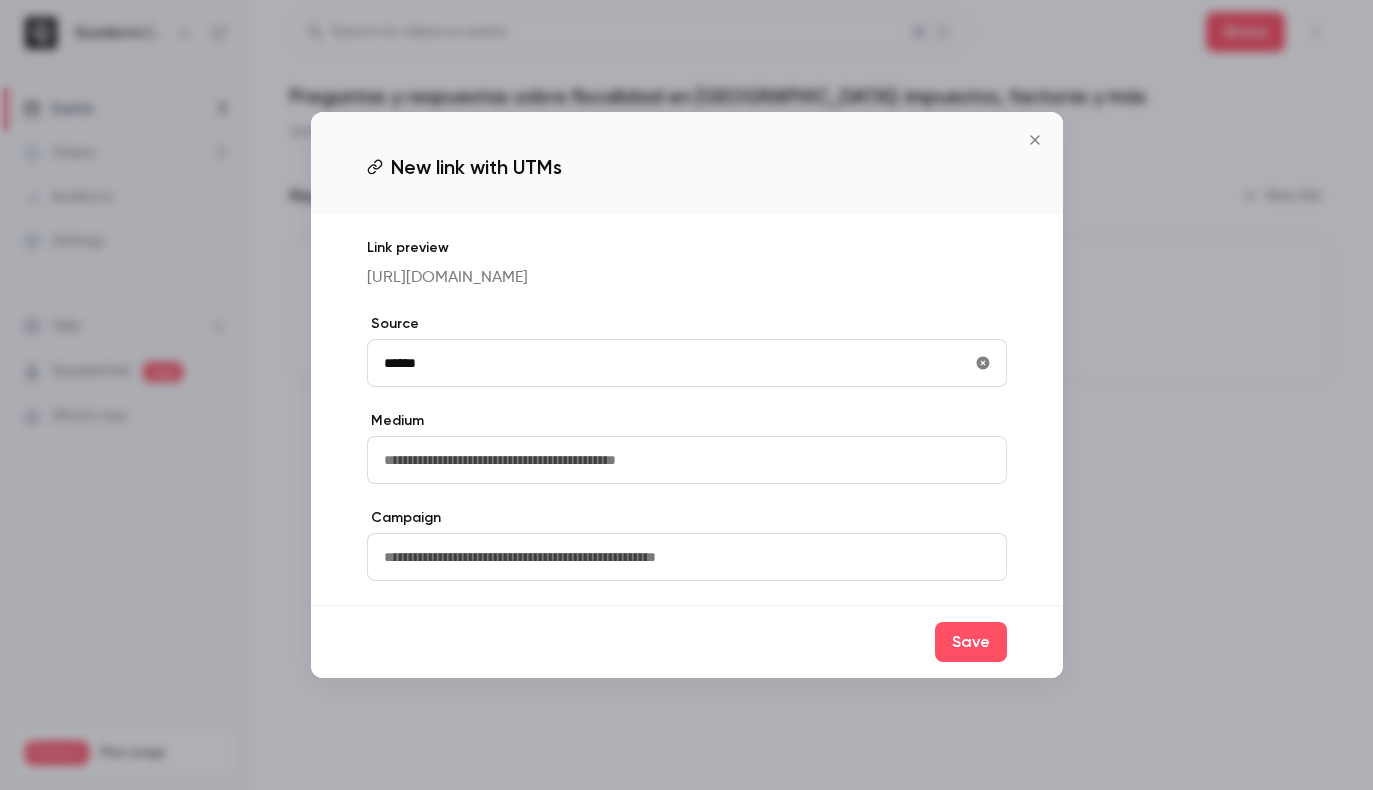 type on "******" 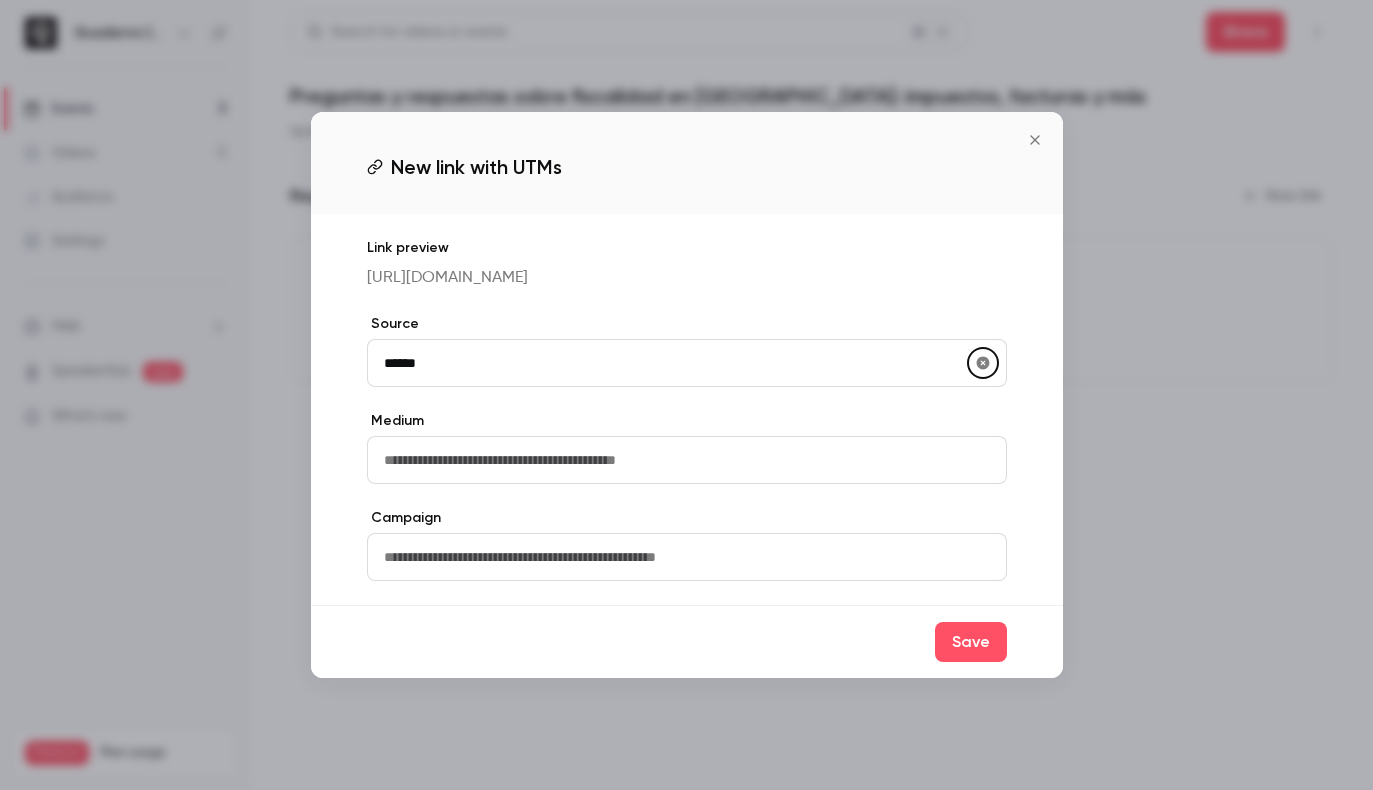 type 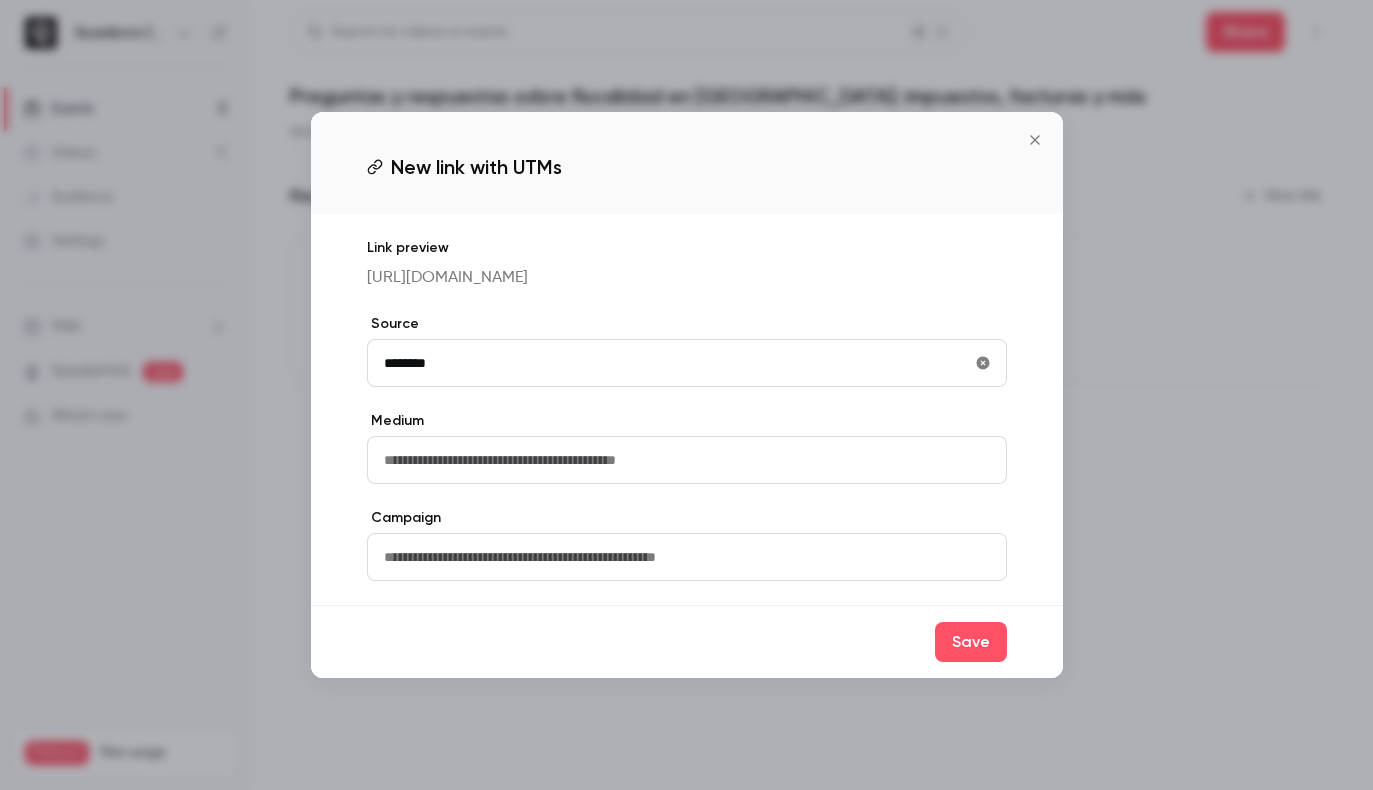 type on "********" 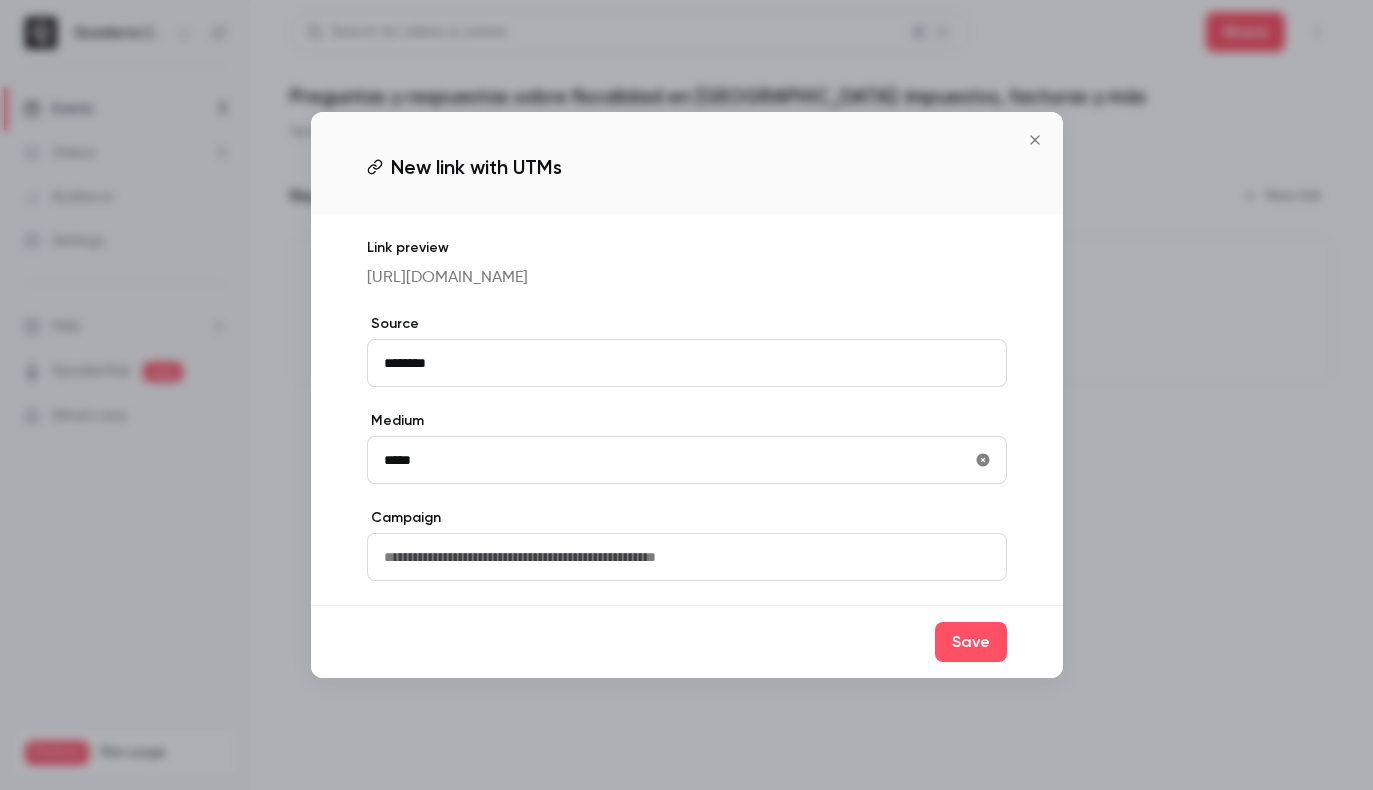 type on "*****" 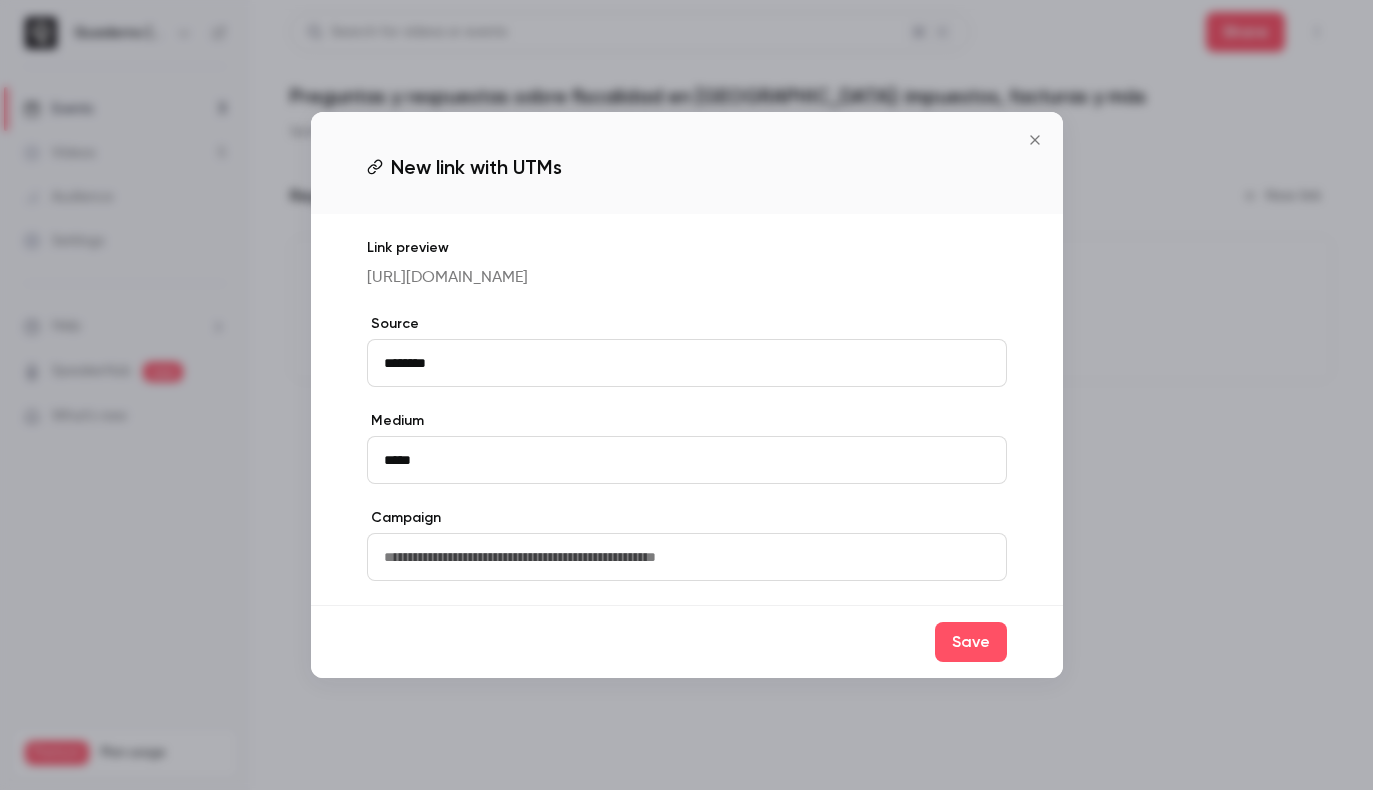 click at bounding box center (687, 557) 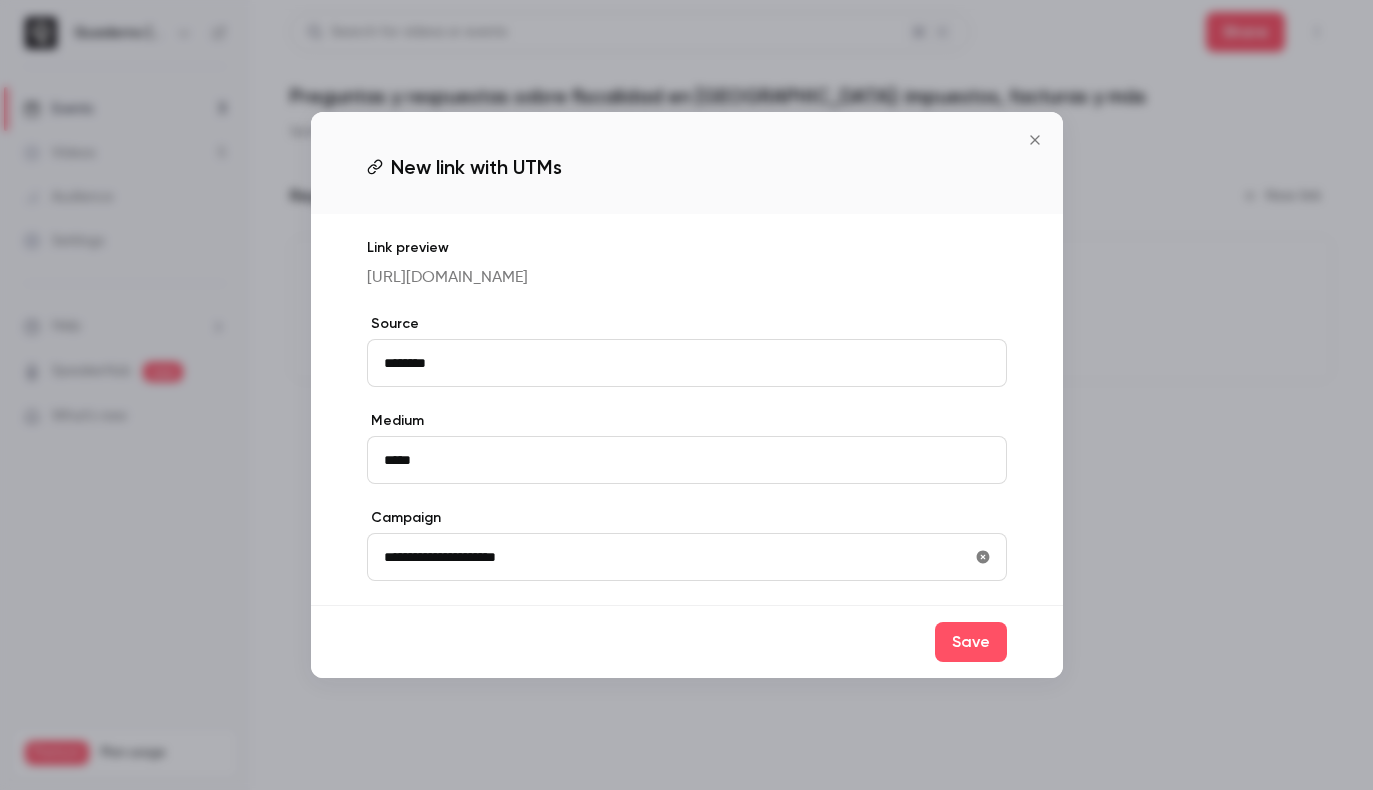 click on "**********" at bounding box center (687, 557) 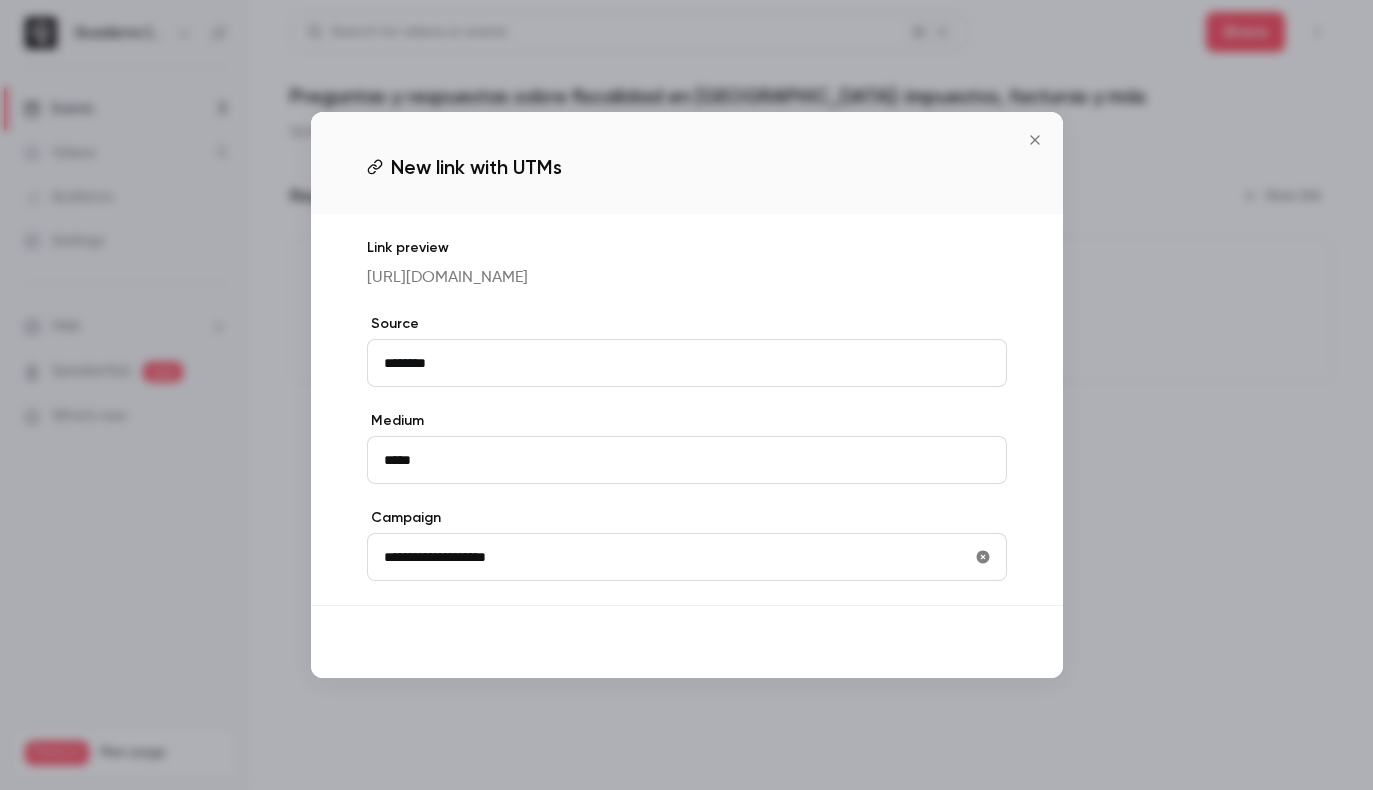 type on "**********" 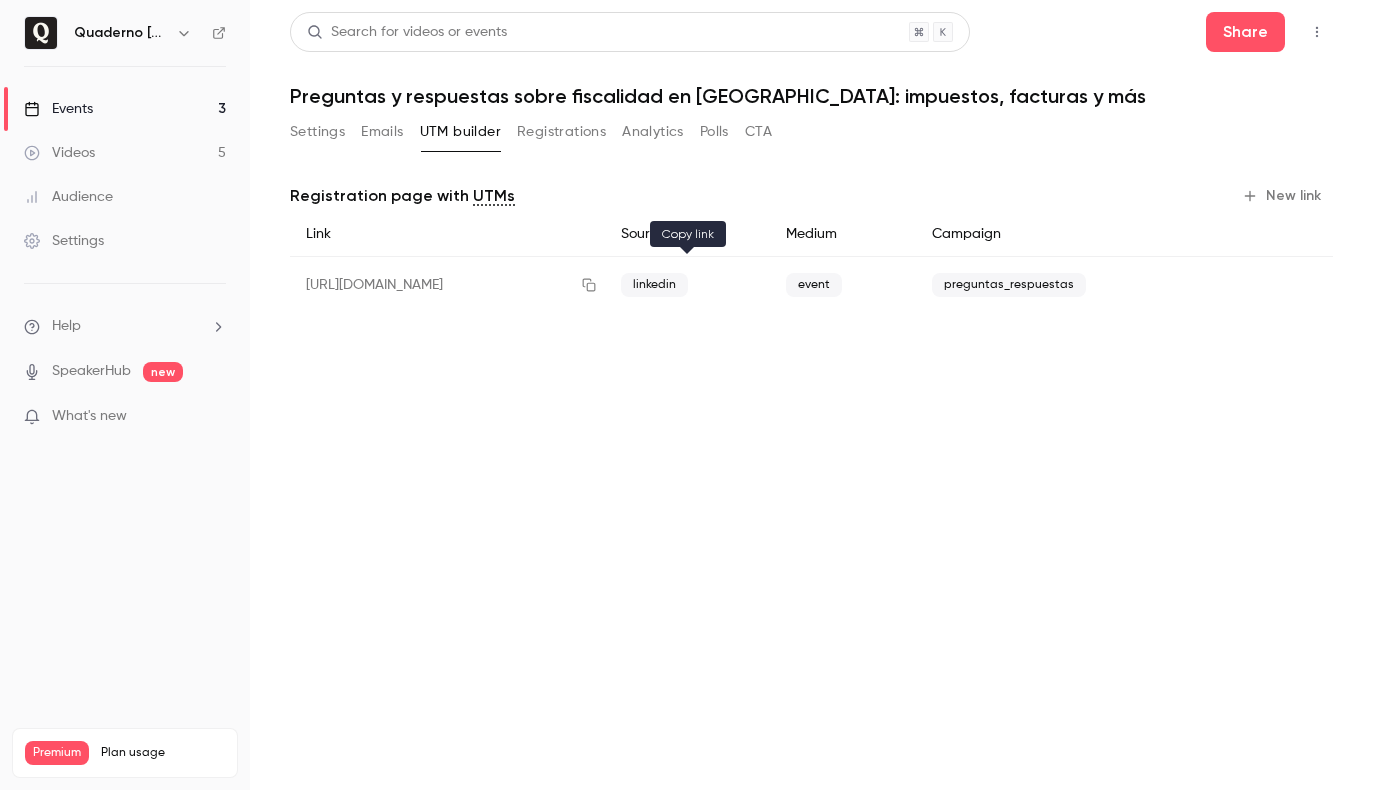 click 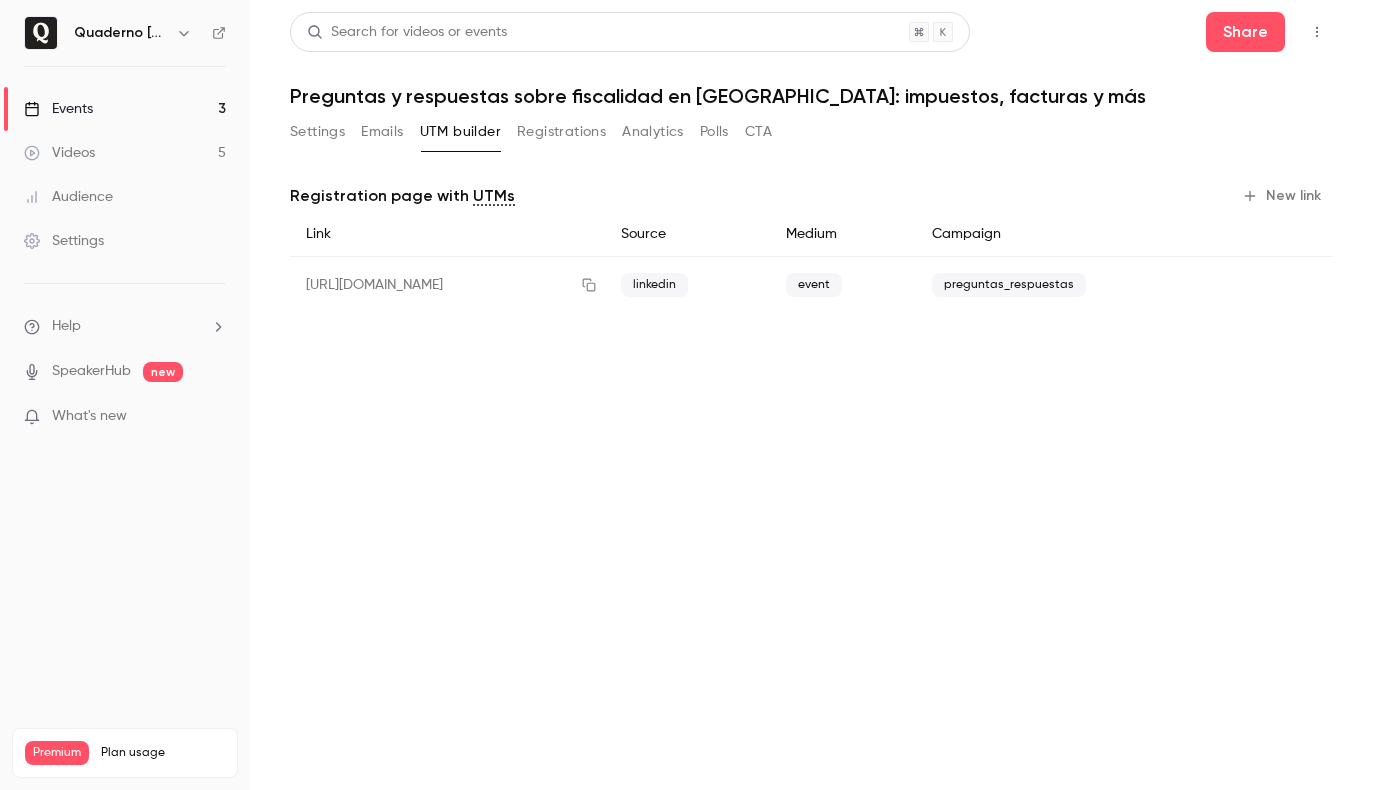 click on "New link" at bounding box center (1283, 196) 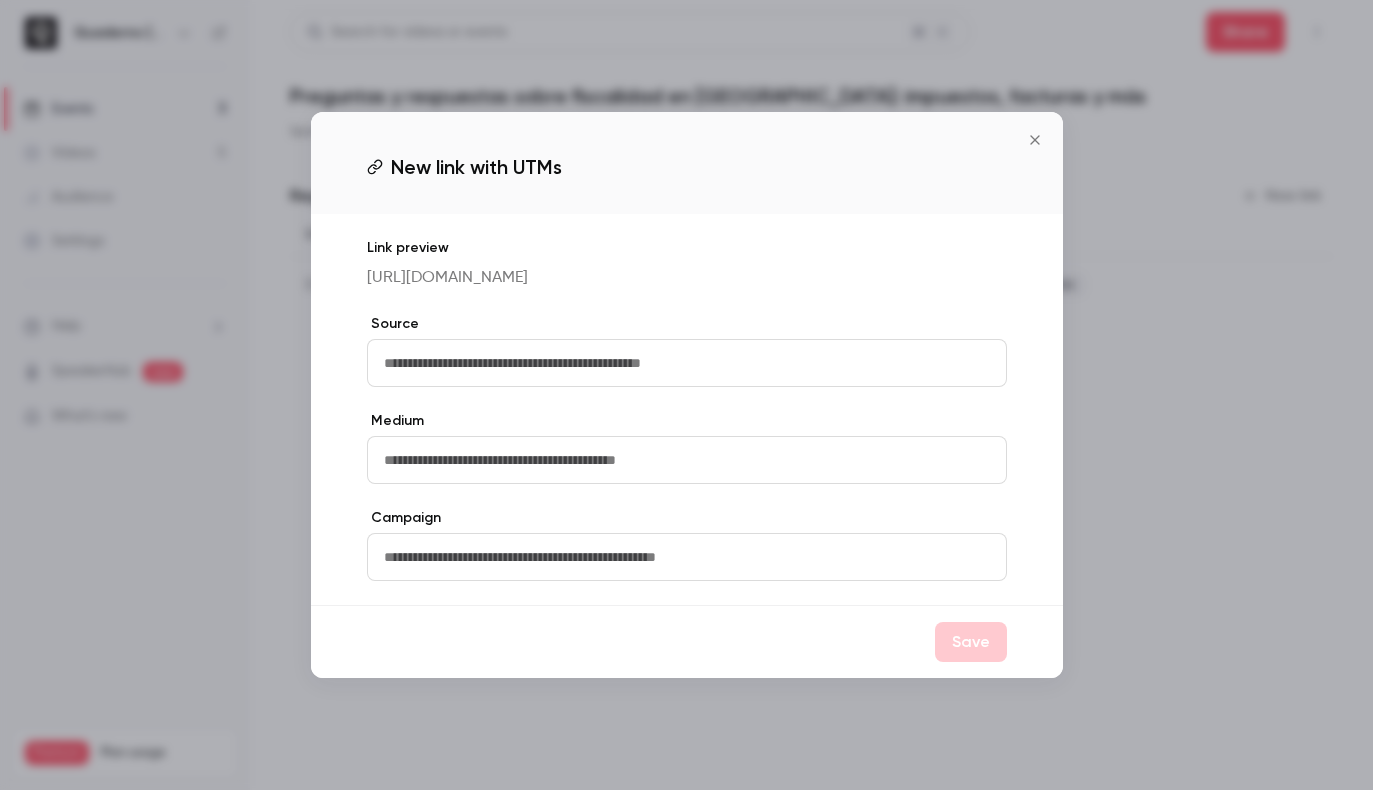 click at bounding box center (687, 363) 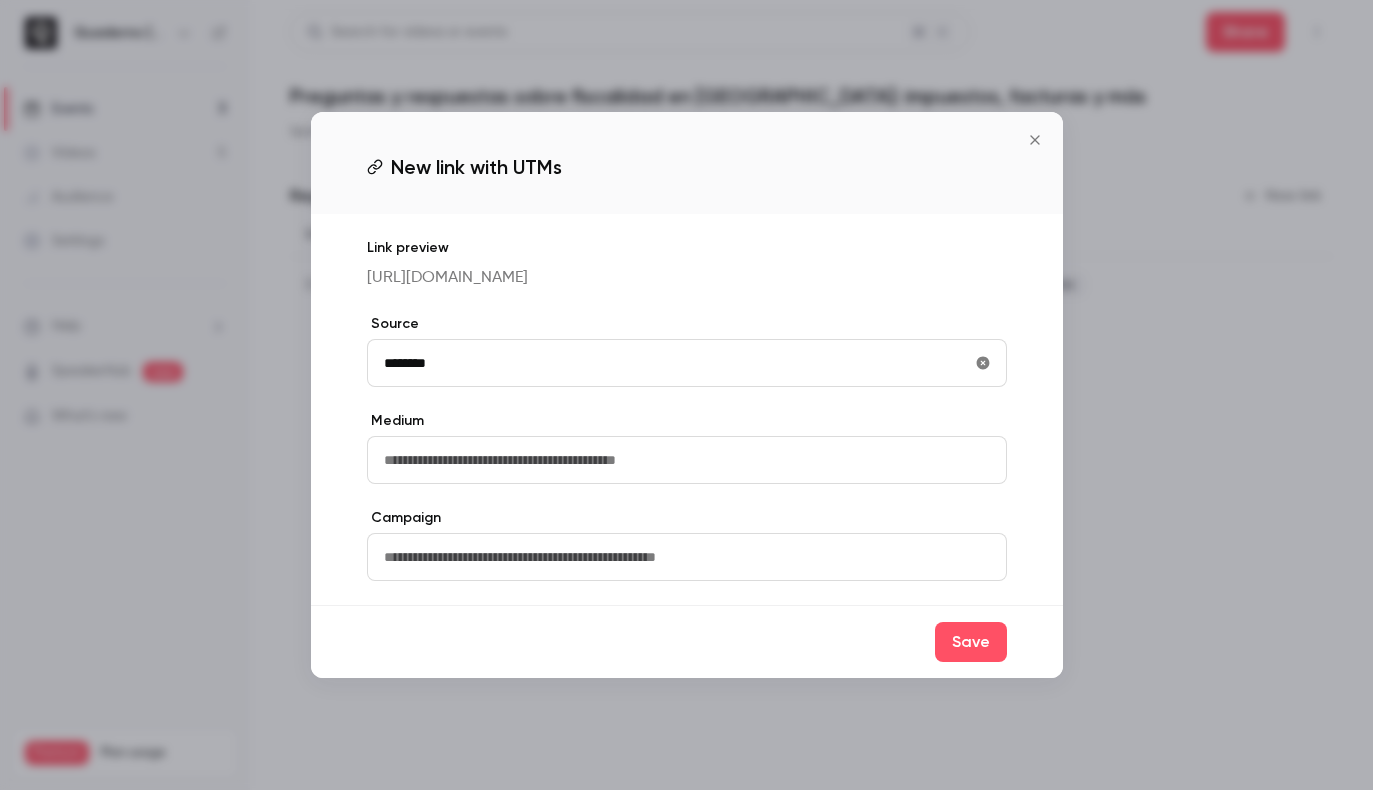 type on "********" 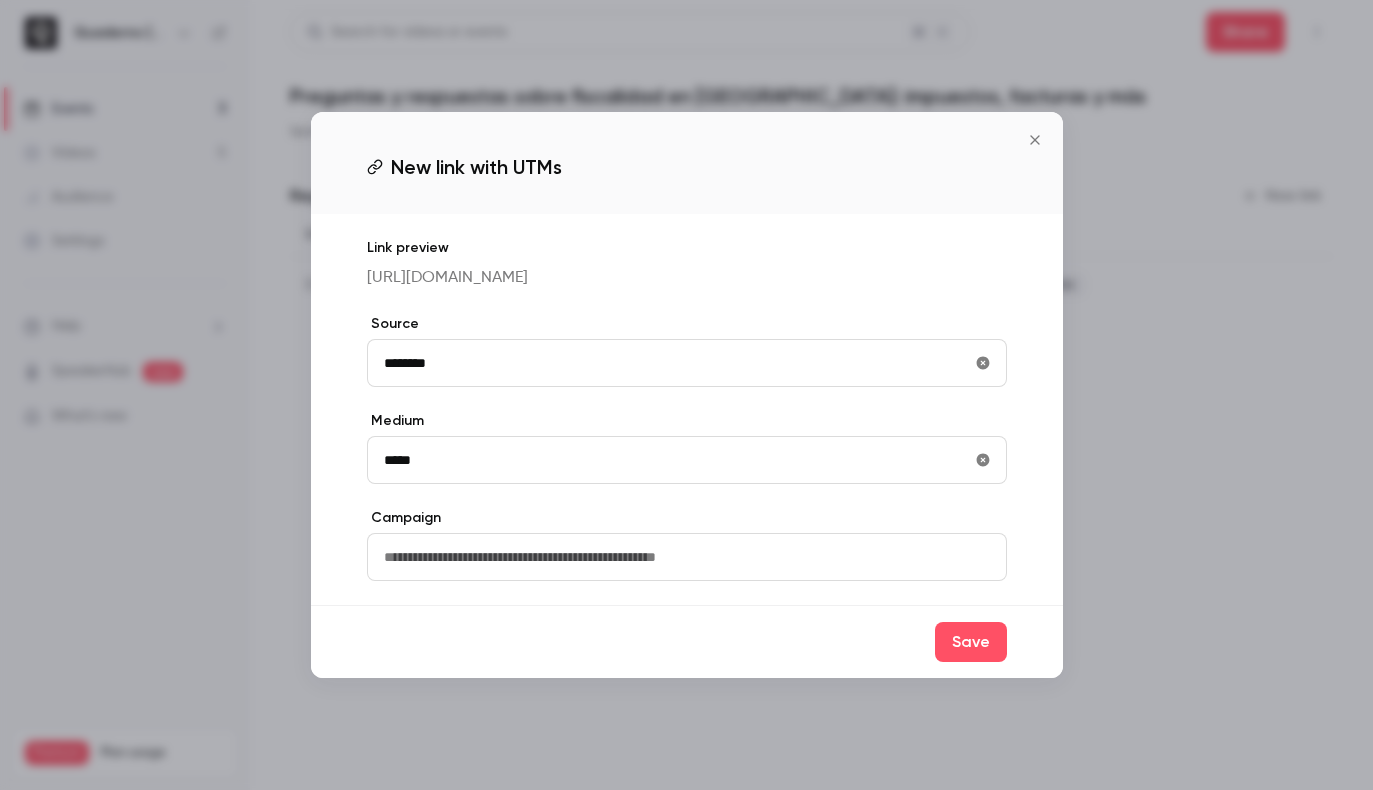type on "*****" 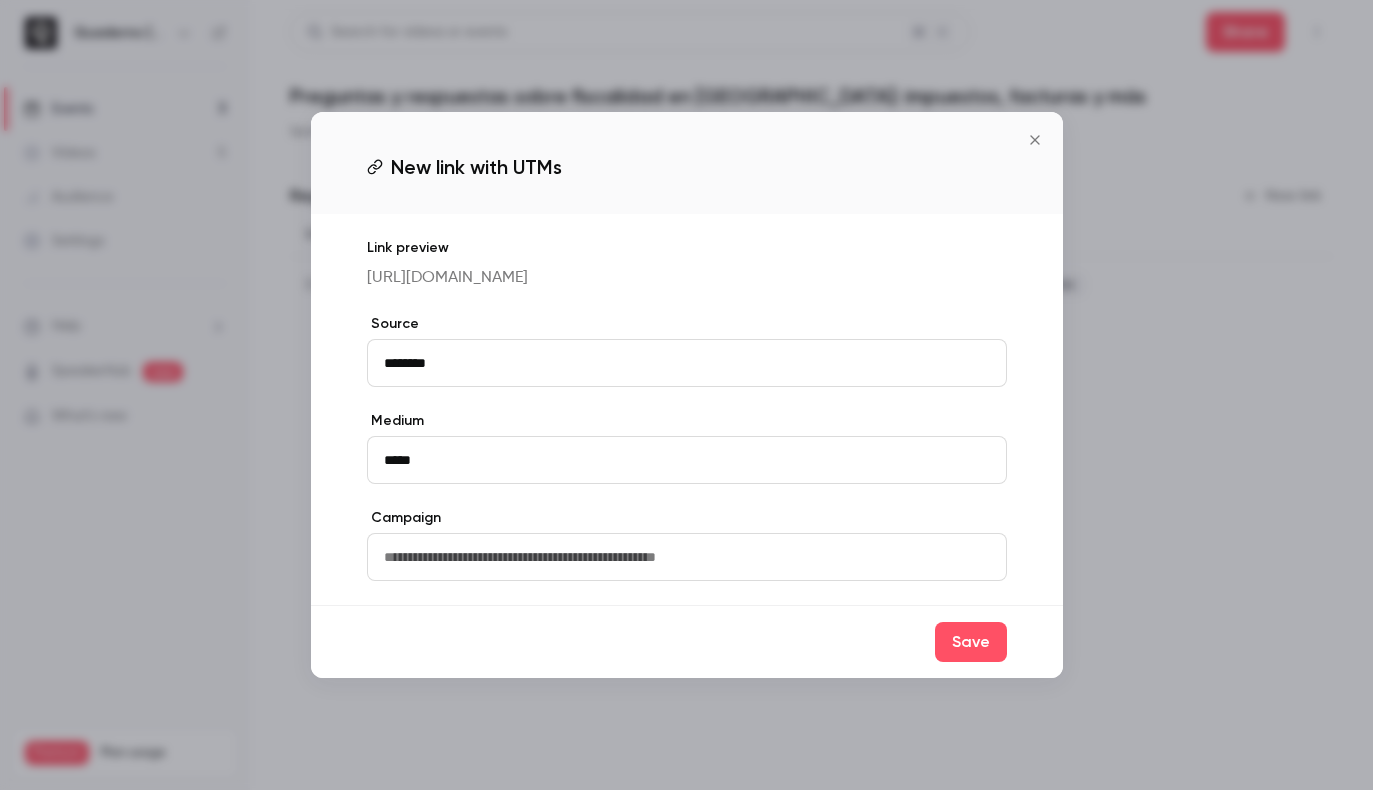 click at bounding box center [687, 557] 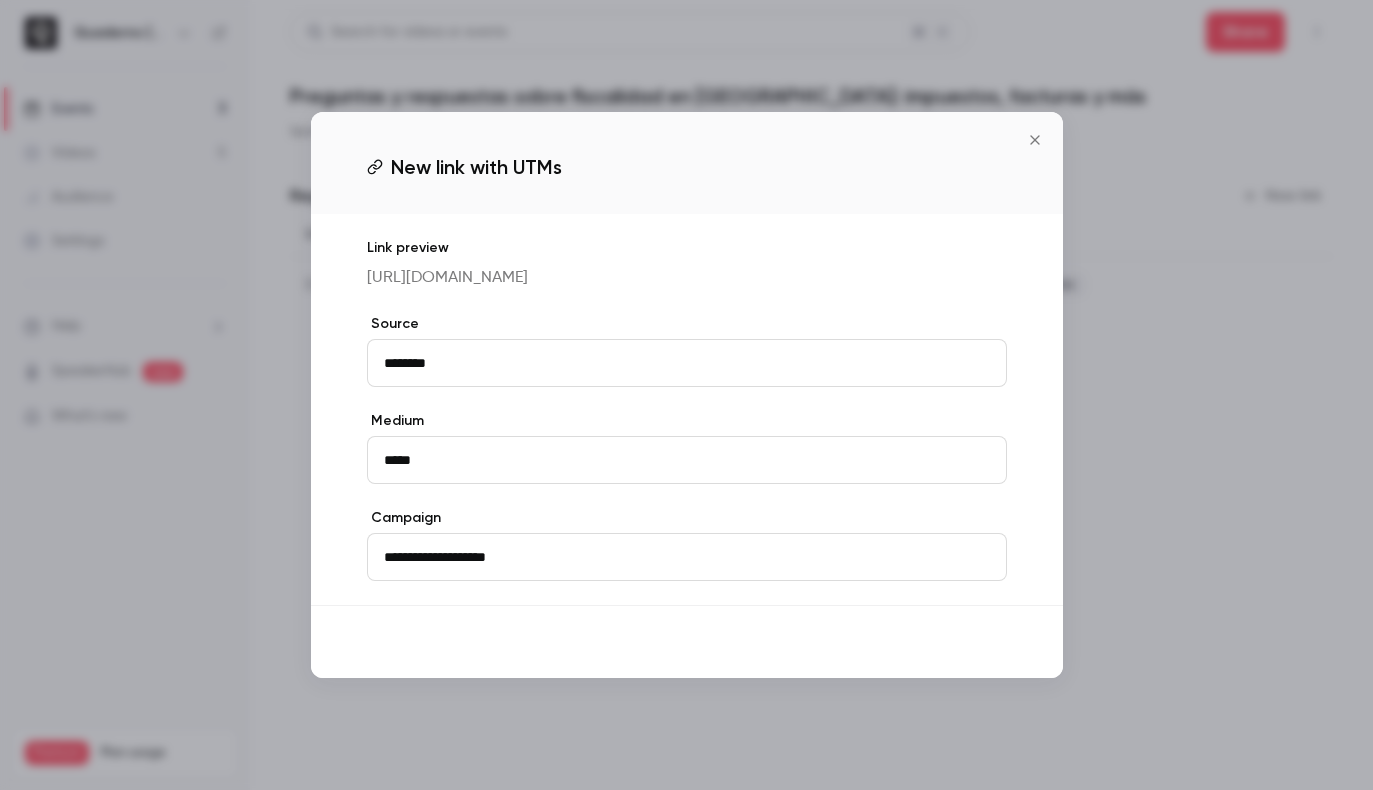 click on "Save" at bounding box center [971, 642] 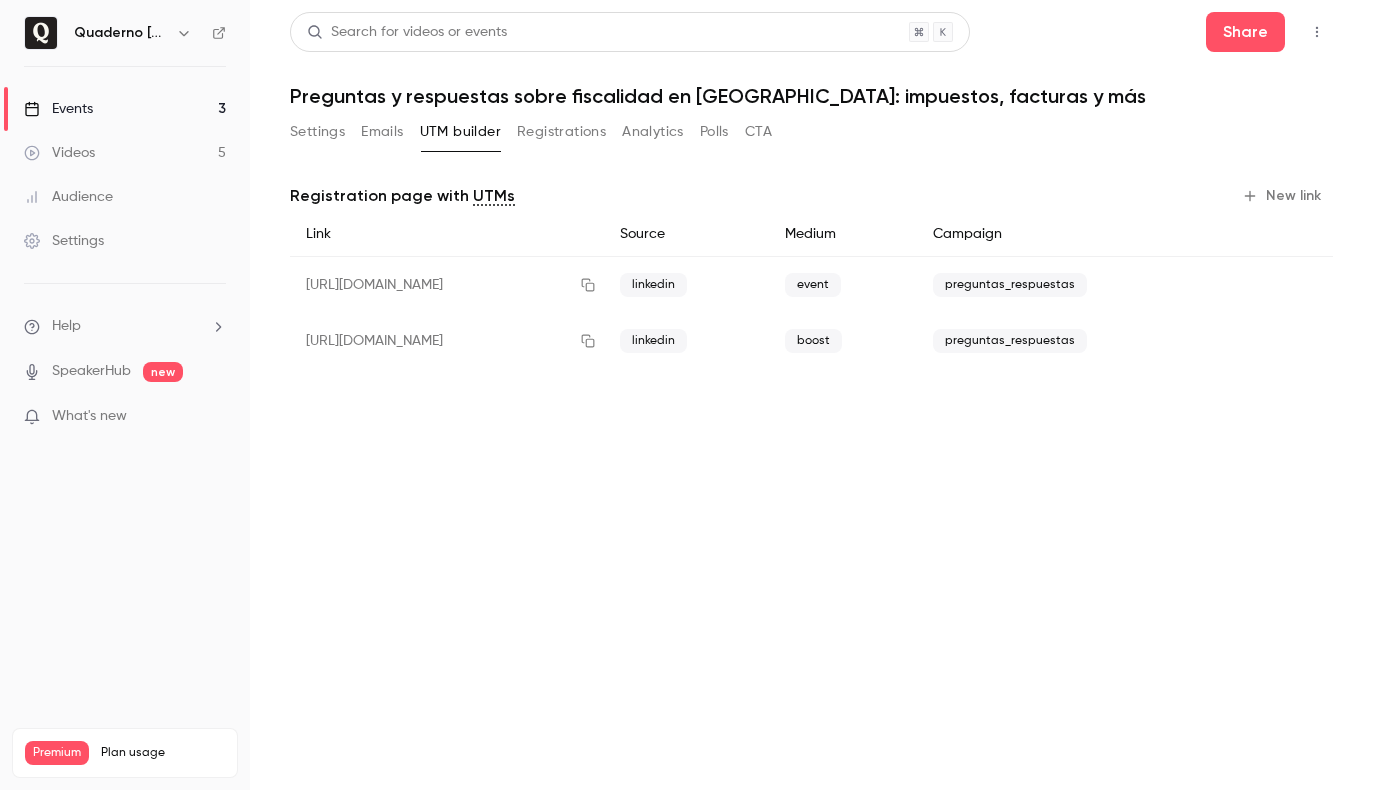 click 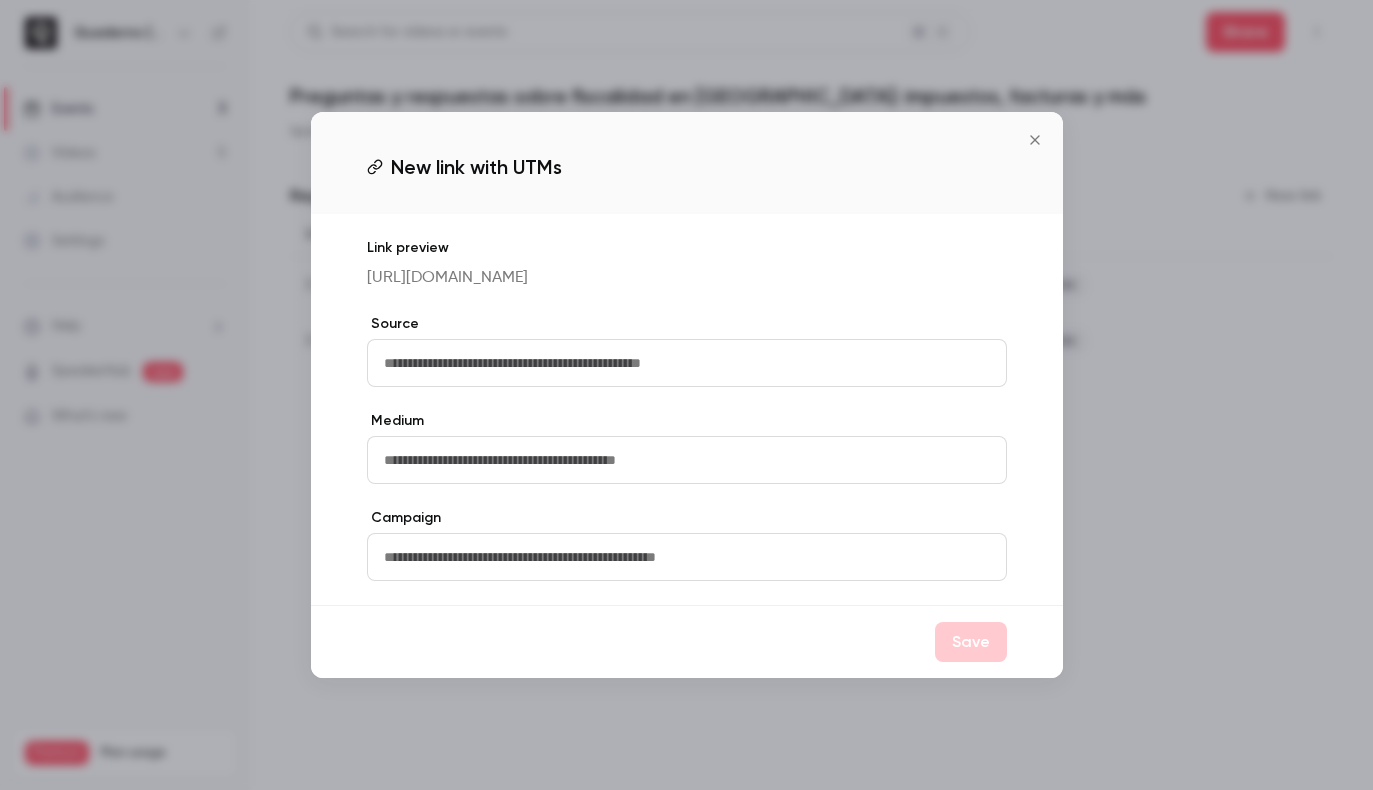 click at bounding box center [687, 363] 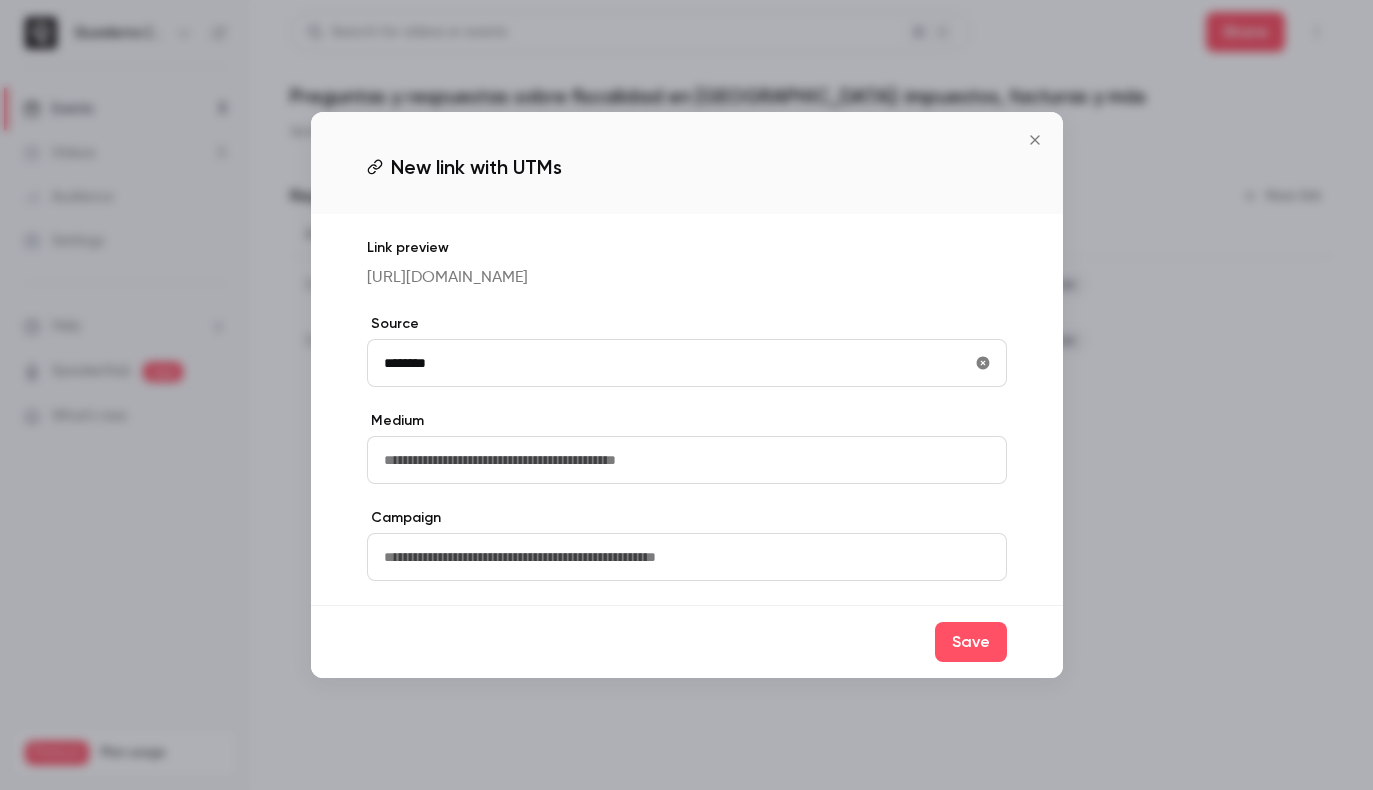 type on "********" 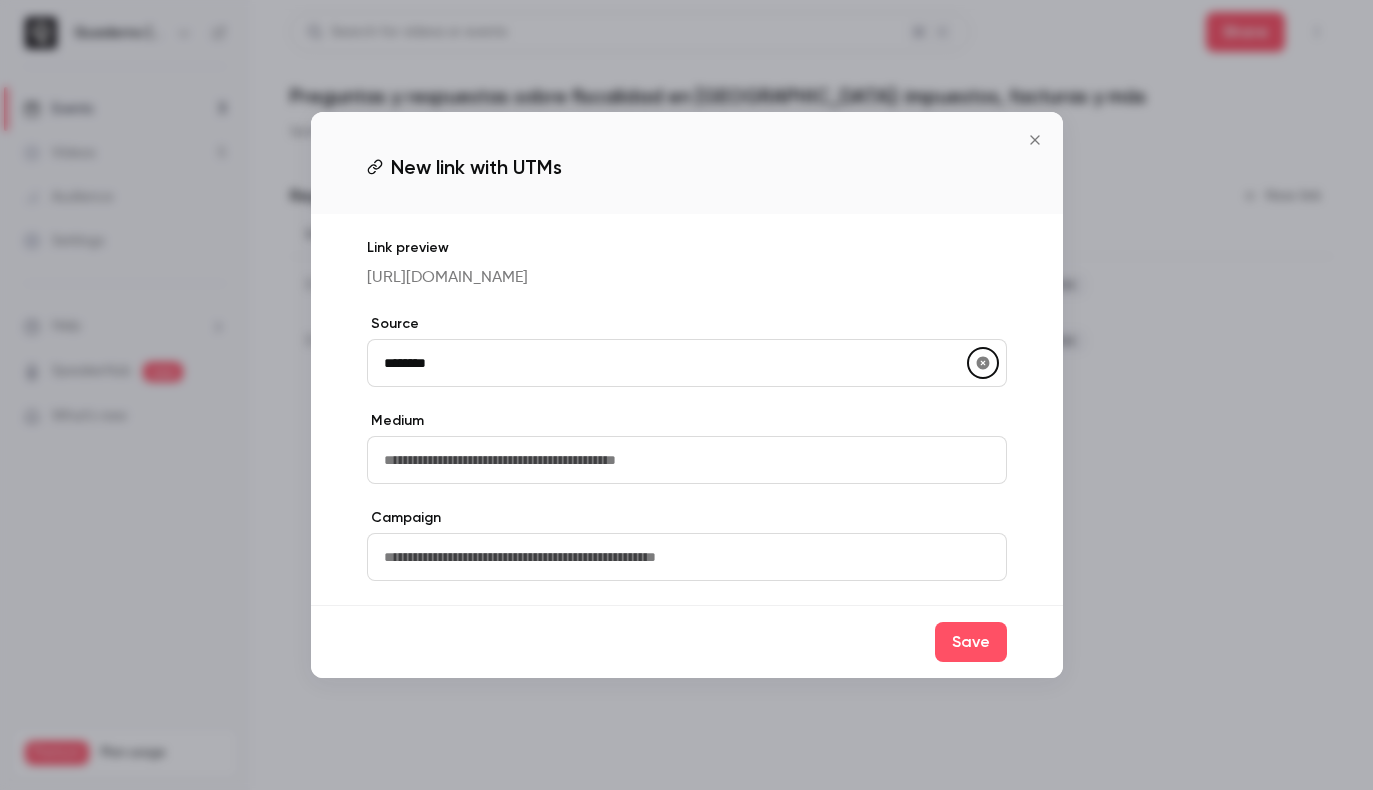 type 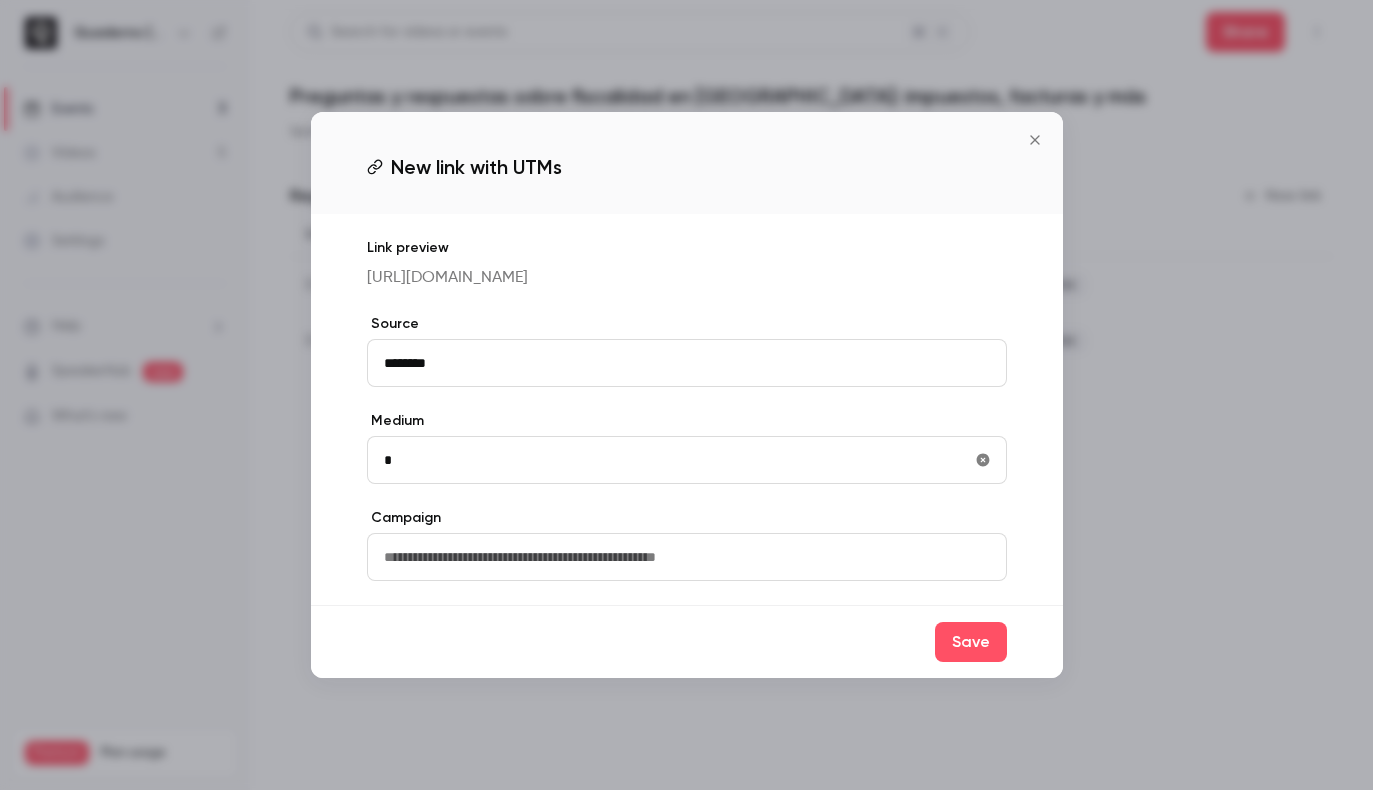 type on "**********" 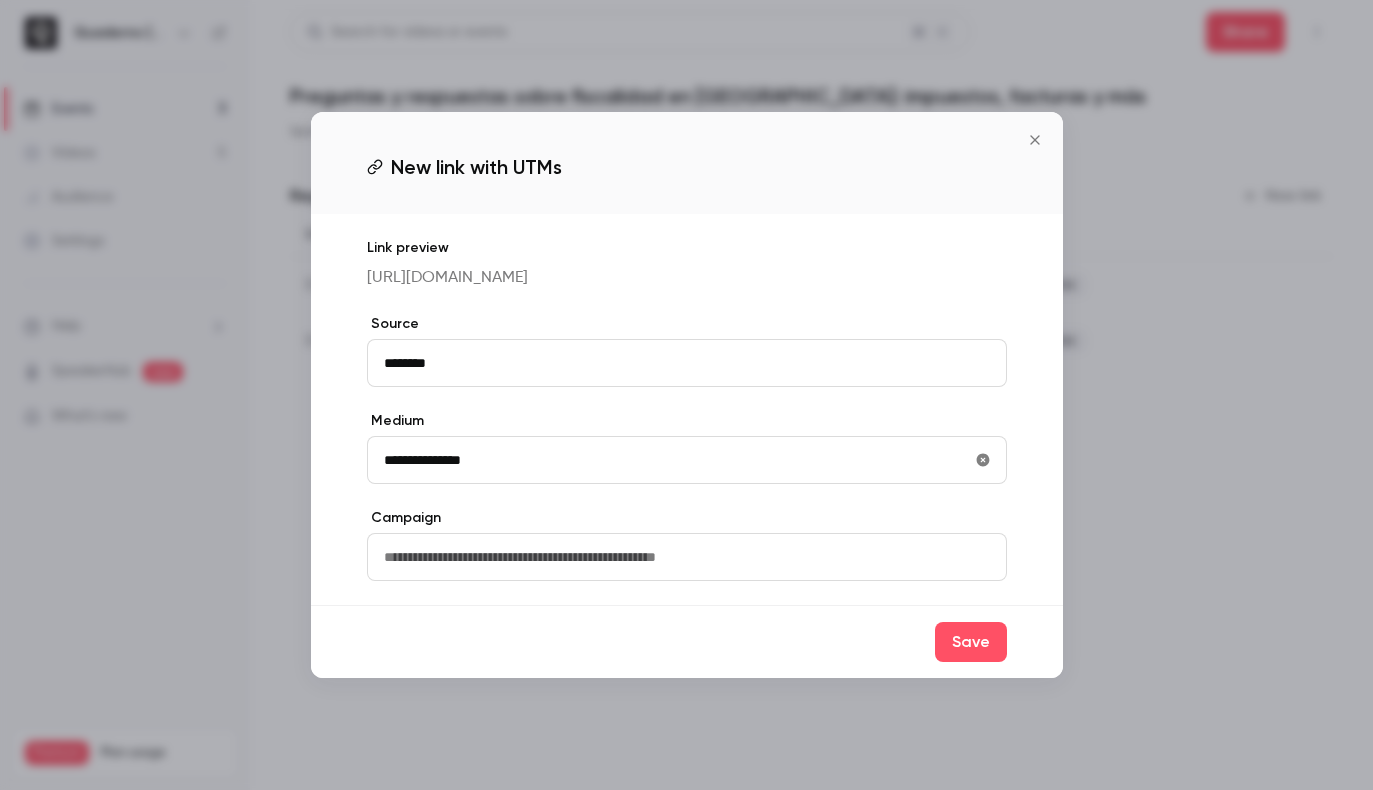 click at bounding box center (687, 557) 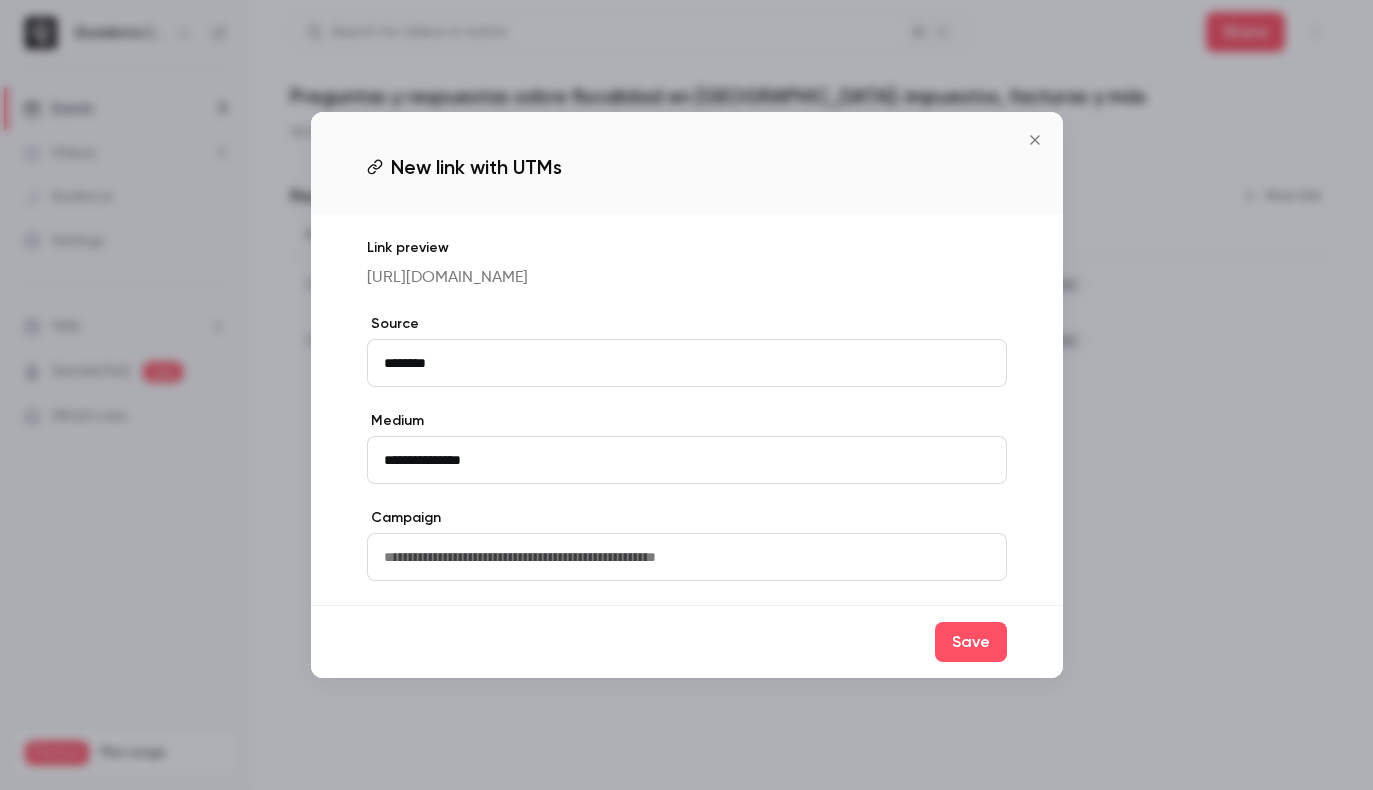 type on "**********" 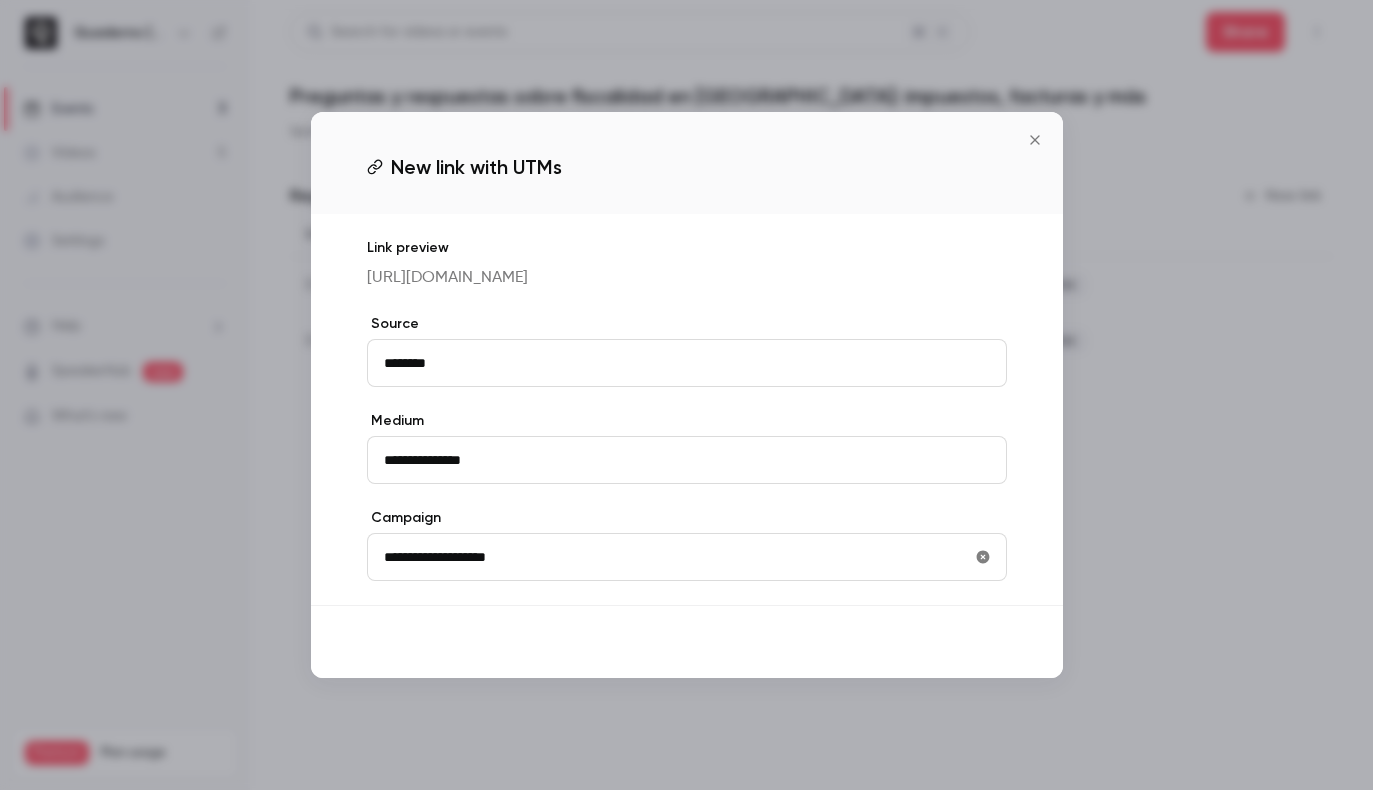 click on "Save" at bounding box center (971, 642) 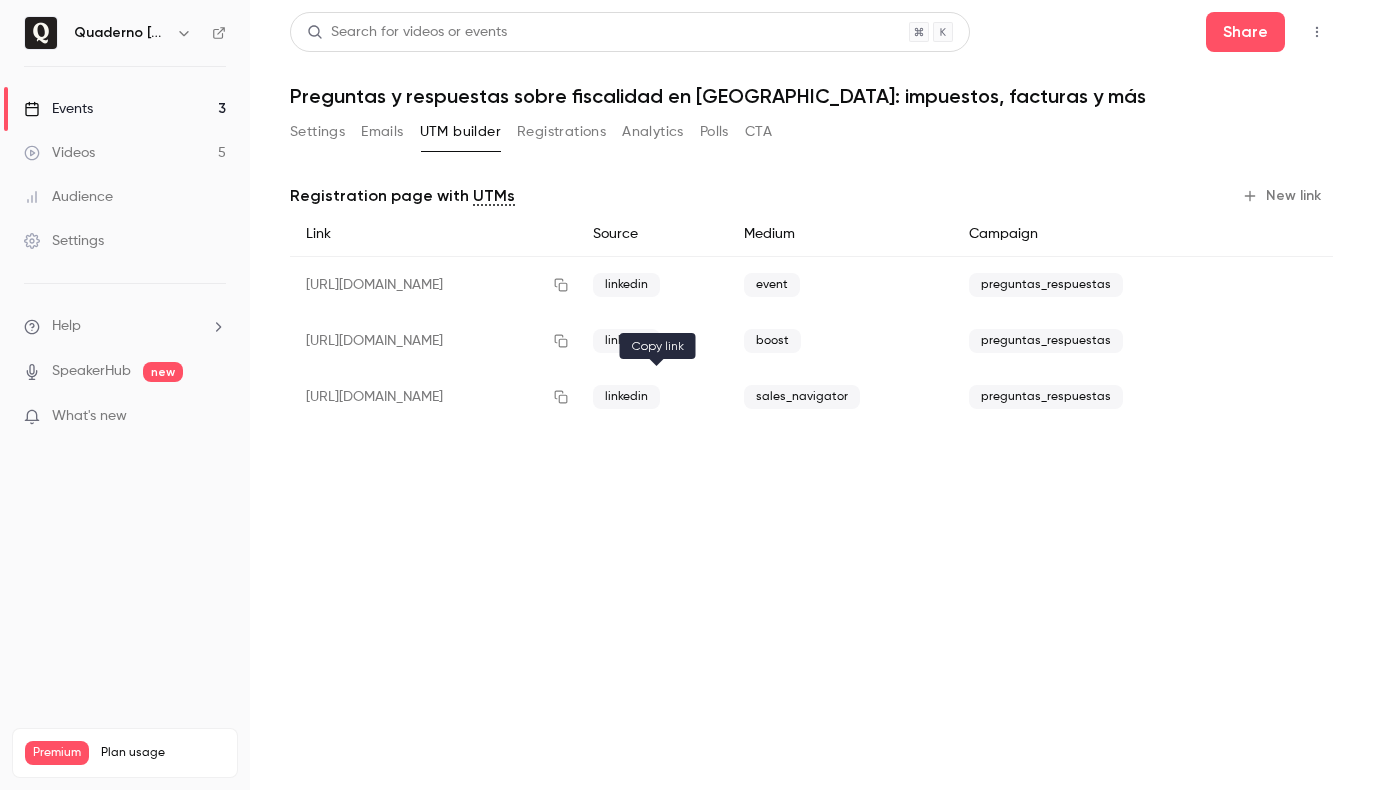 click 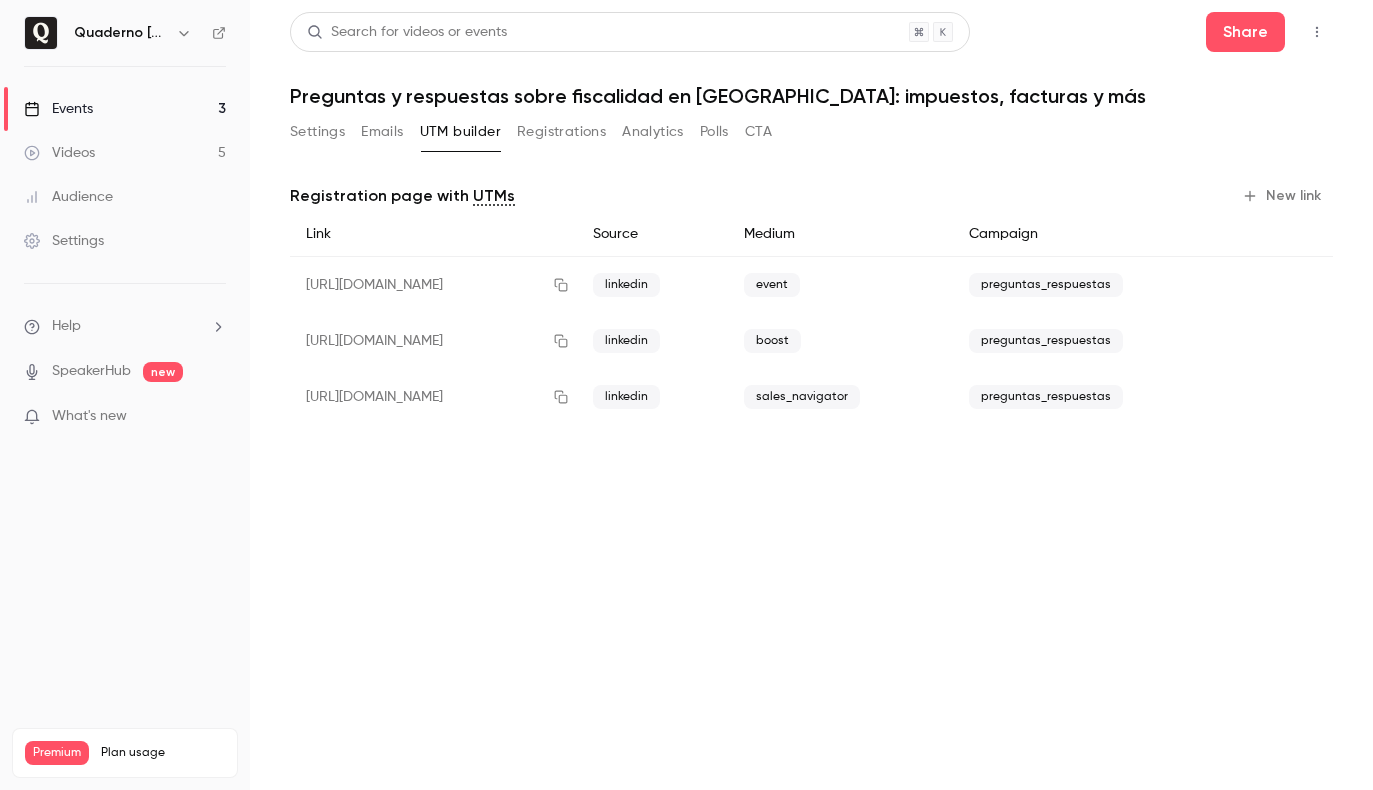 click on "New link" at bounding box center (1283, 196) 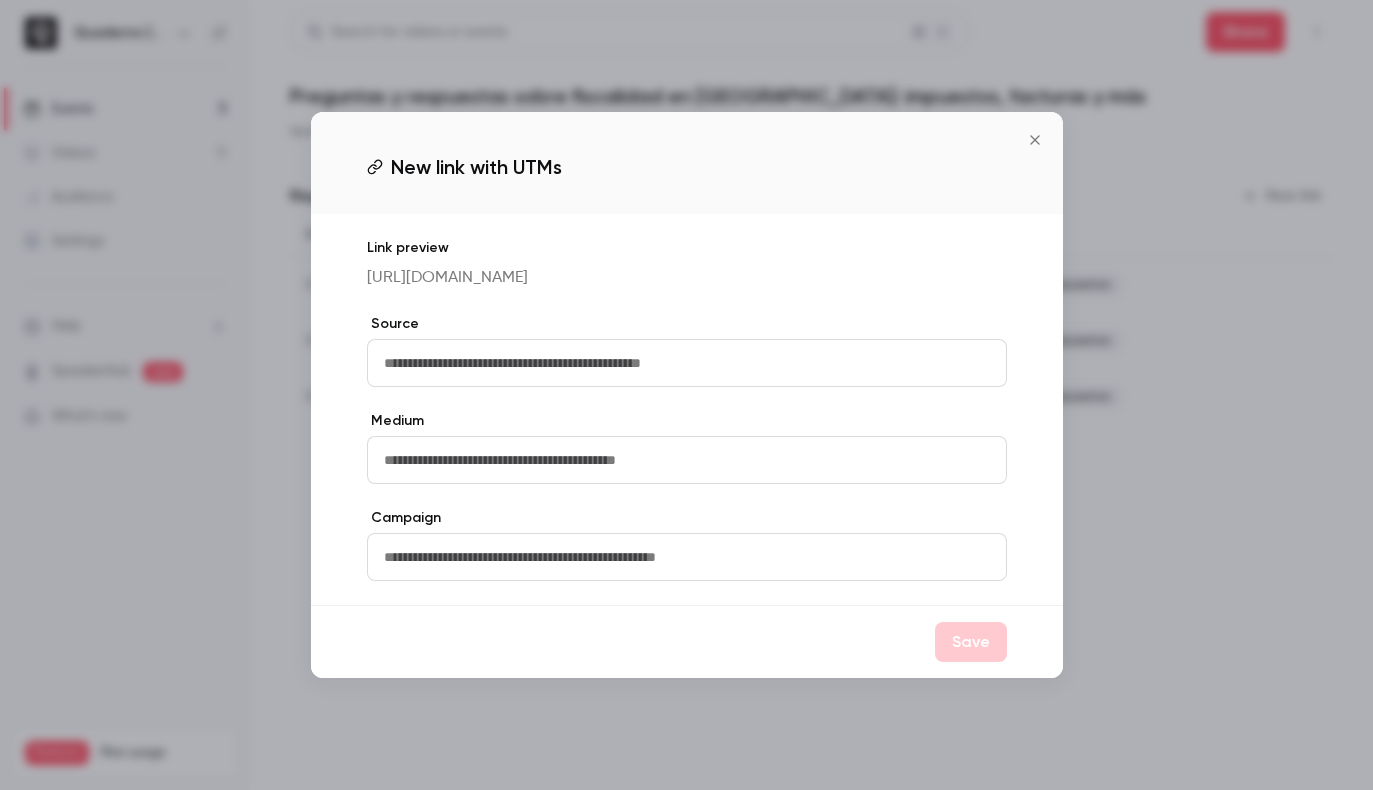 click at bounding box center (687, 363) 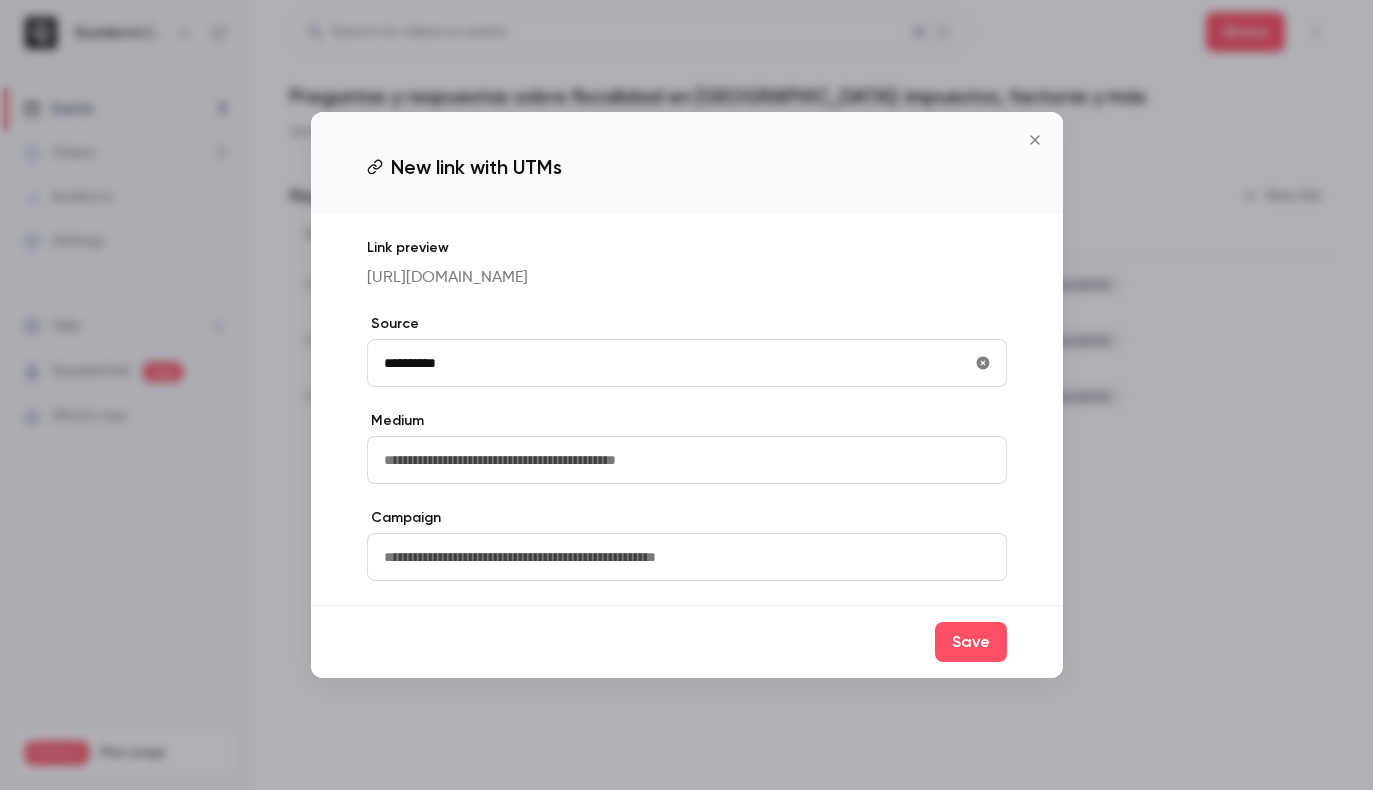 type on "**********" 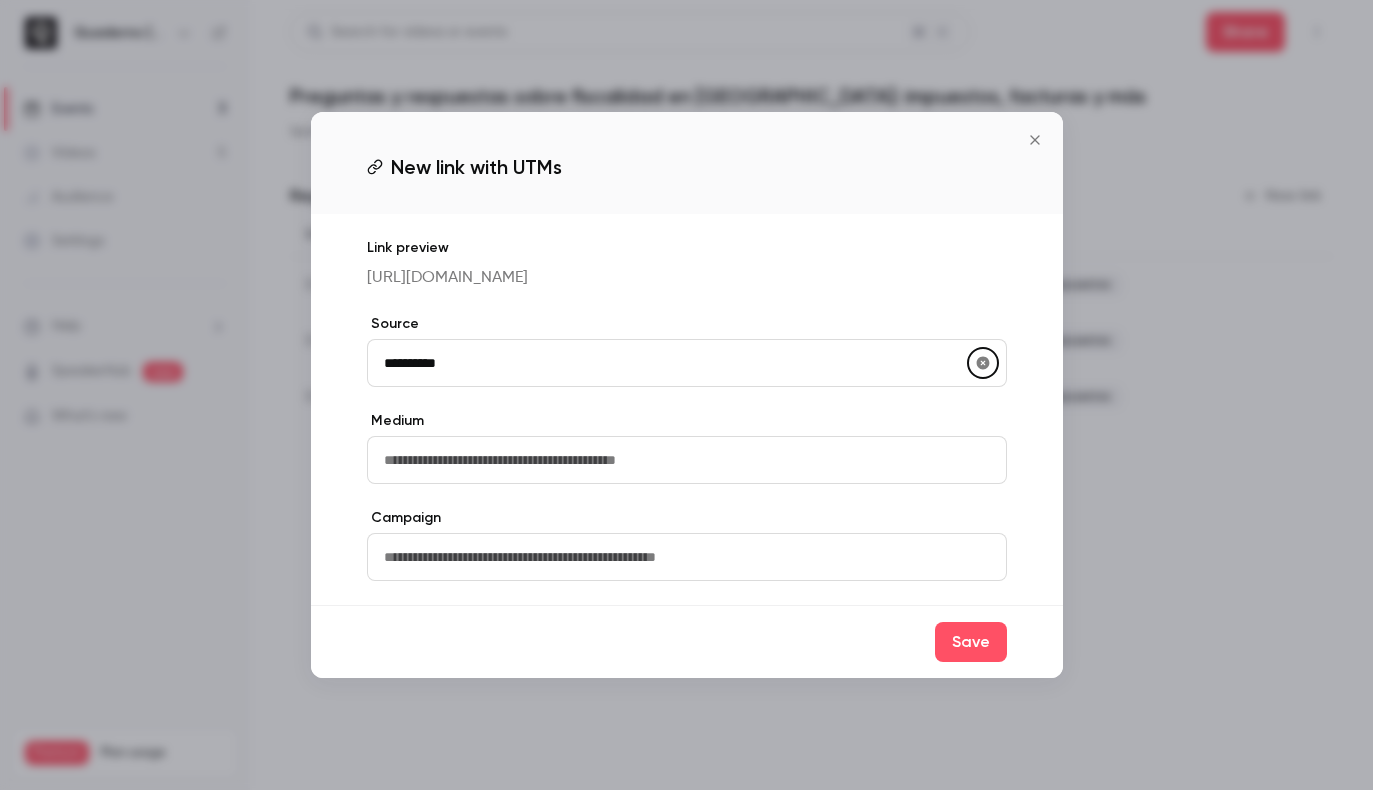 type 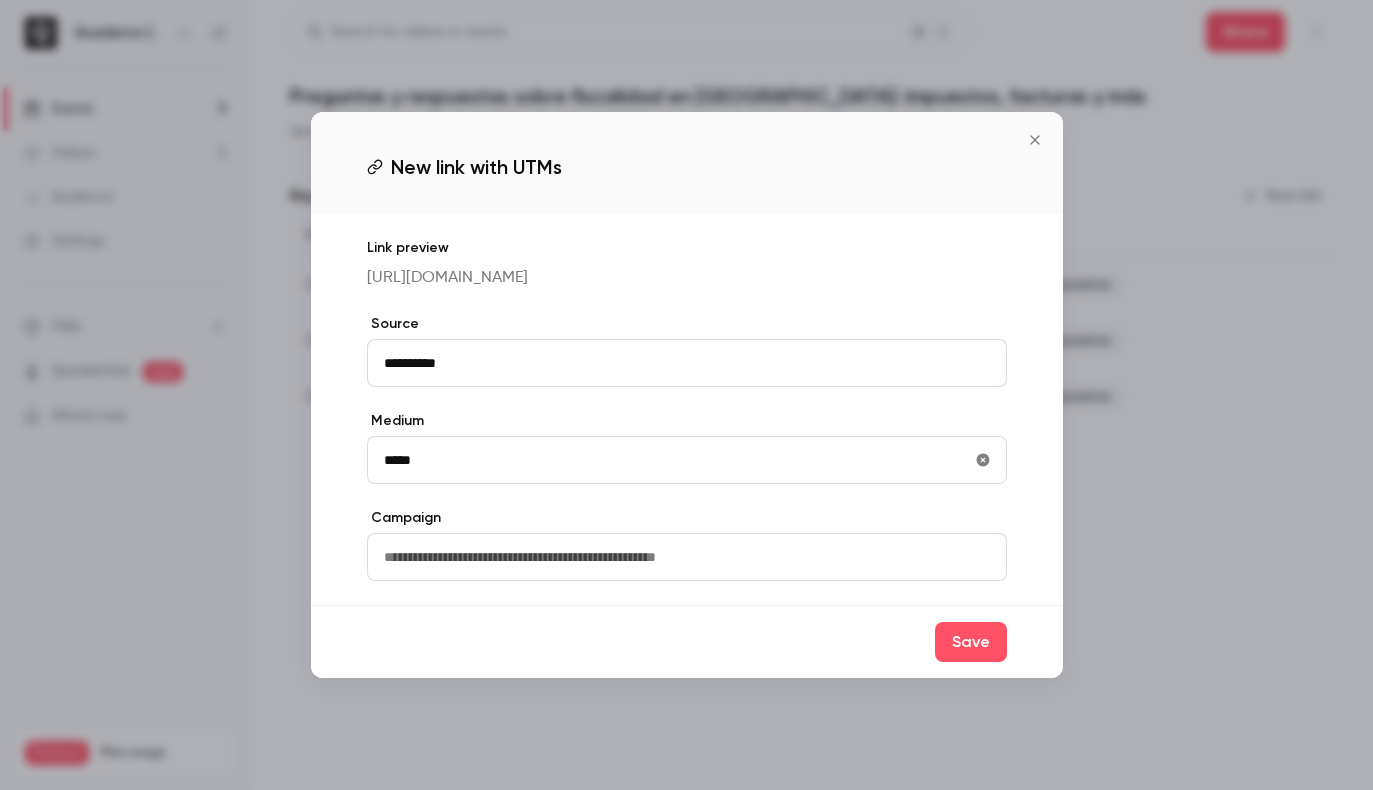 type on "*****" 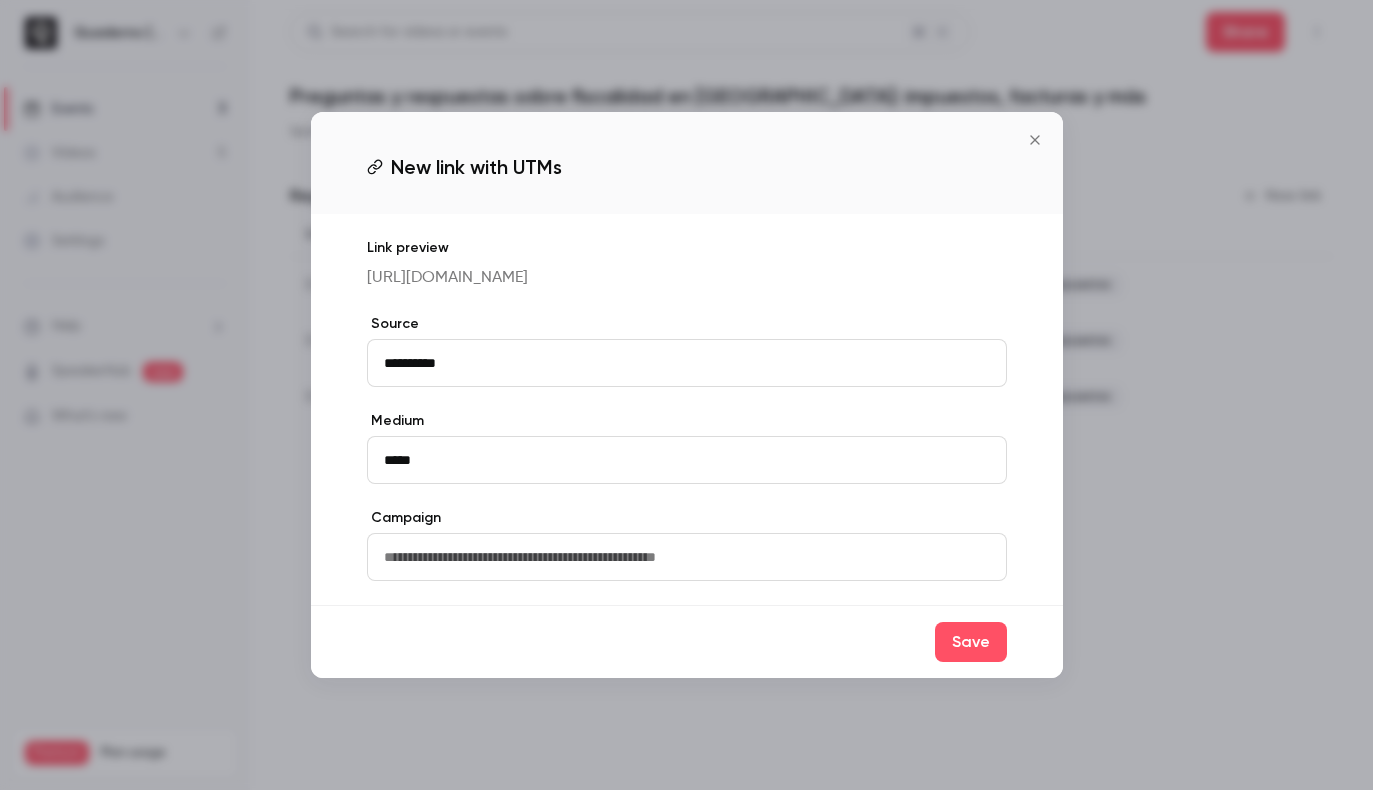 type on "**********" 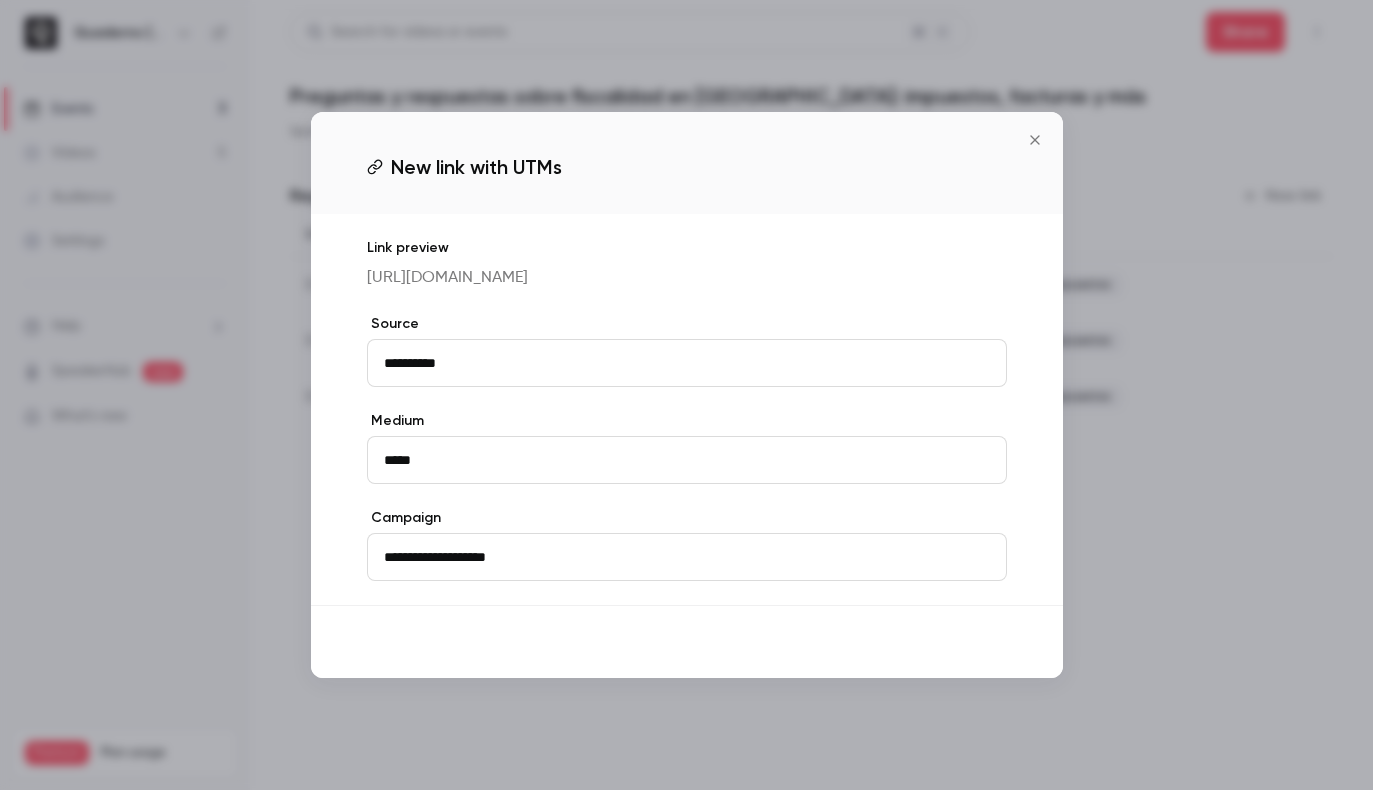 click on "Save" at bounding box center (971, 642) 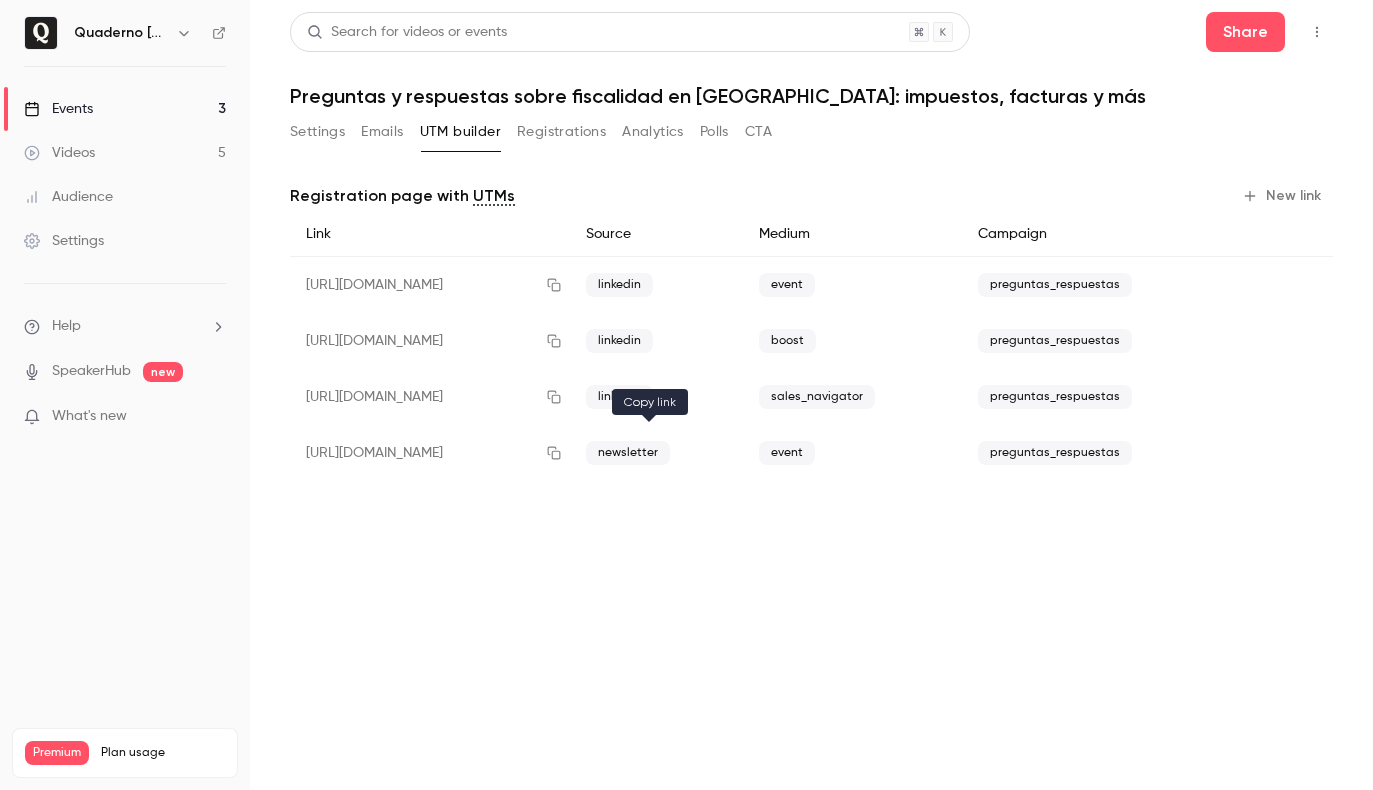click 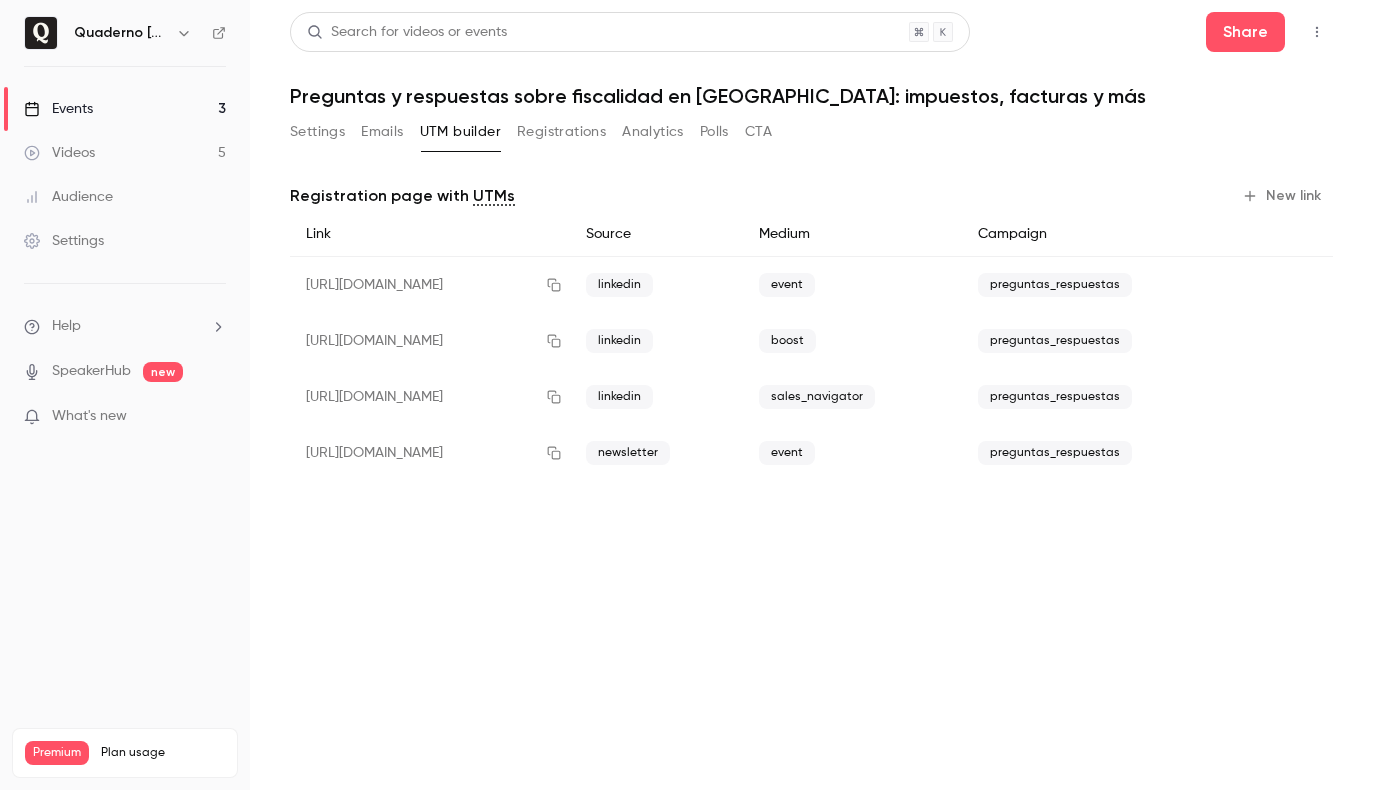 click on "New link" at bounding box center (1283, 196) 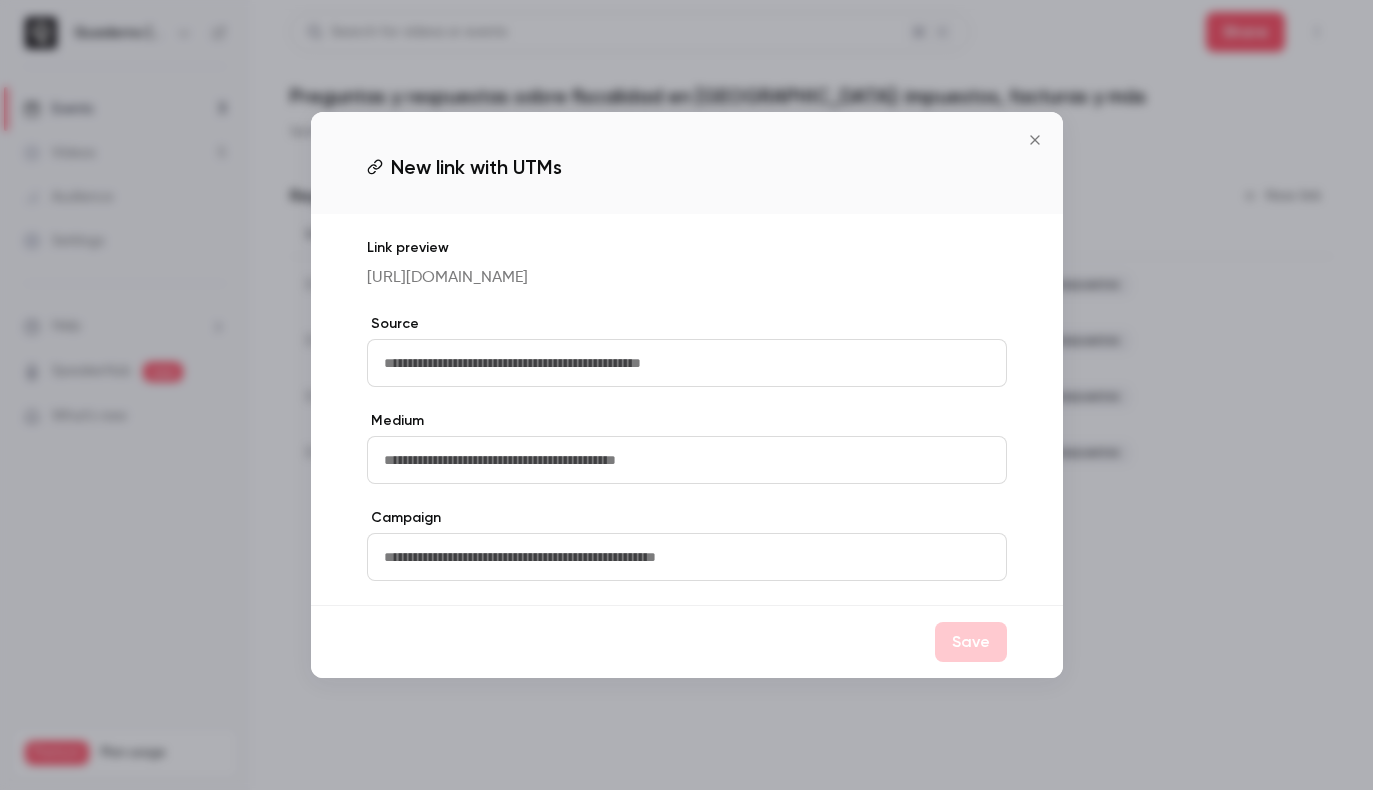 click at bounding box center (687, 363) 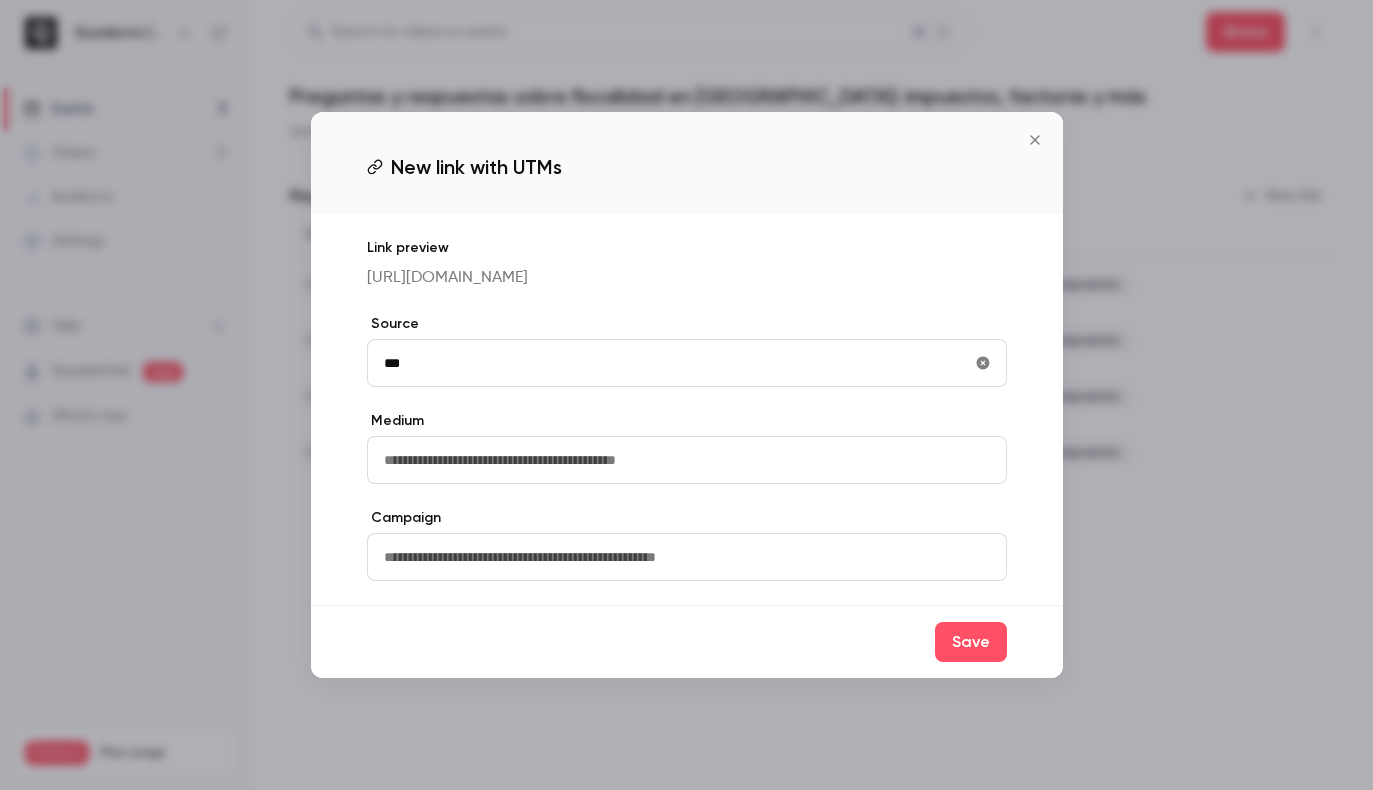 type on "***" 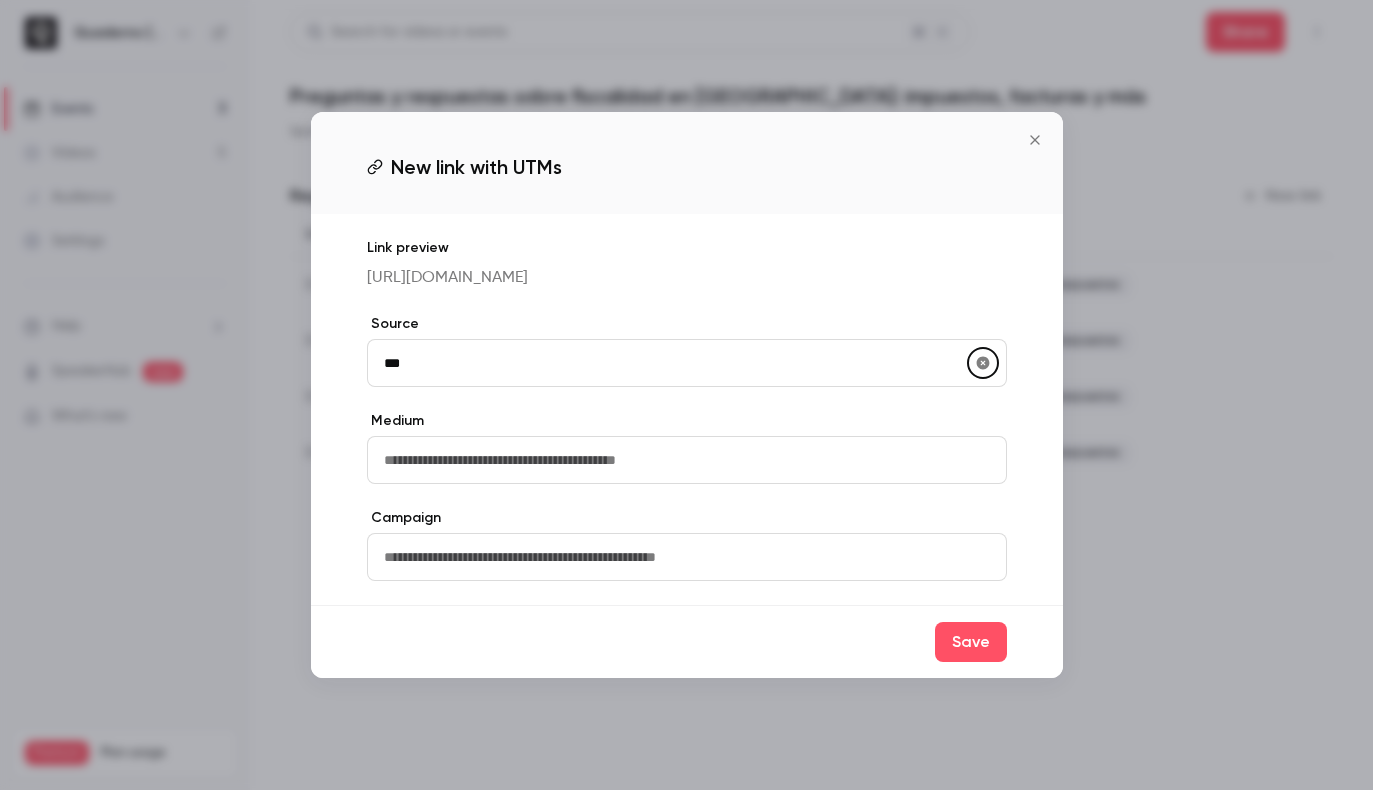 type 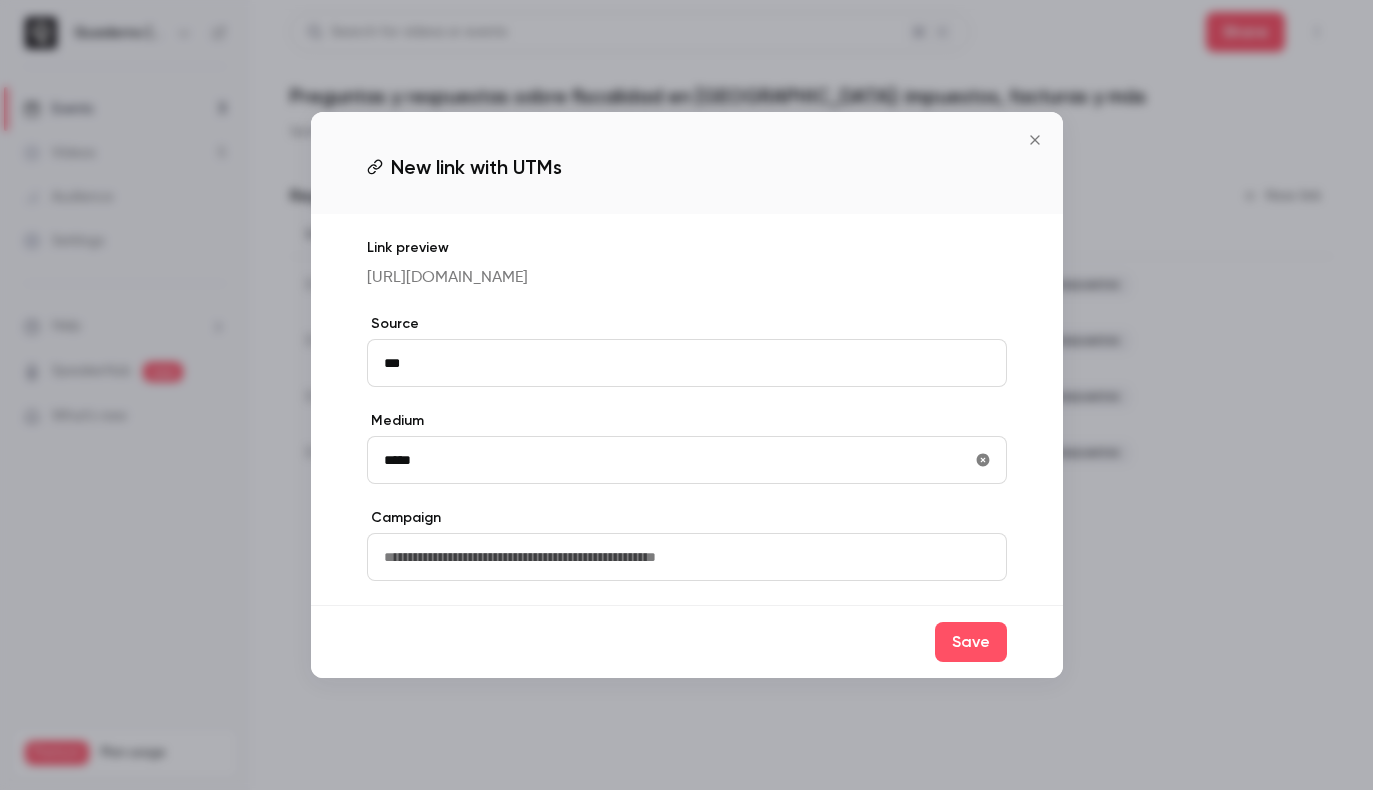 type on "*****" 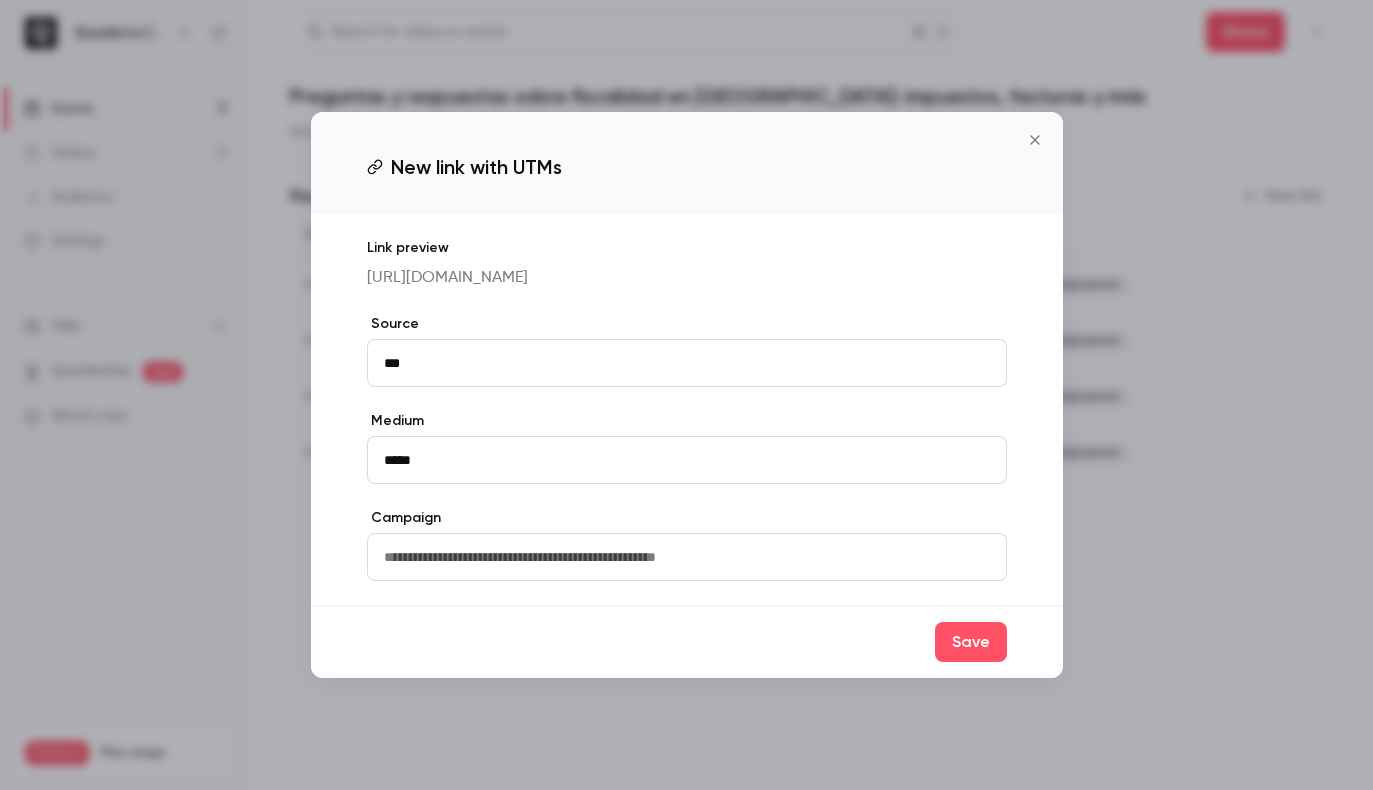 type 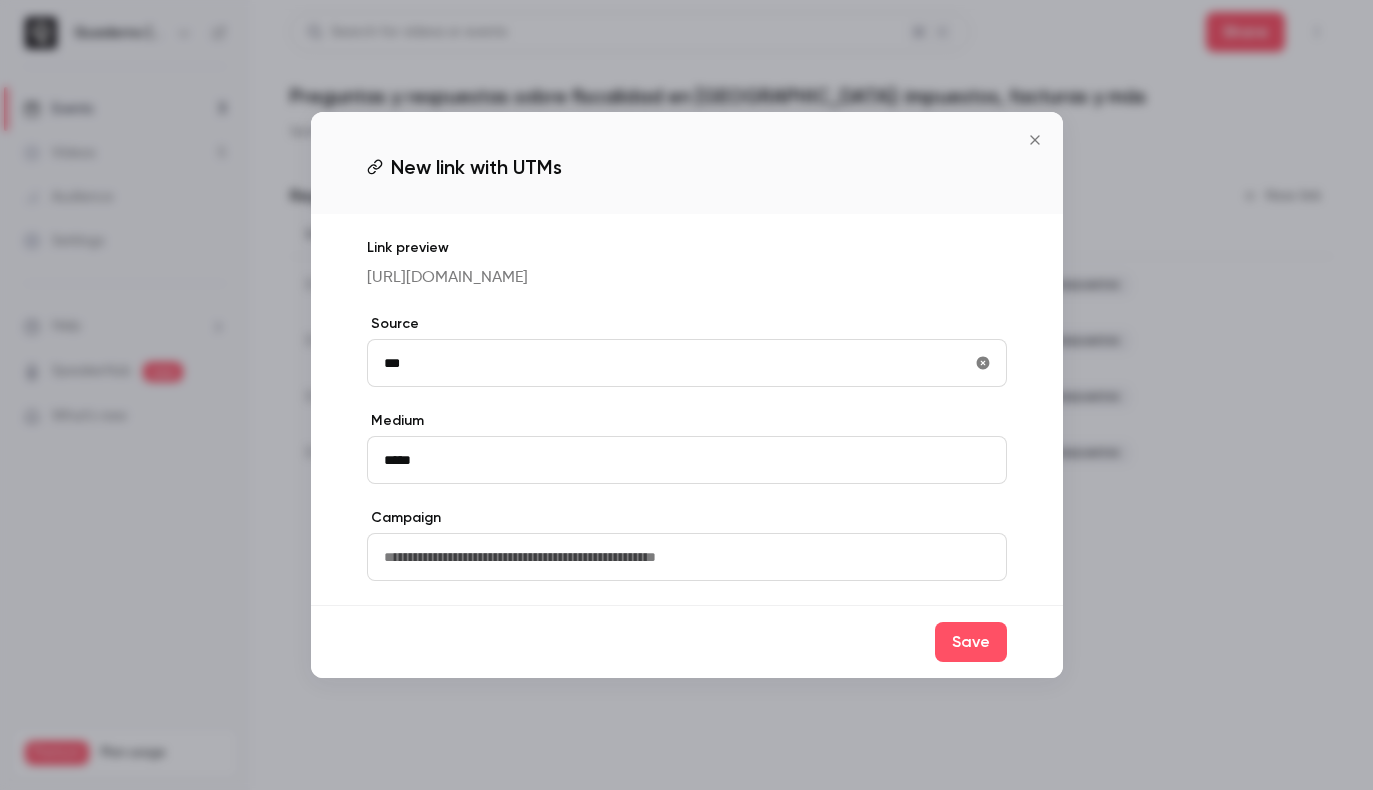 click at bounding box center [687, 557] 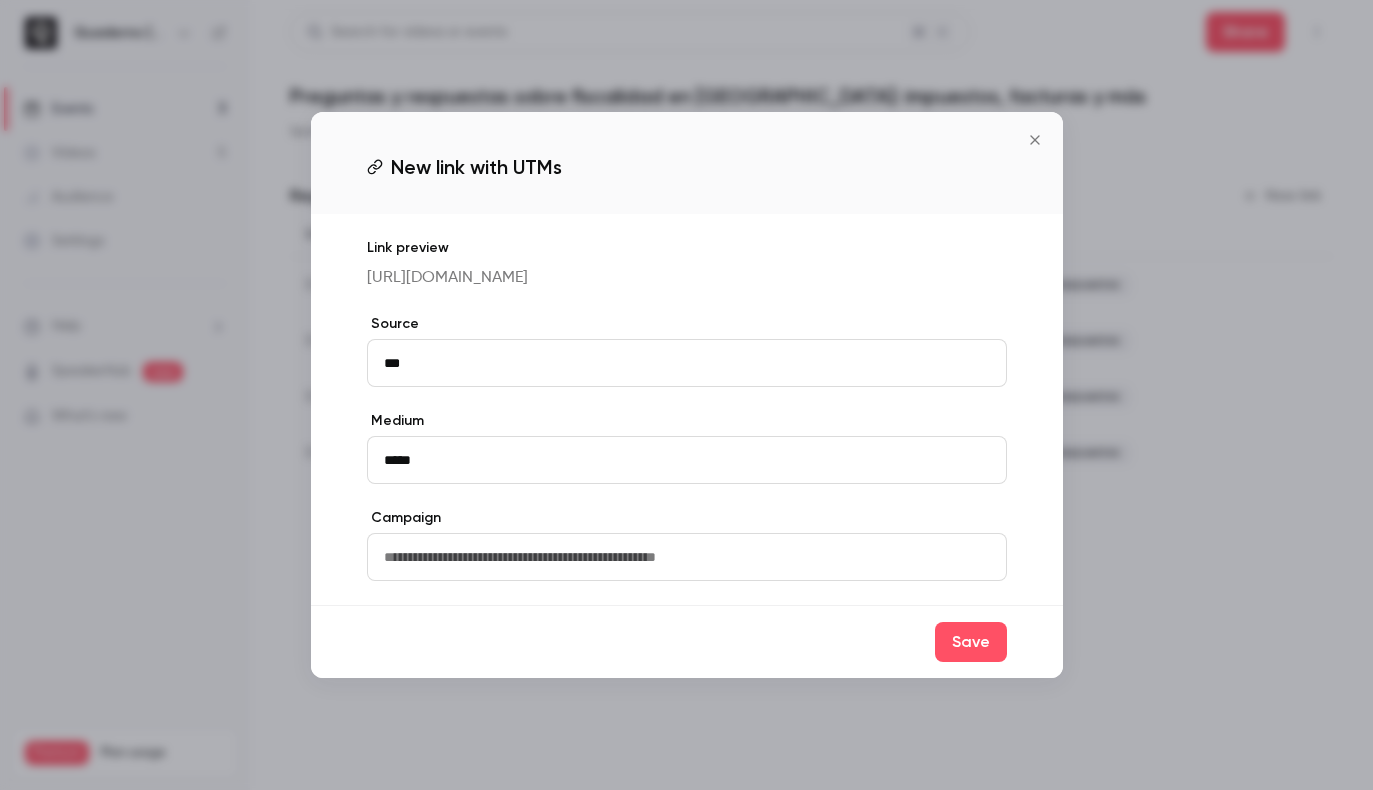 type on "**********" 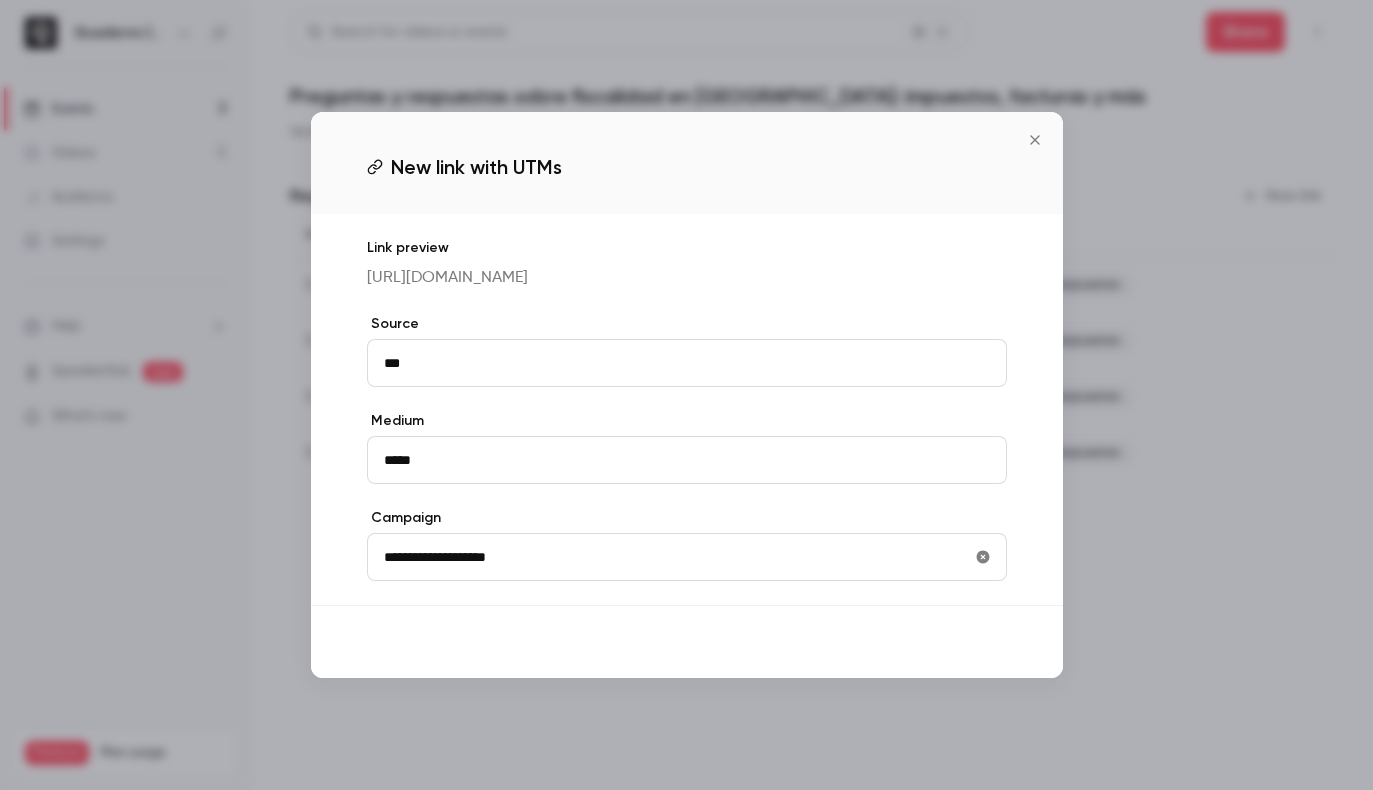 click on "Save" at bounding box center [971, 642] 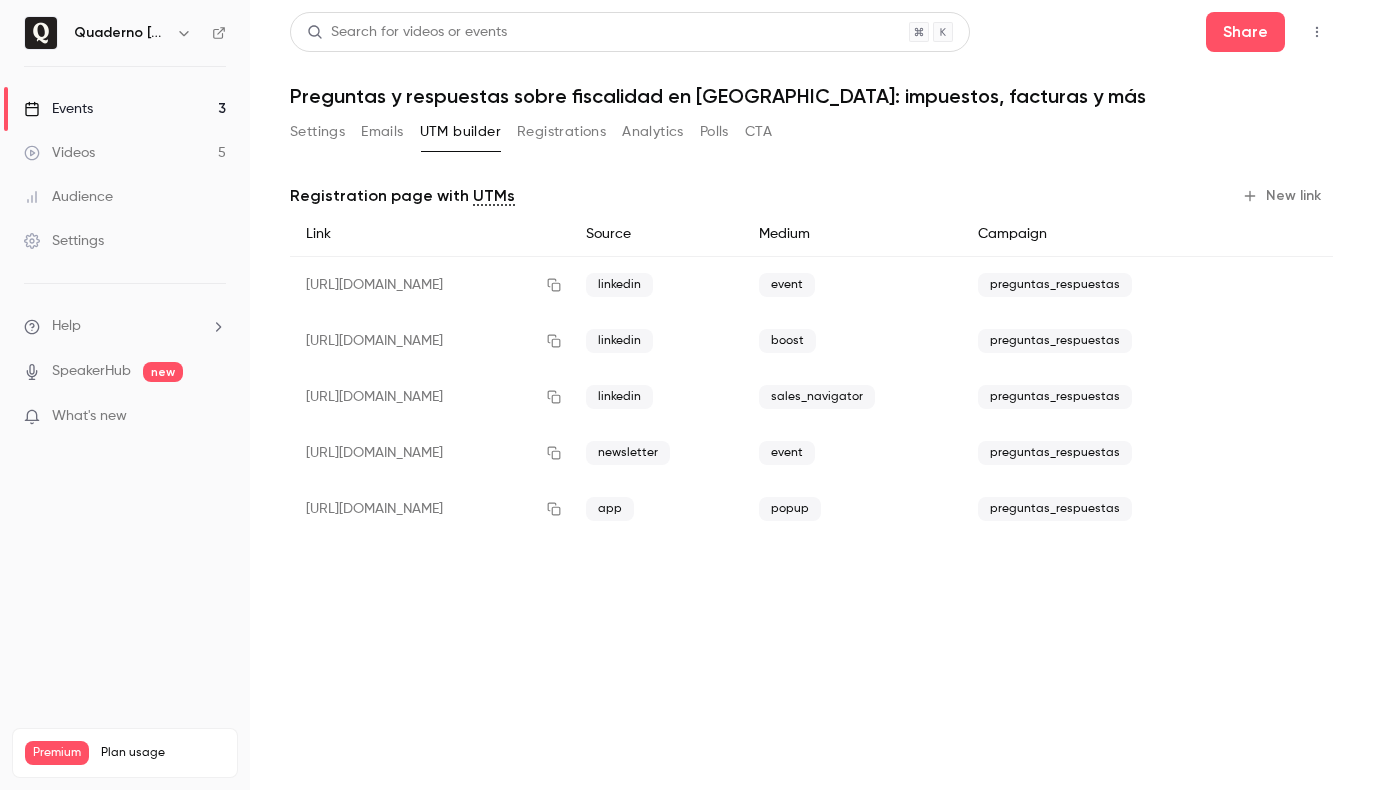 click at bounding box center (554, 509) 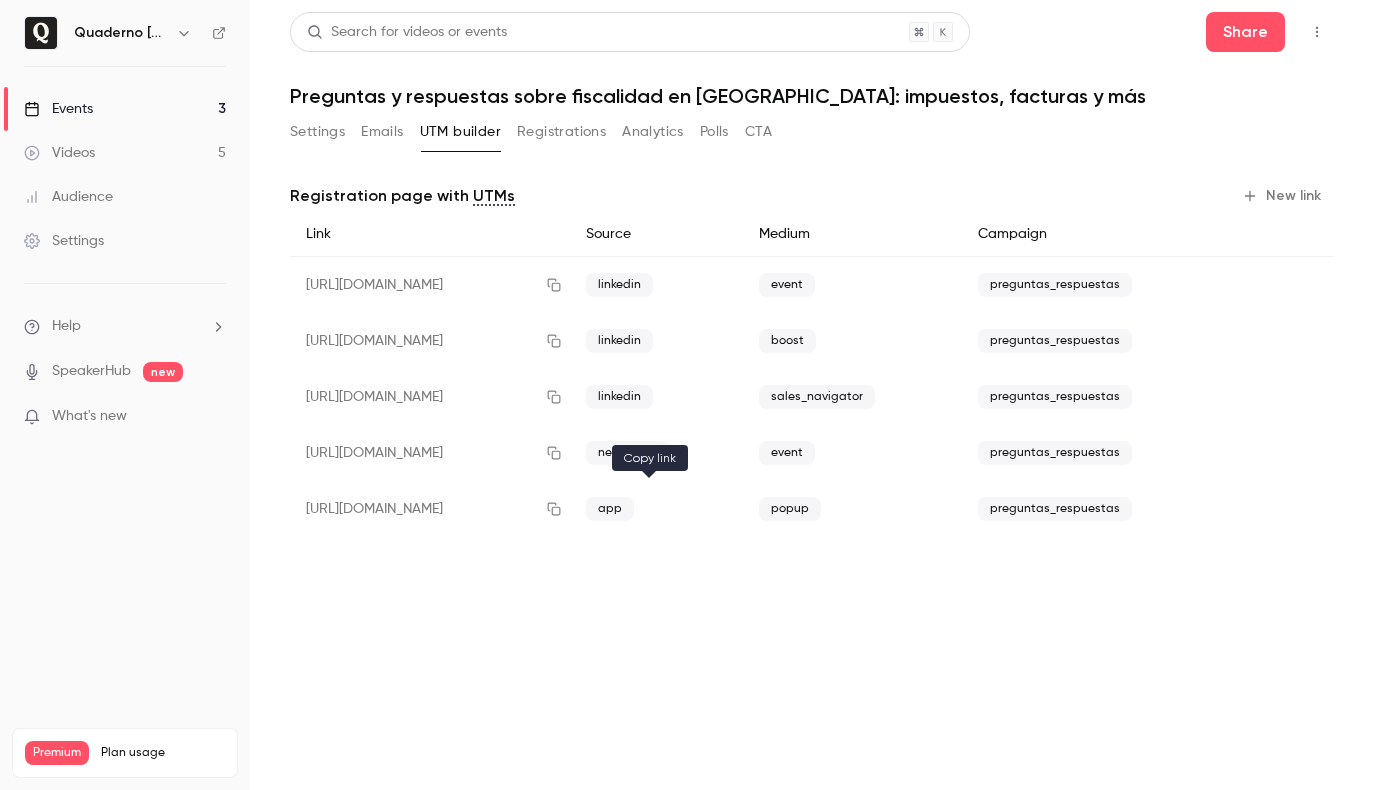 click 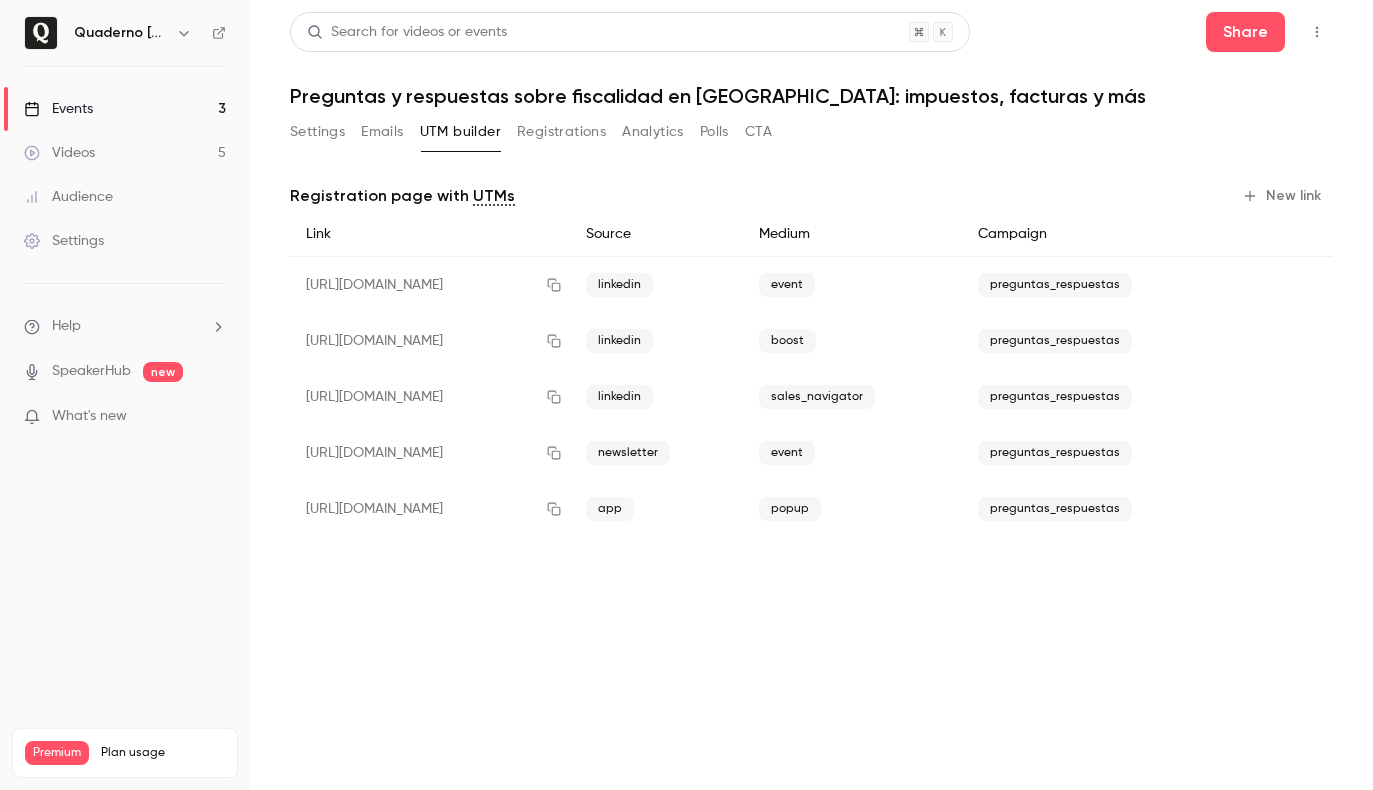 click on "New link" at bounding box center [1283, 196] 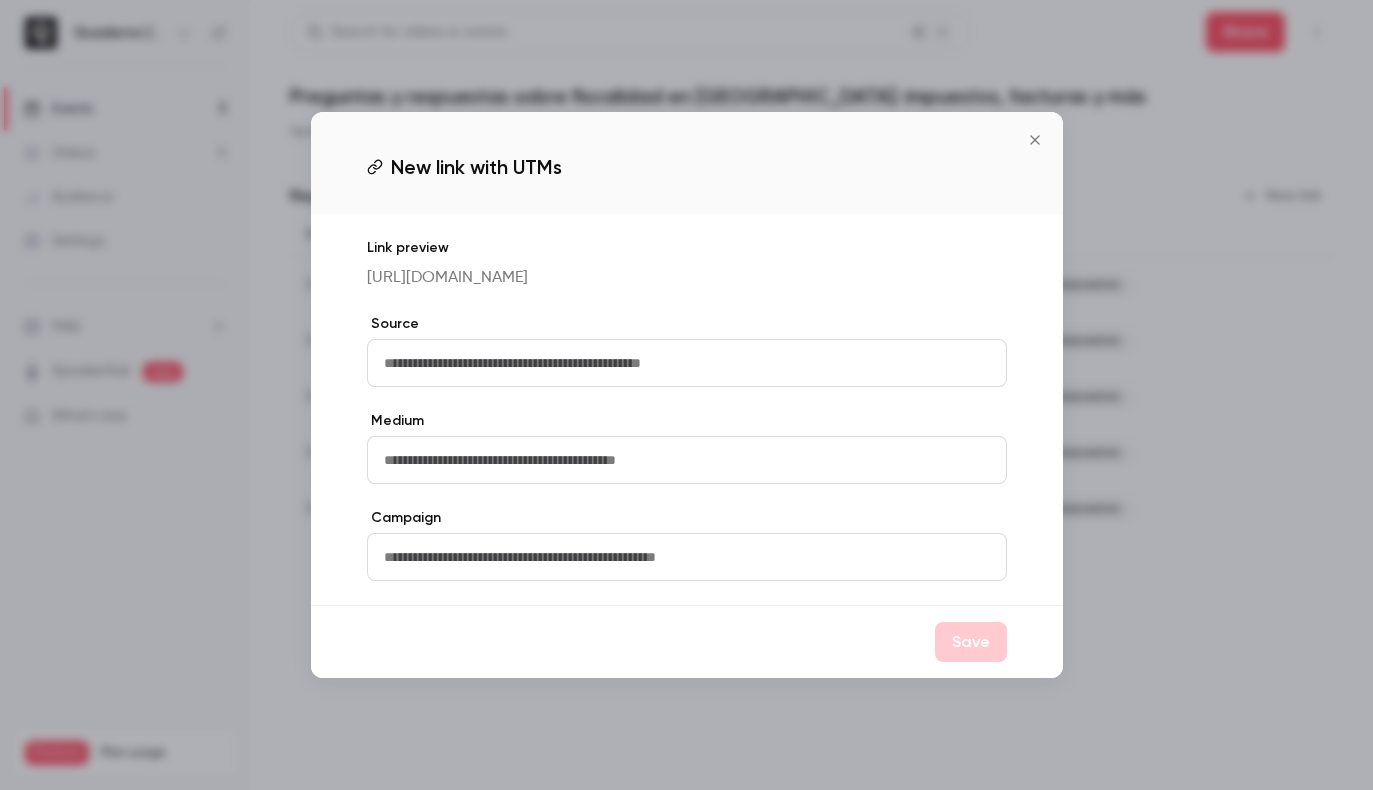 click at bounding box center (687, 363) 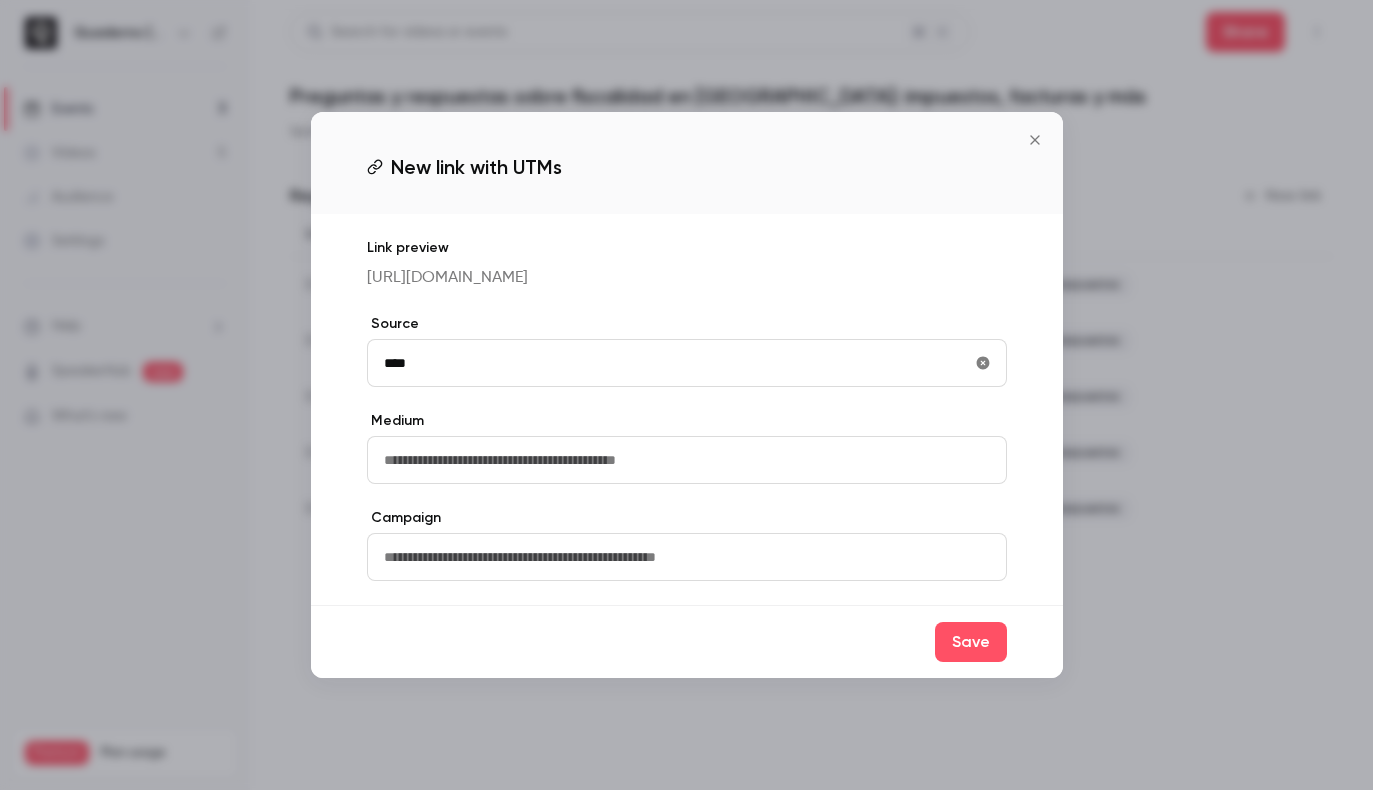 type on "****" 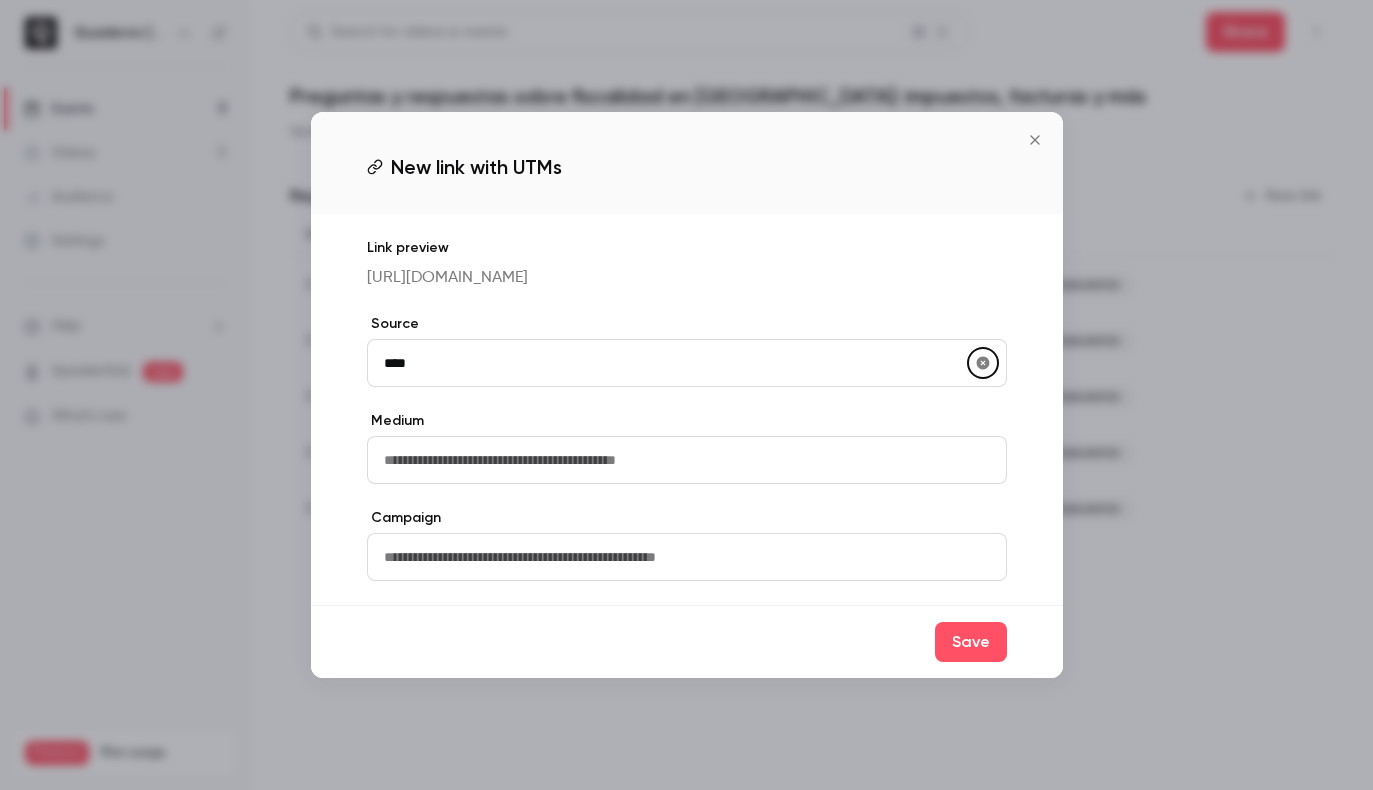 type 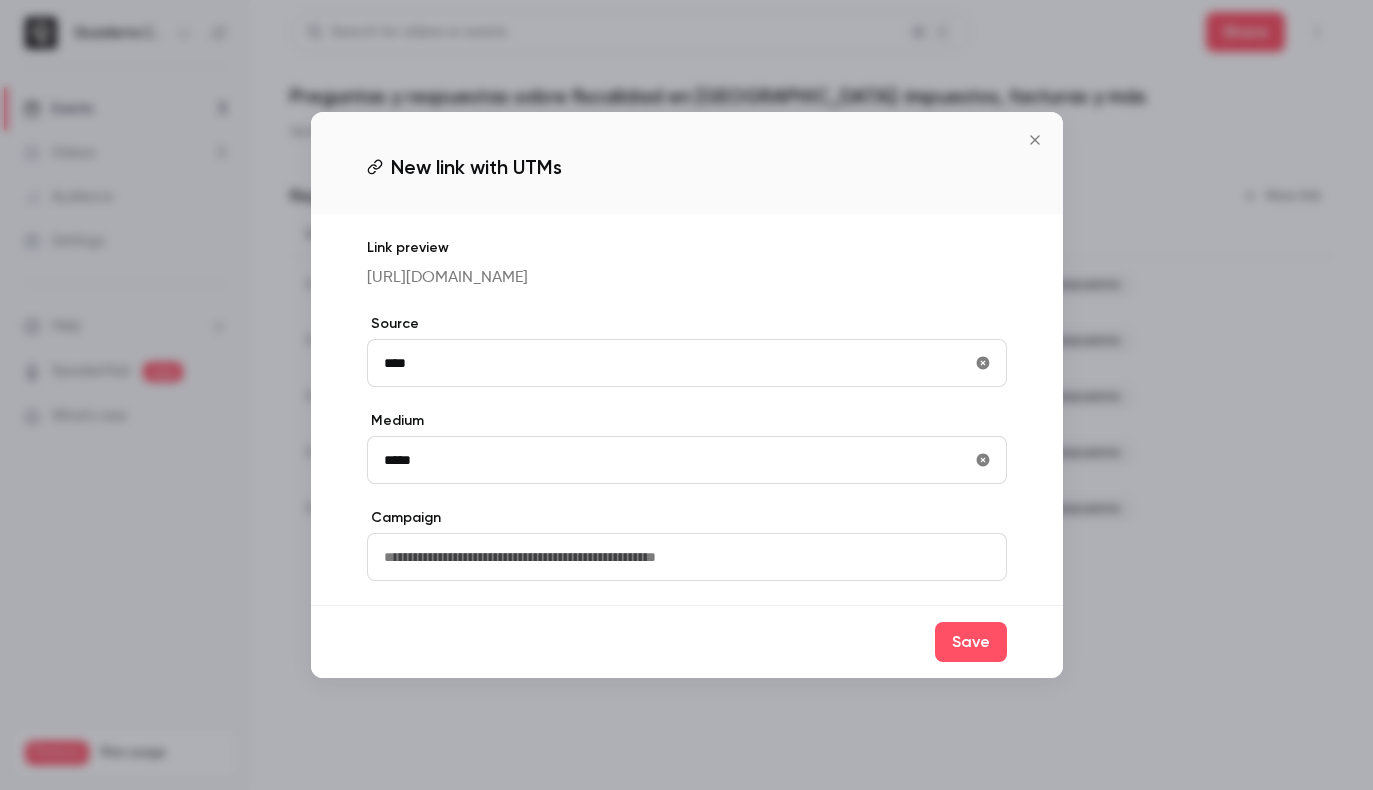 type on "*****" 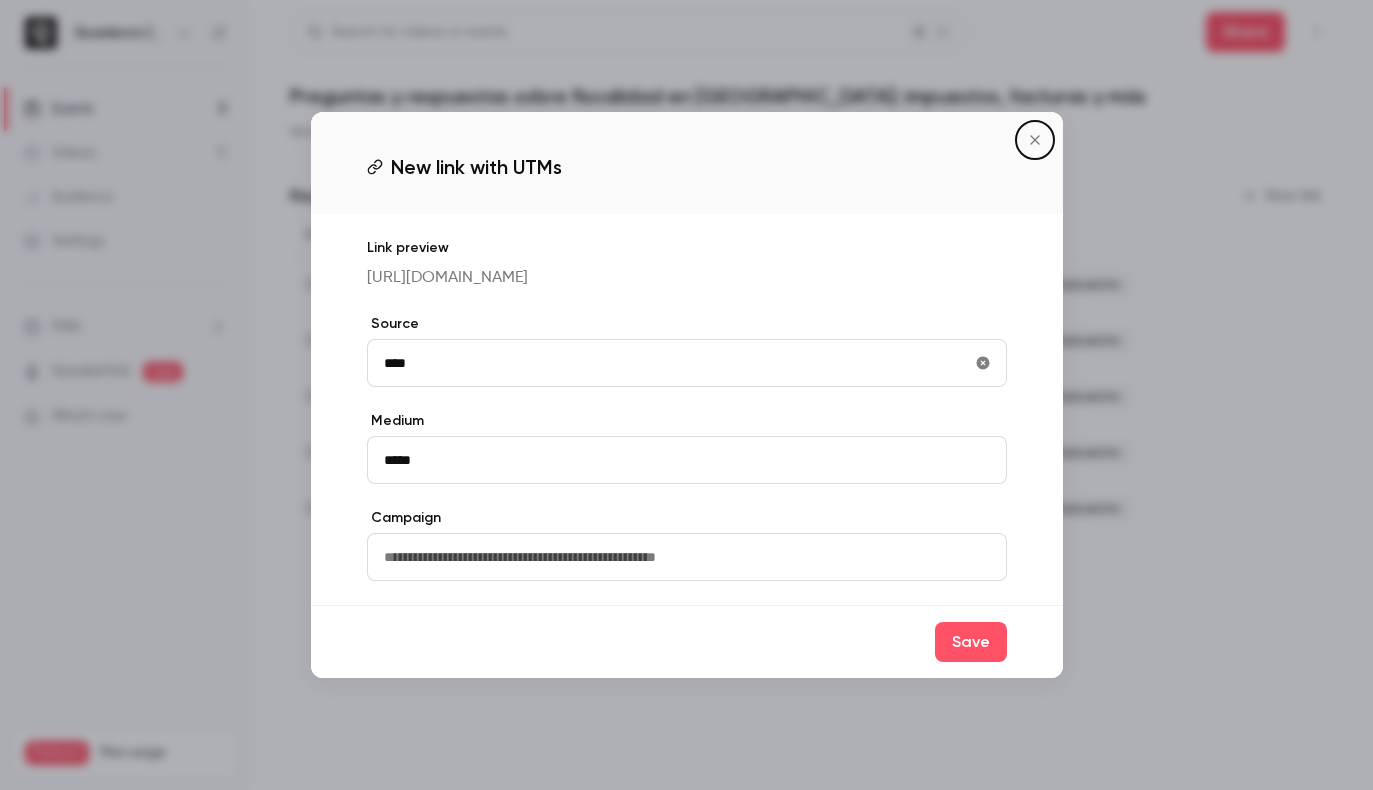 type 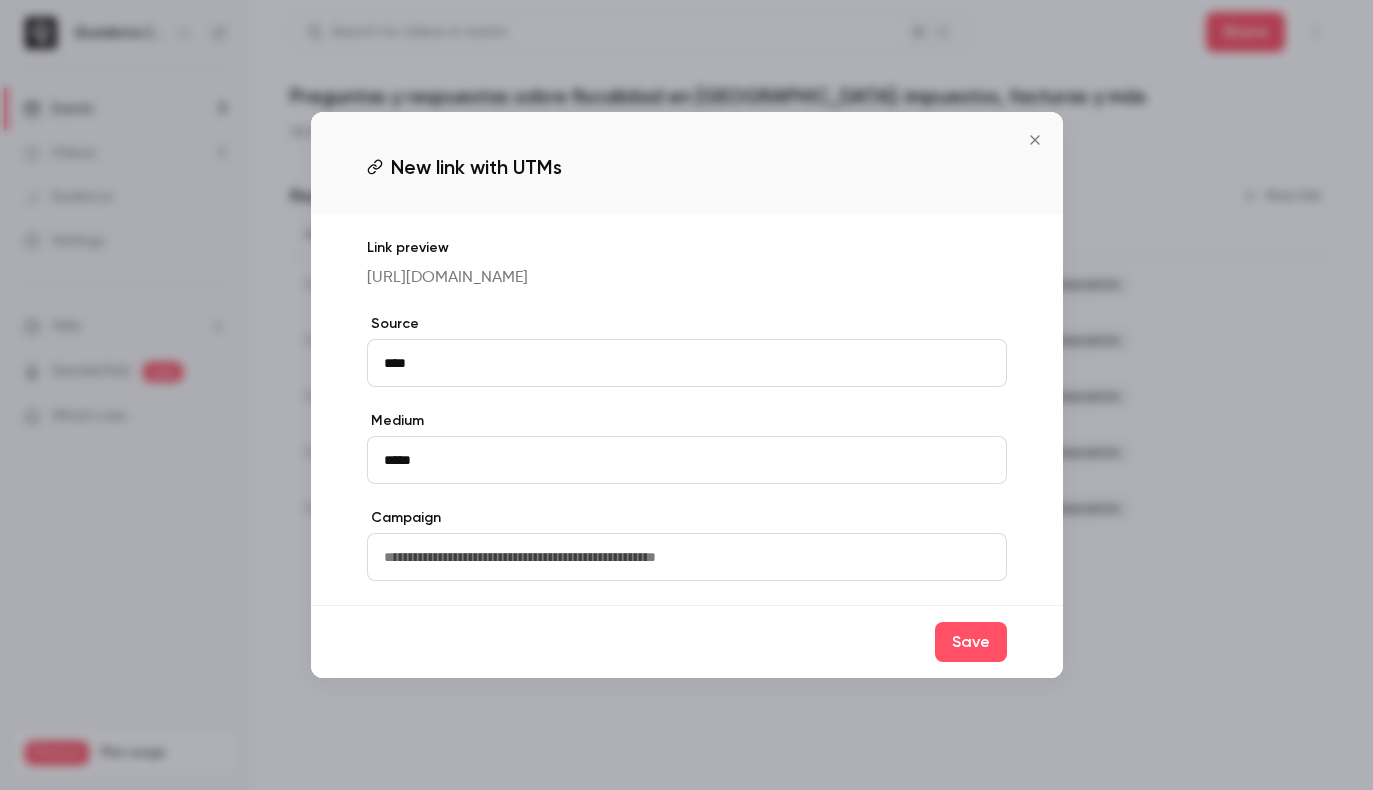 click at bounding box center (687, 557) 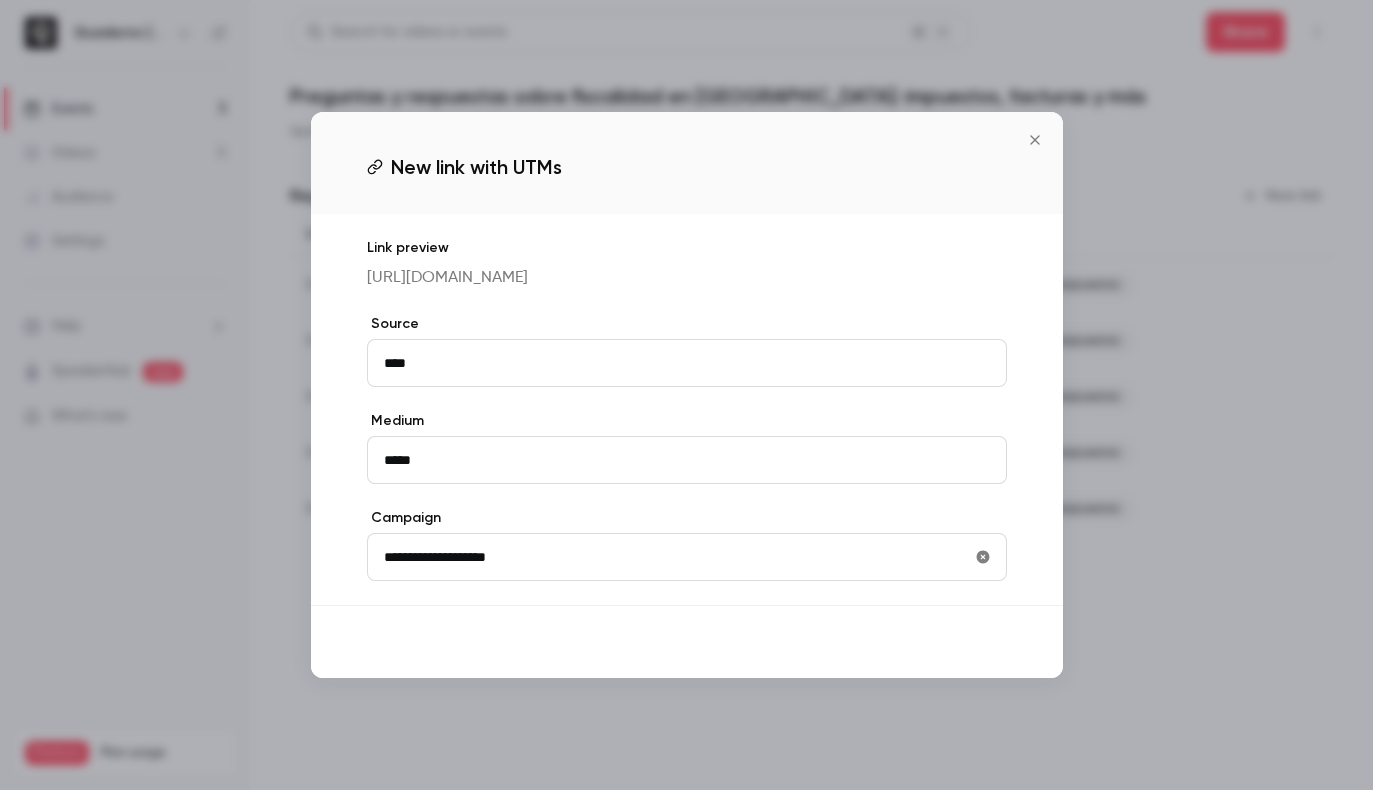 click on "Save" at bounding box center (971, 642) 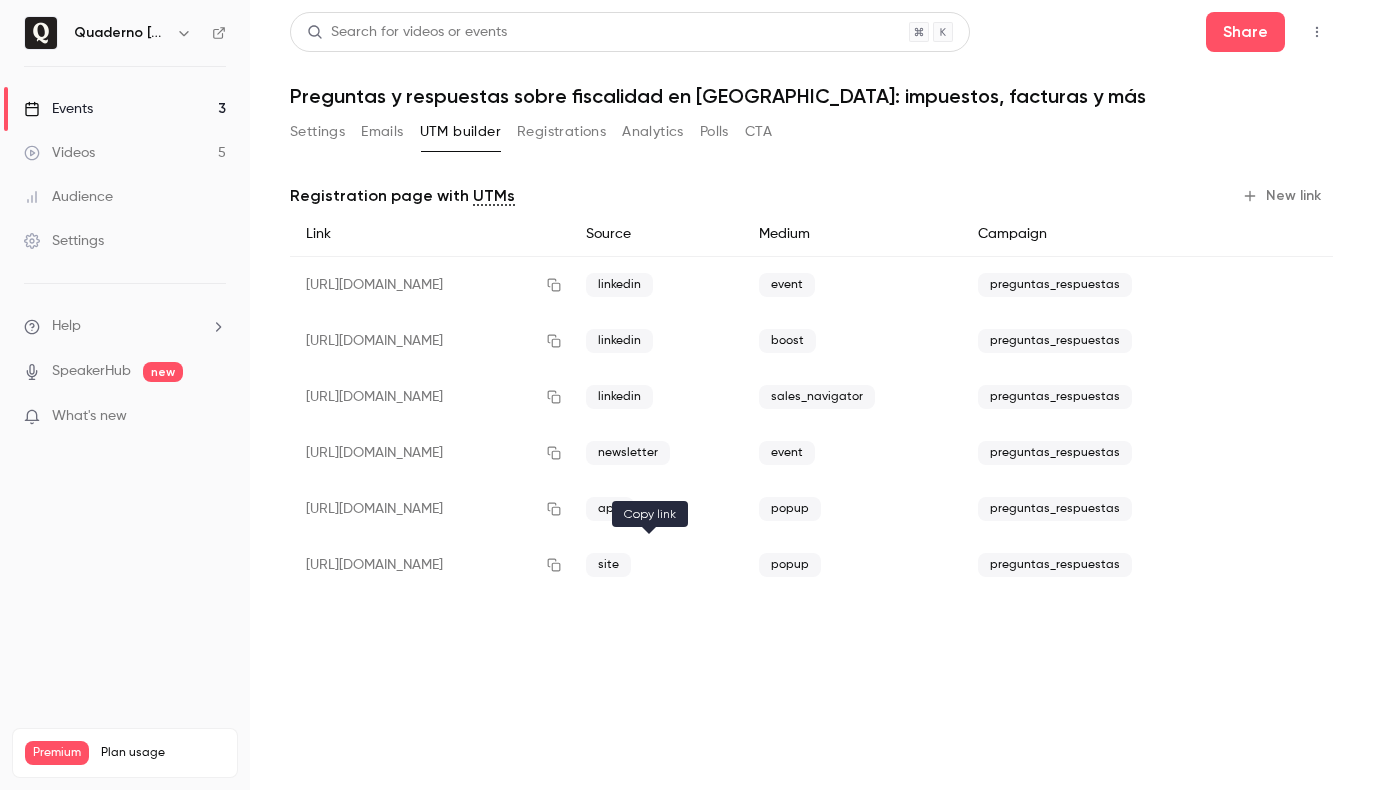 click 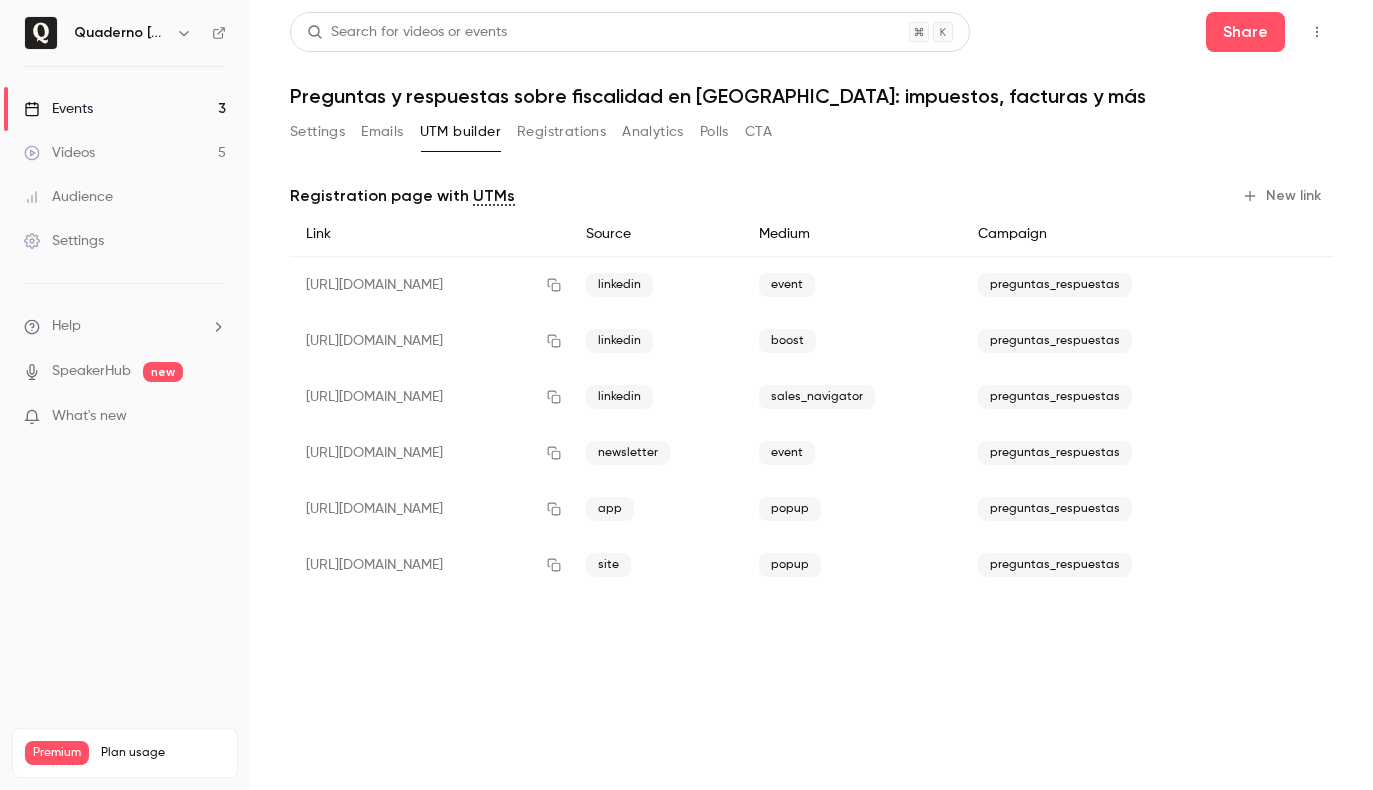 click on "Settings" at bounding box center (317, 132) 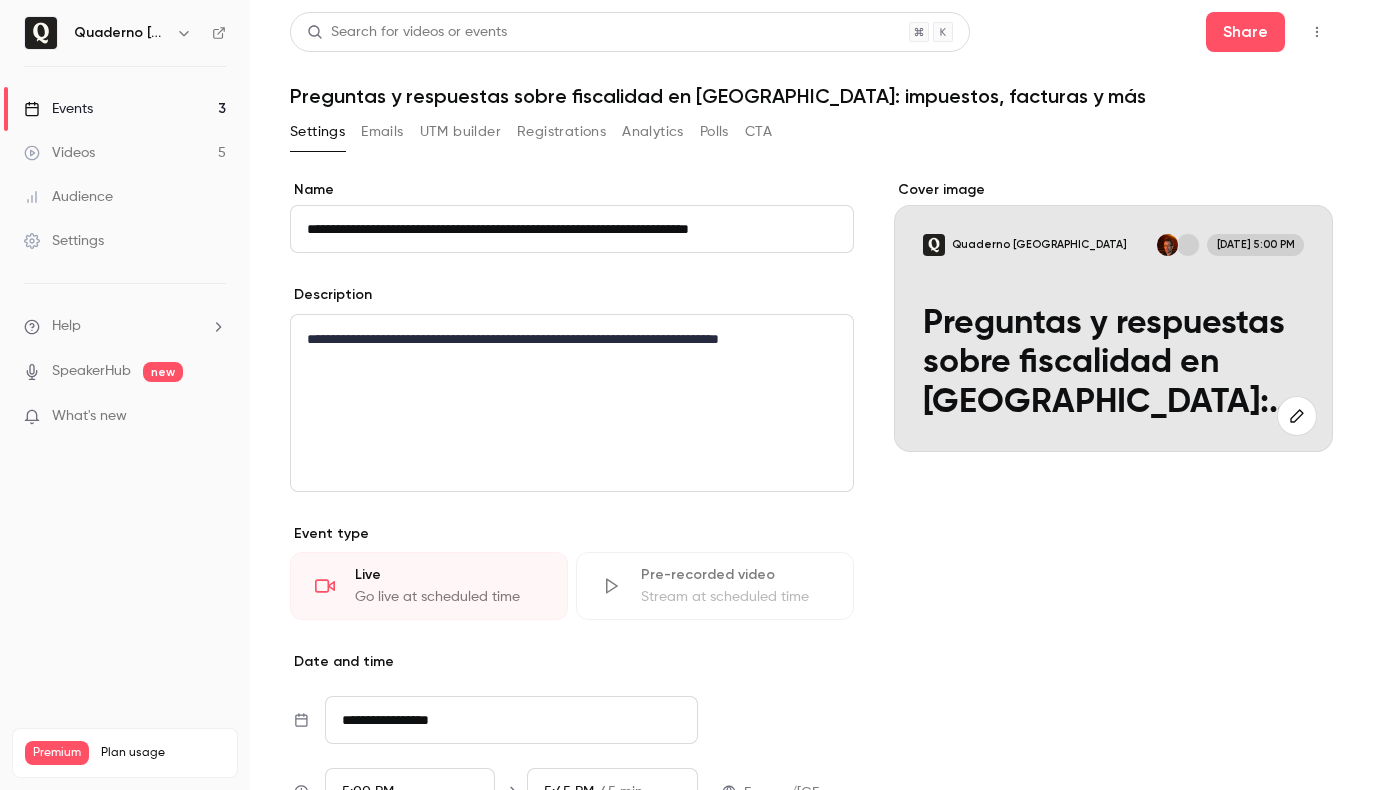 drag, startPoint x: 819, startPoint y: 231, endPoint x: 172, endPoint y: 193, distance: 648.1149 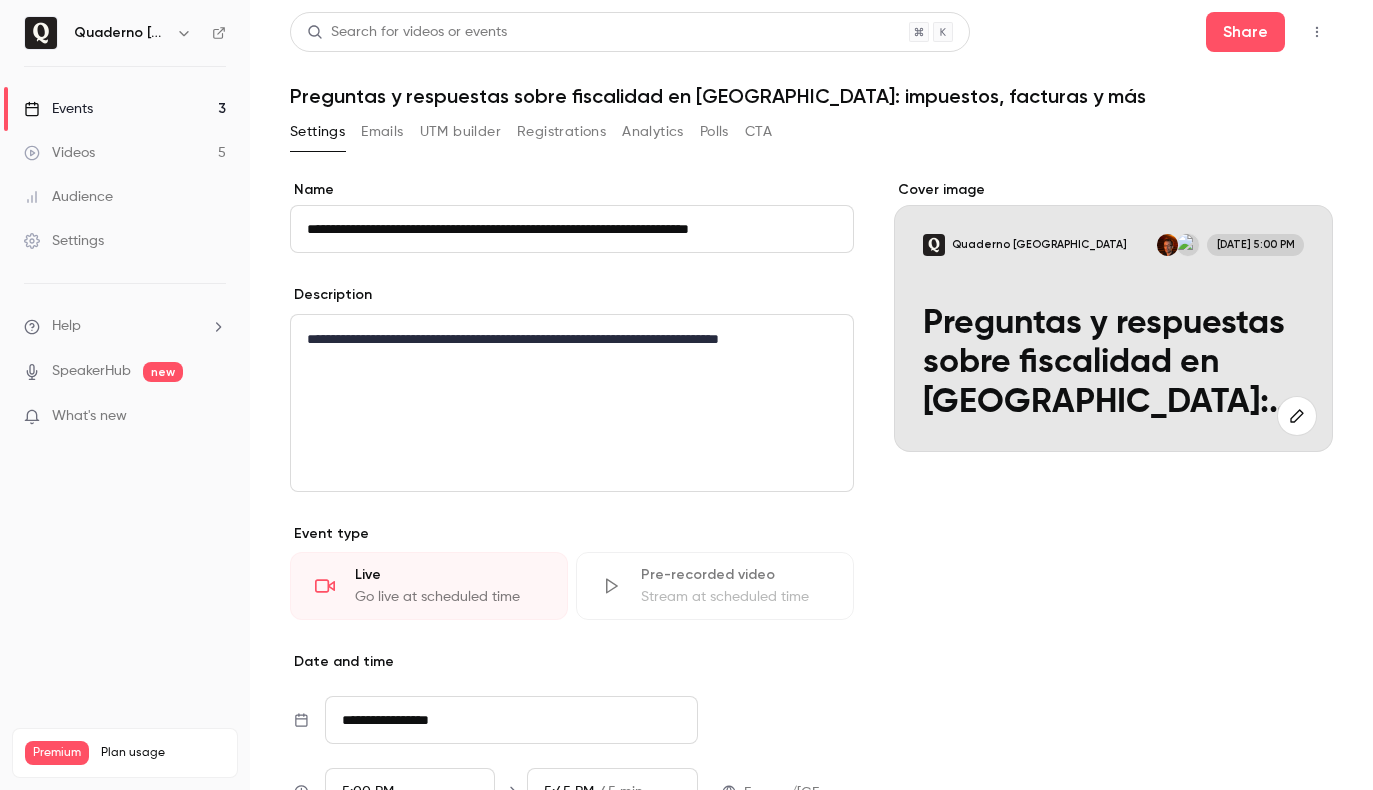 click on "**********" at bounding box center [686, 395] 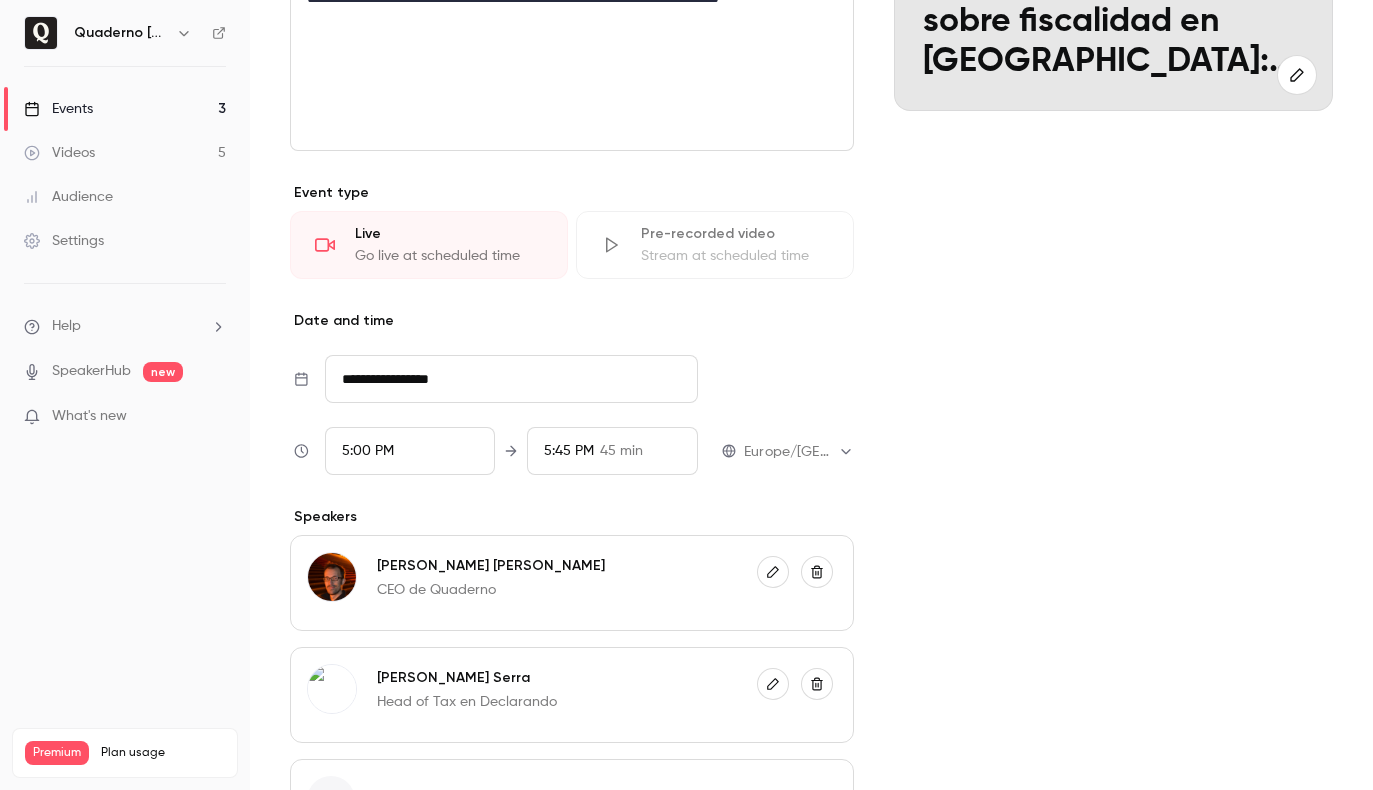 scroll, scrollTop: 560, scrollLeft: 0, axis: vertical 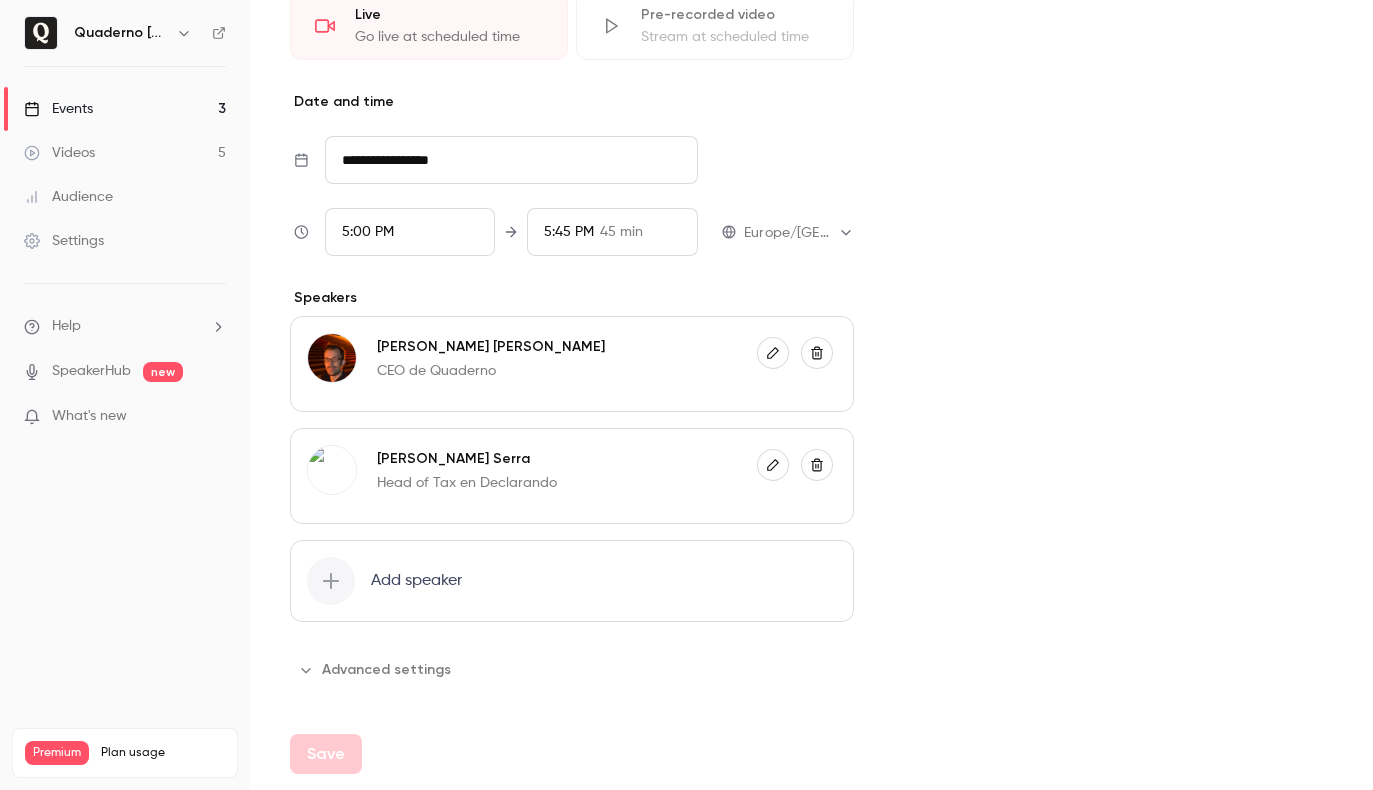 click 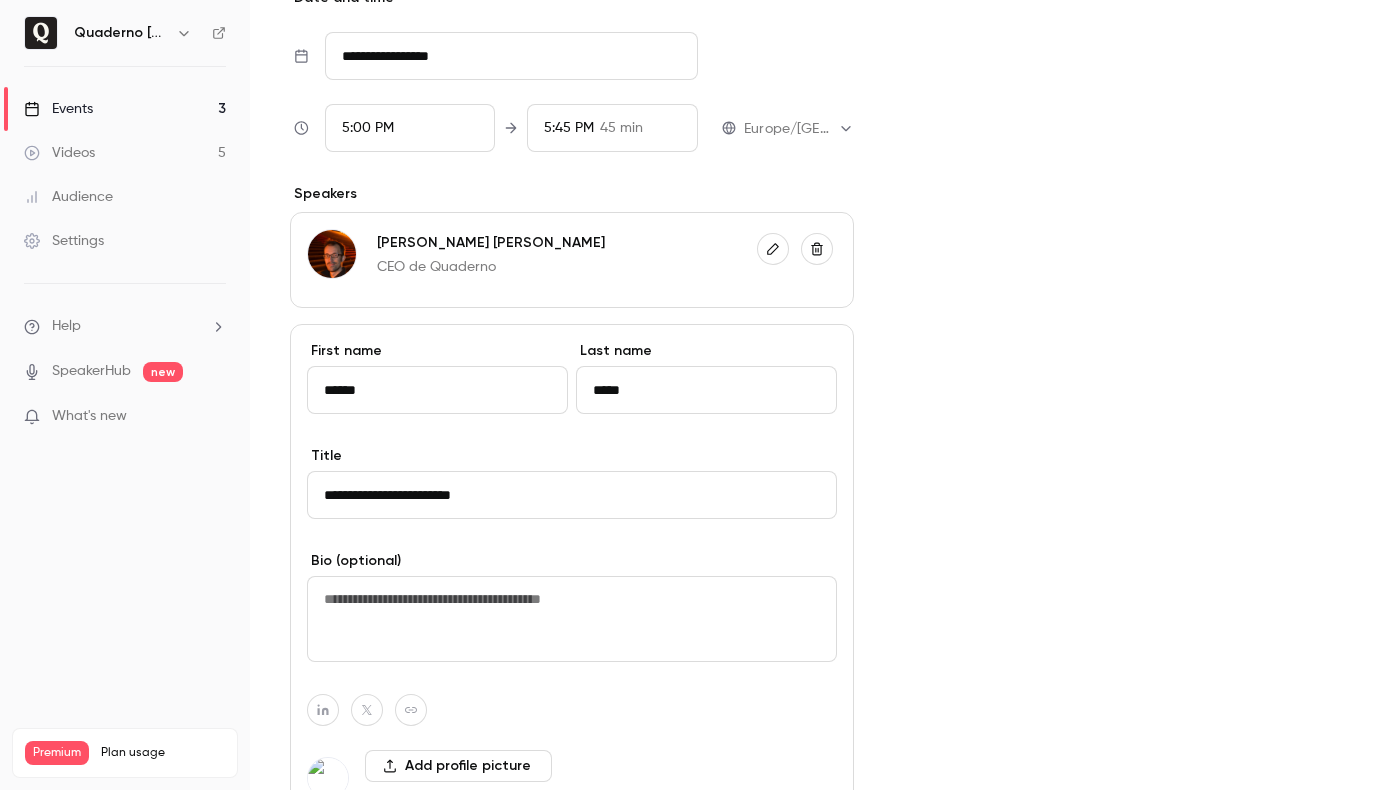 scroll, scrollTop: 893, scrollLeft: 0, axis: vertical 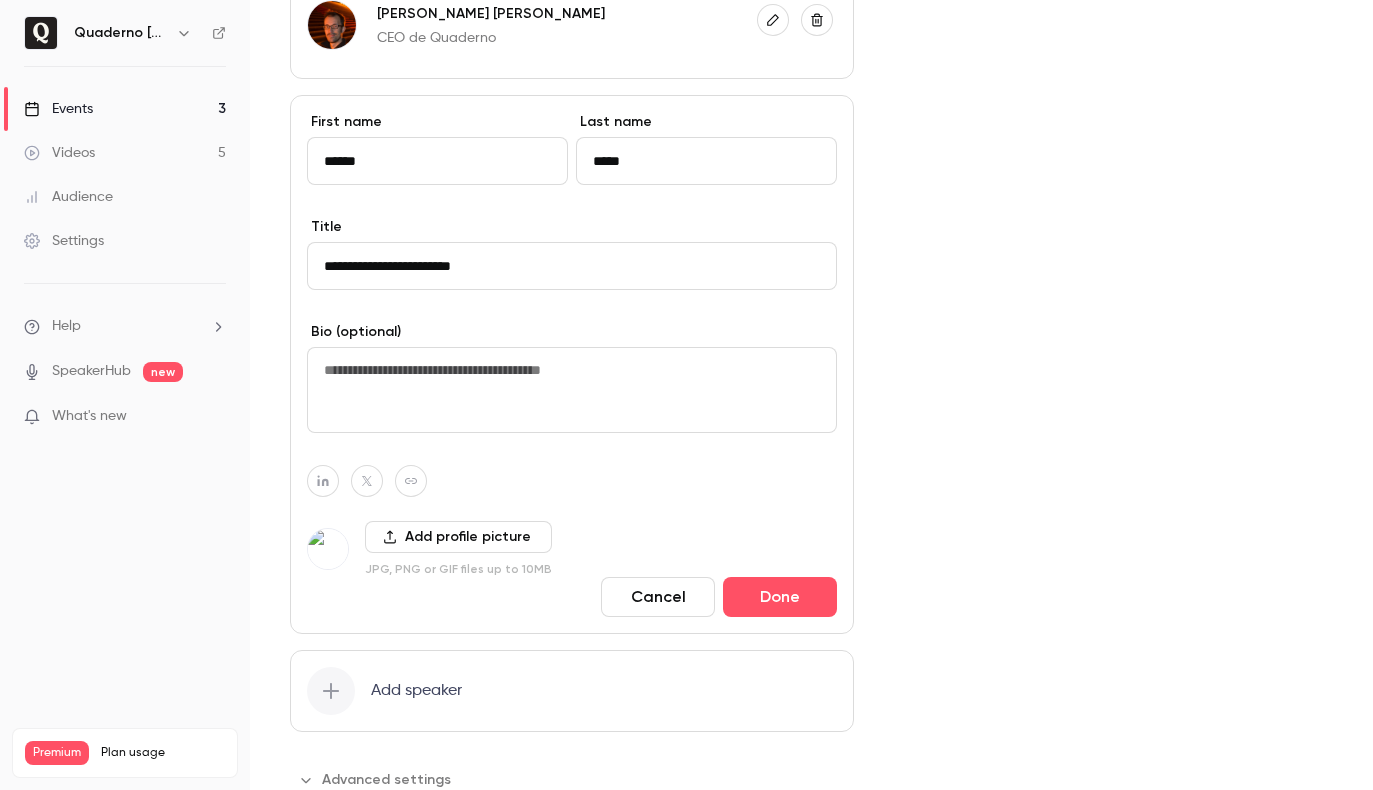click on "Add profile picture" at bounding box center [458, 537] 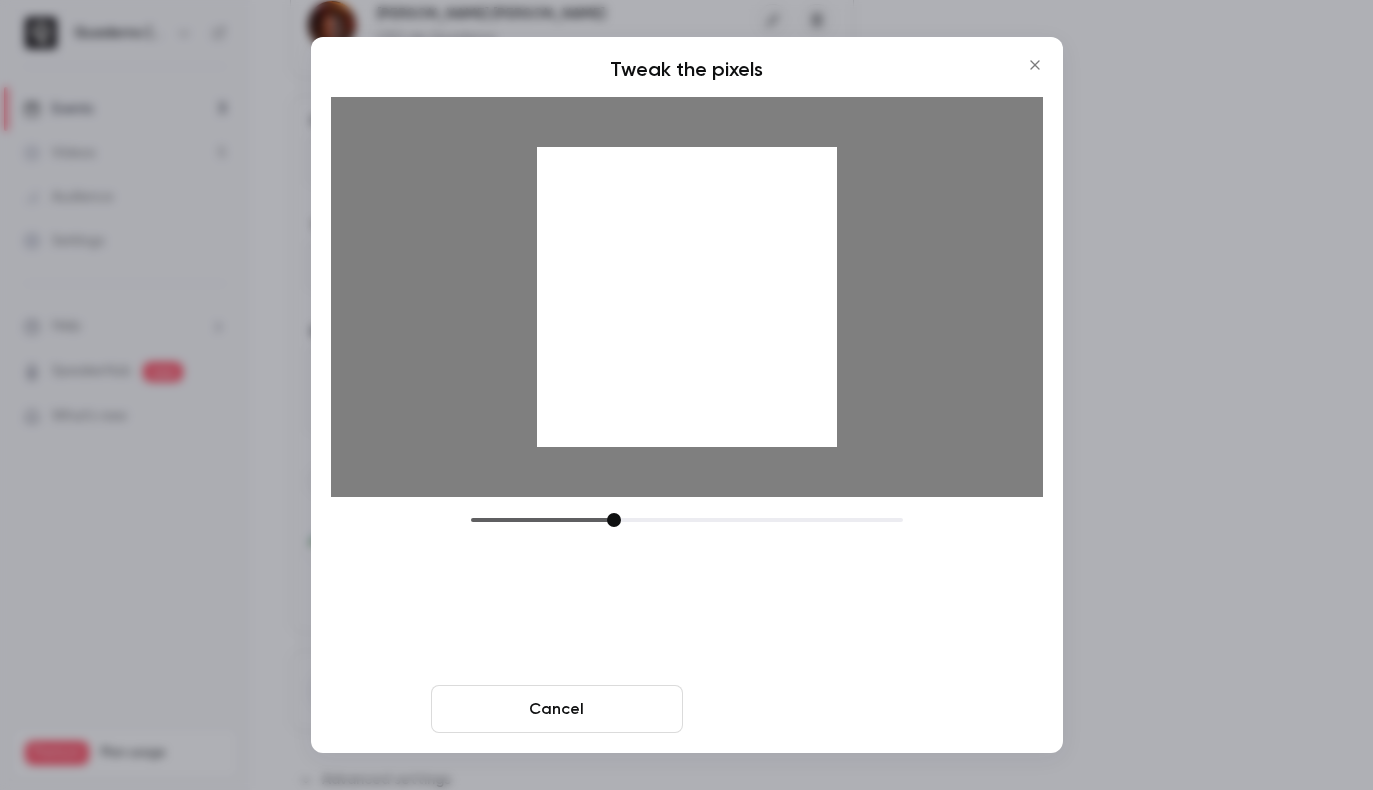 click on "Crop and save" at bounding box center [817, 709] 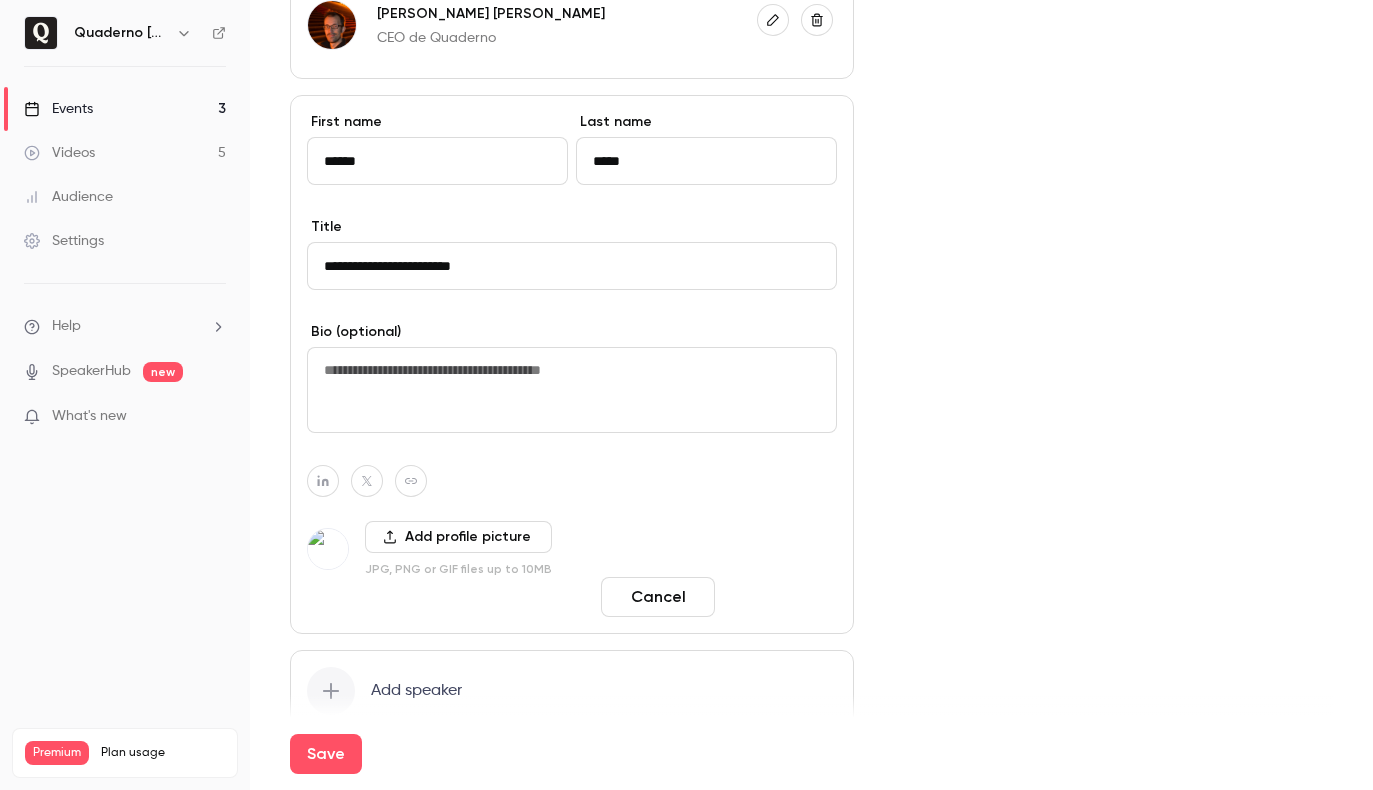 click on "Done" at bounding box center (780, 597) 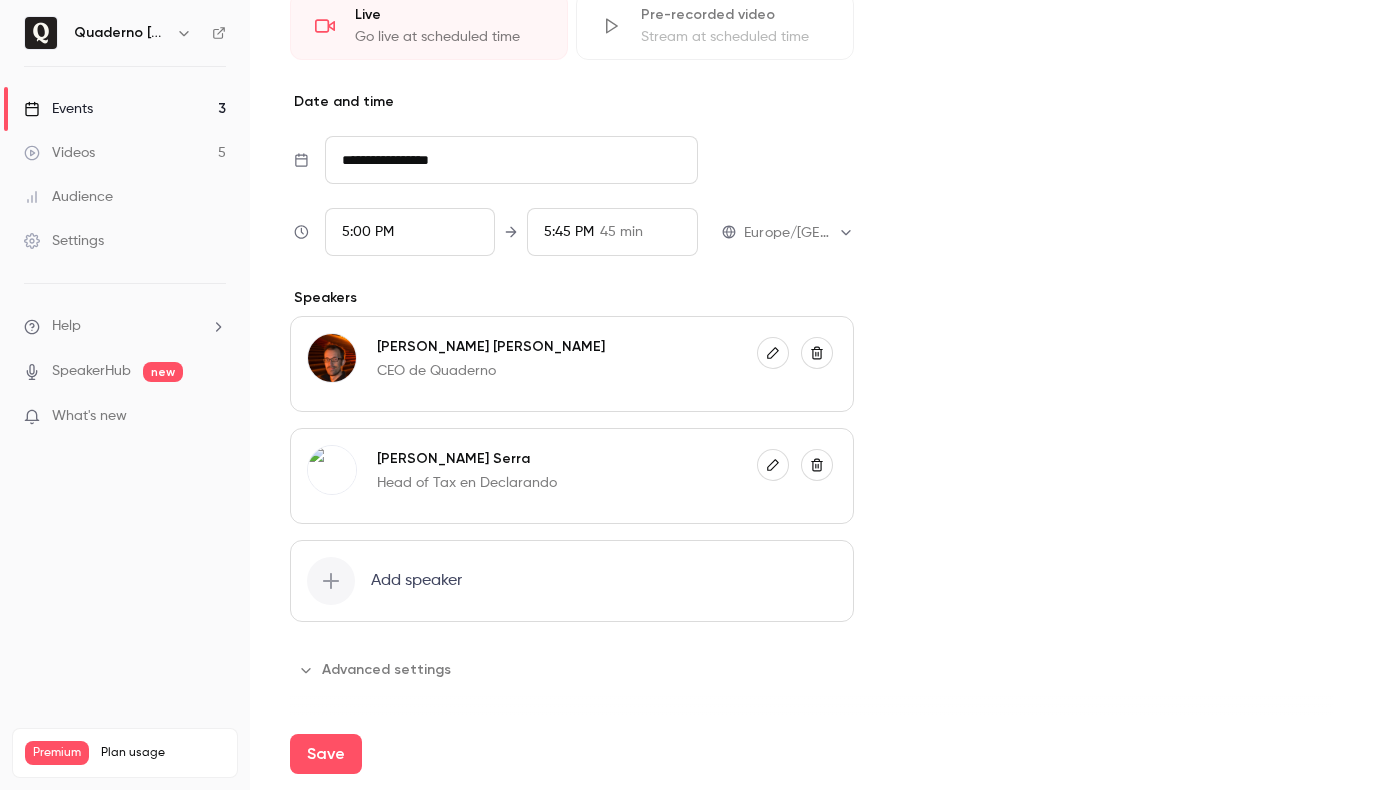 scroll, scrollTop: 0, scrollLeft: 0, axis: both 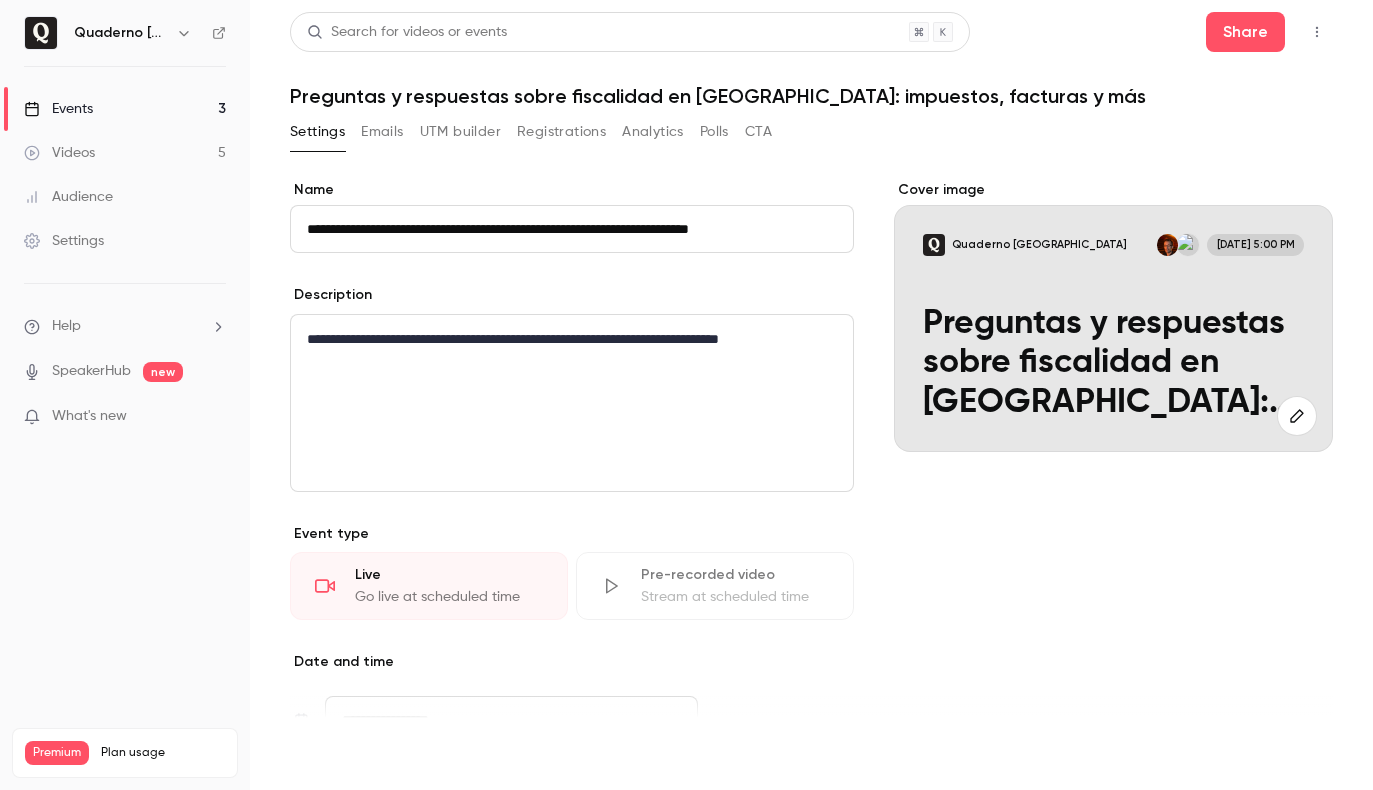 click on "Save" at bounding box center [326, 754] 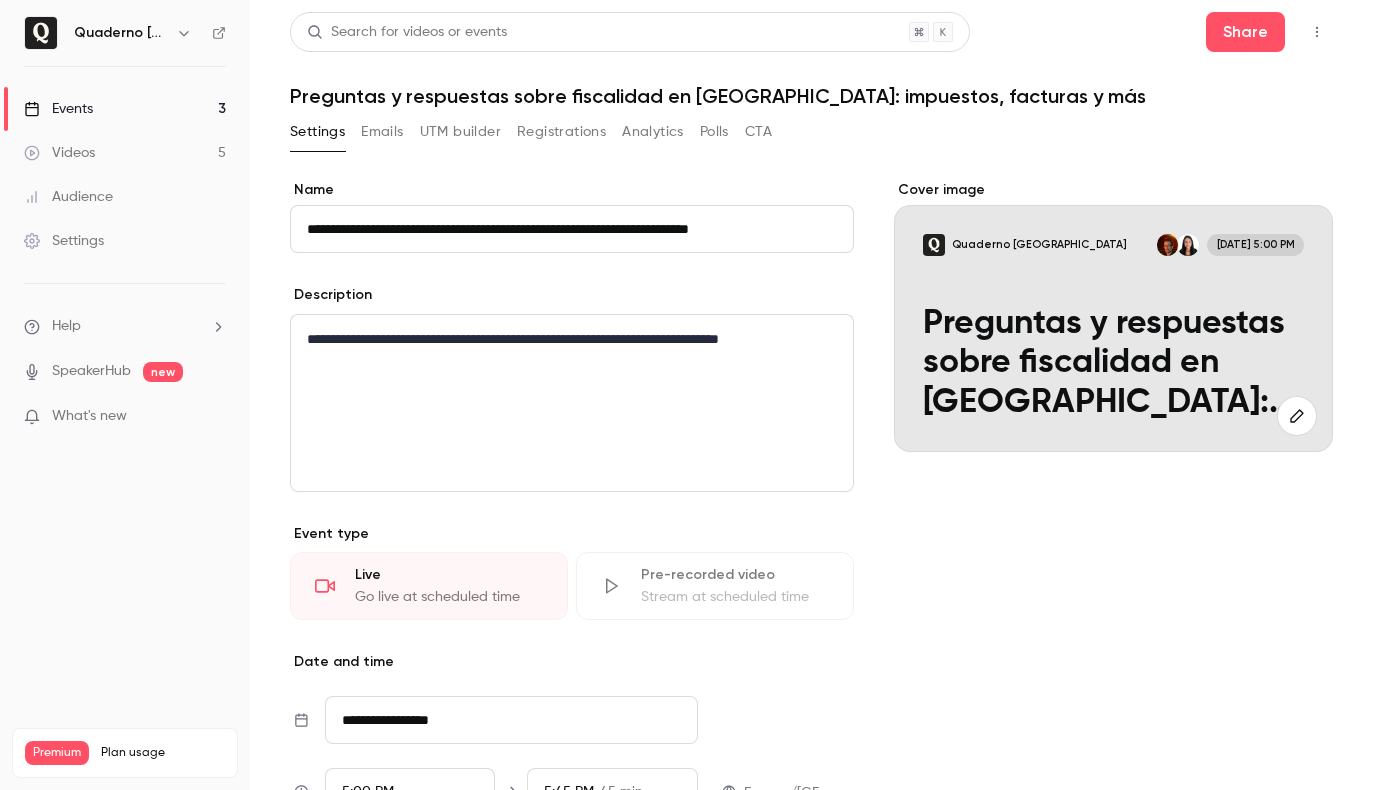 click on "Events 3" at bounding box center (125, 109) 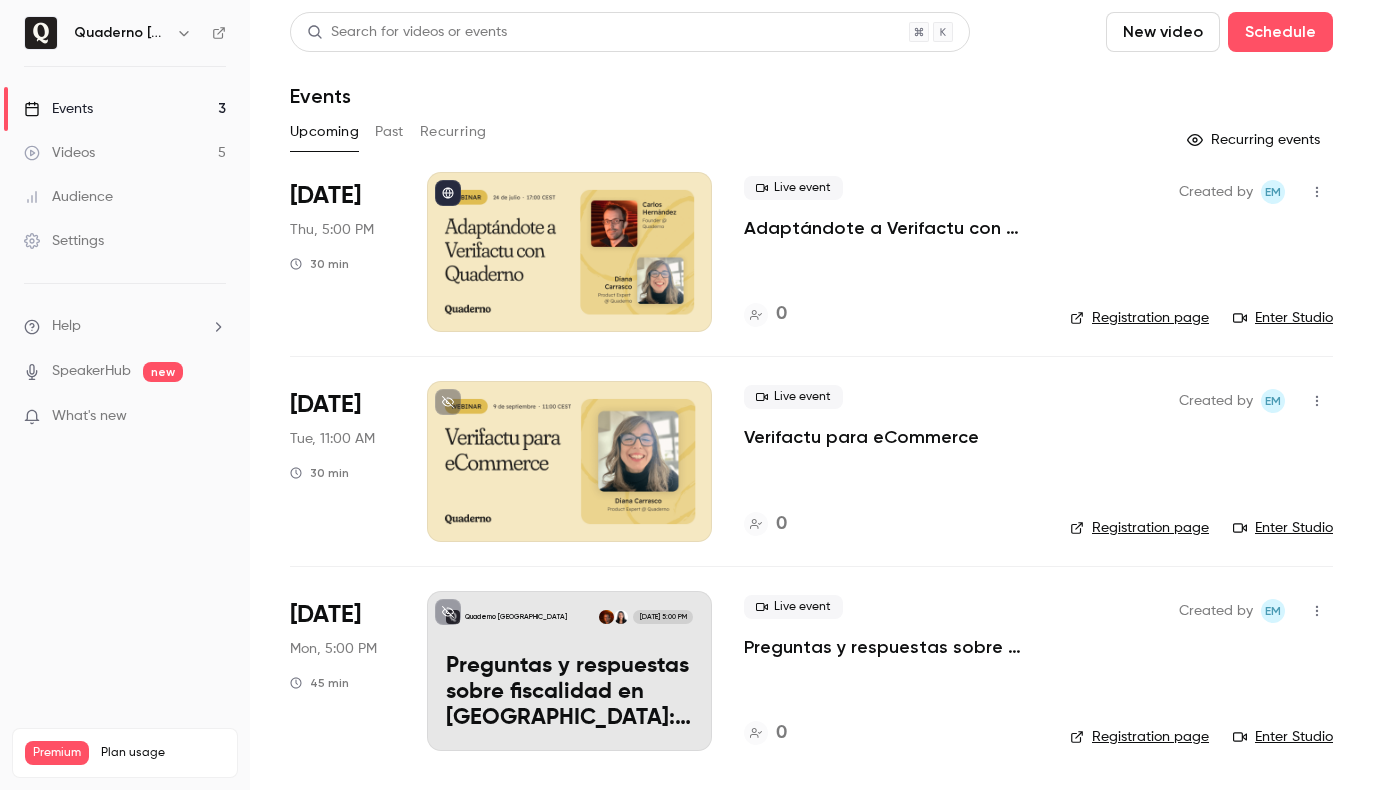 click on "Past" at bounding box center [389, 132] 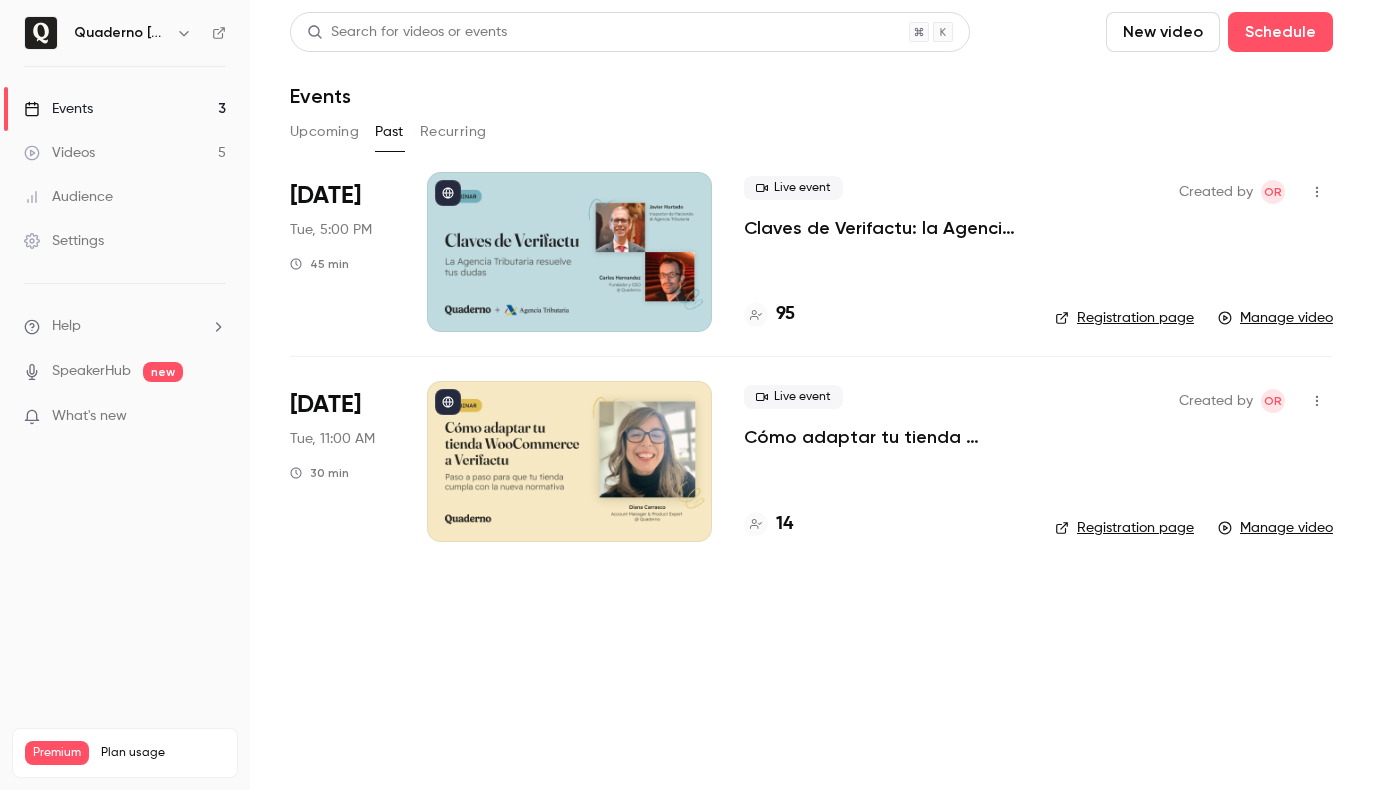 click on "Upcoming" at bounding box center (324, 132) 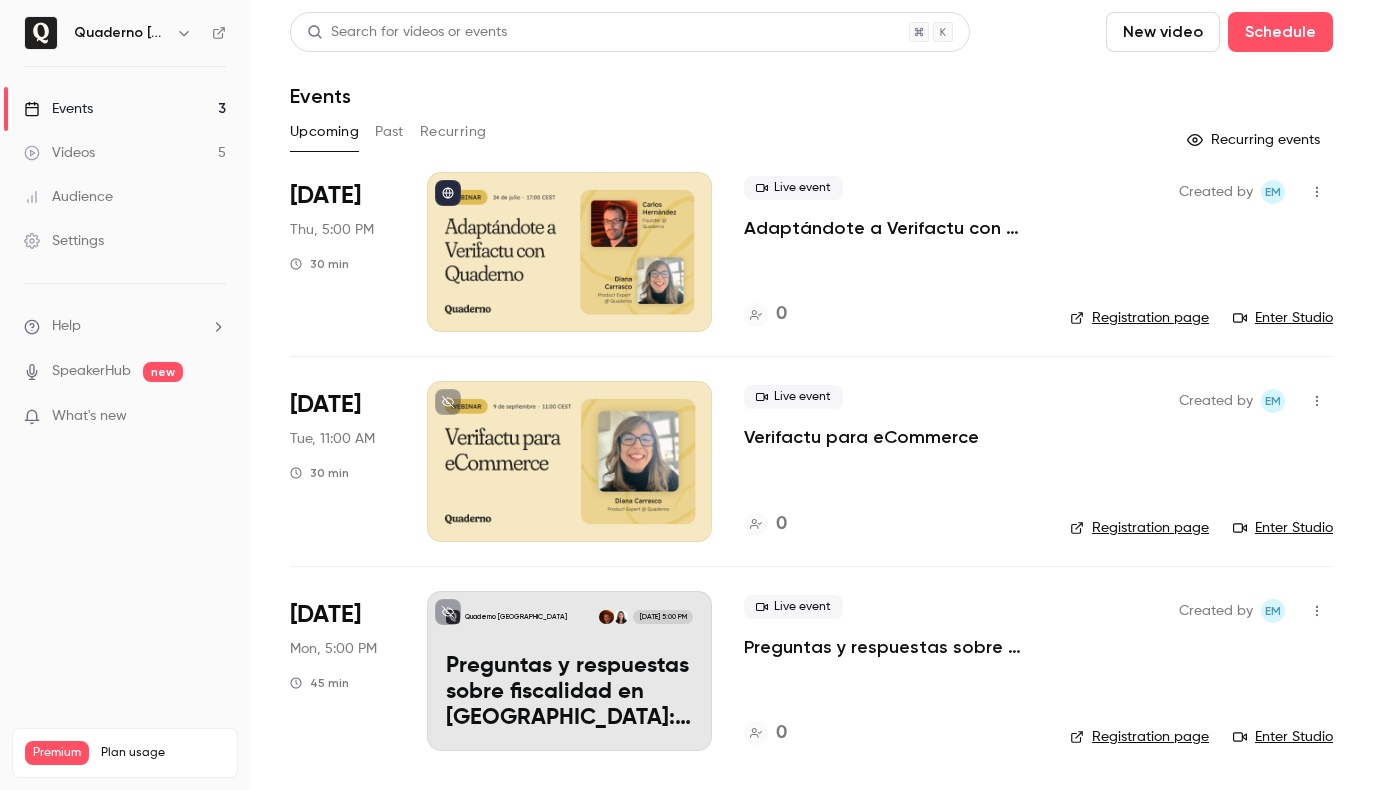 click 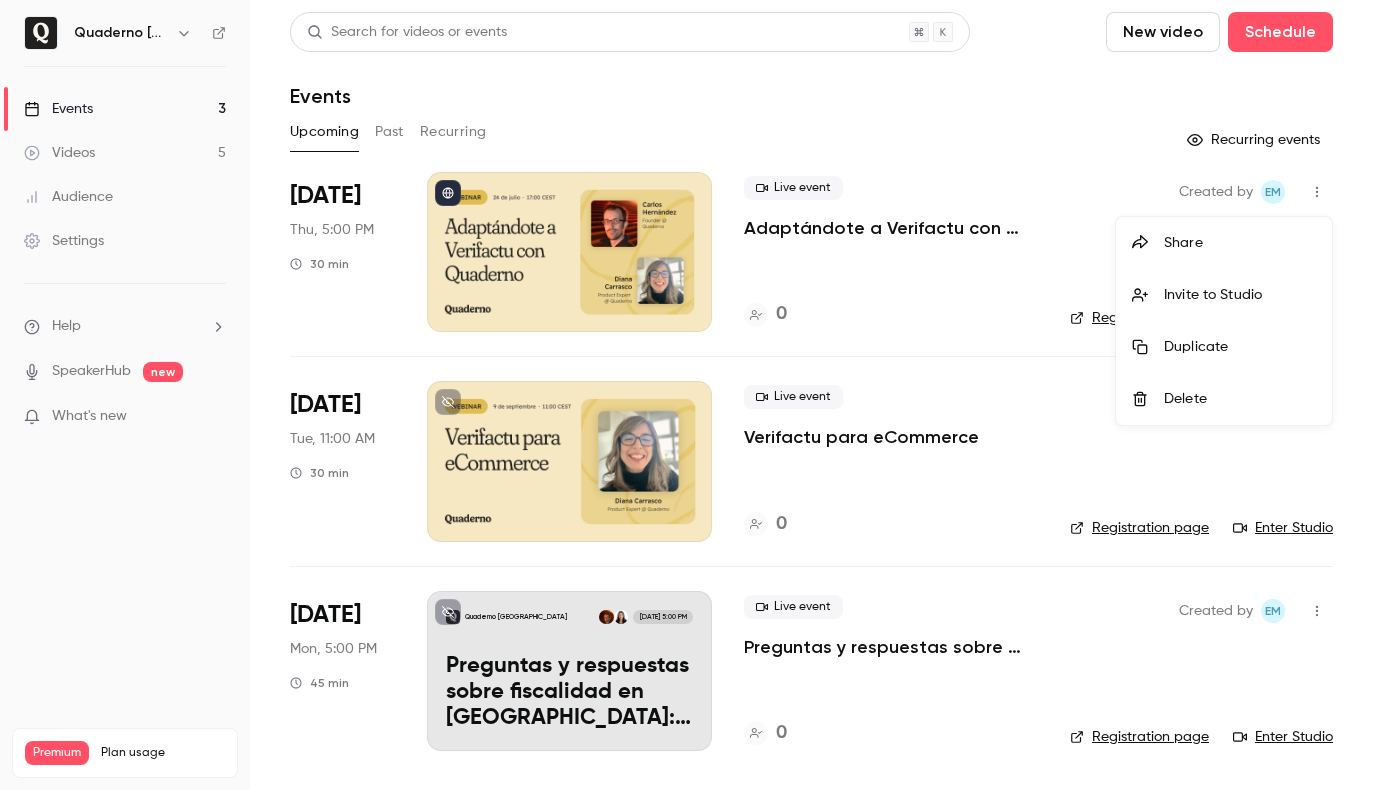 click at bounding box center [686, 395] 